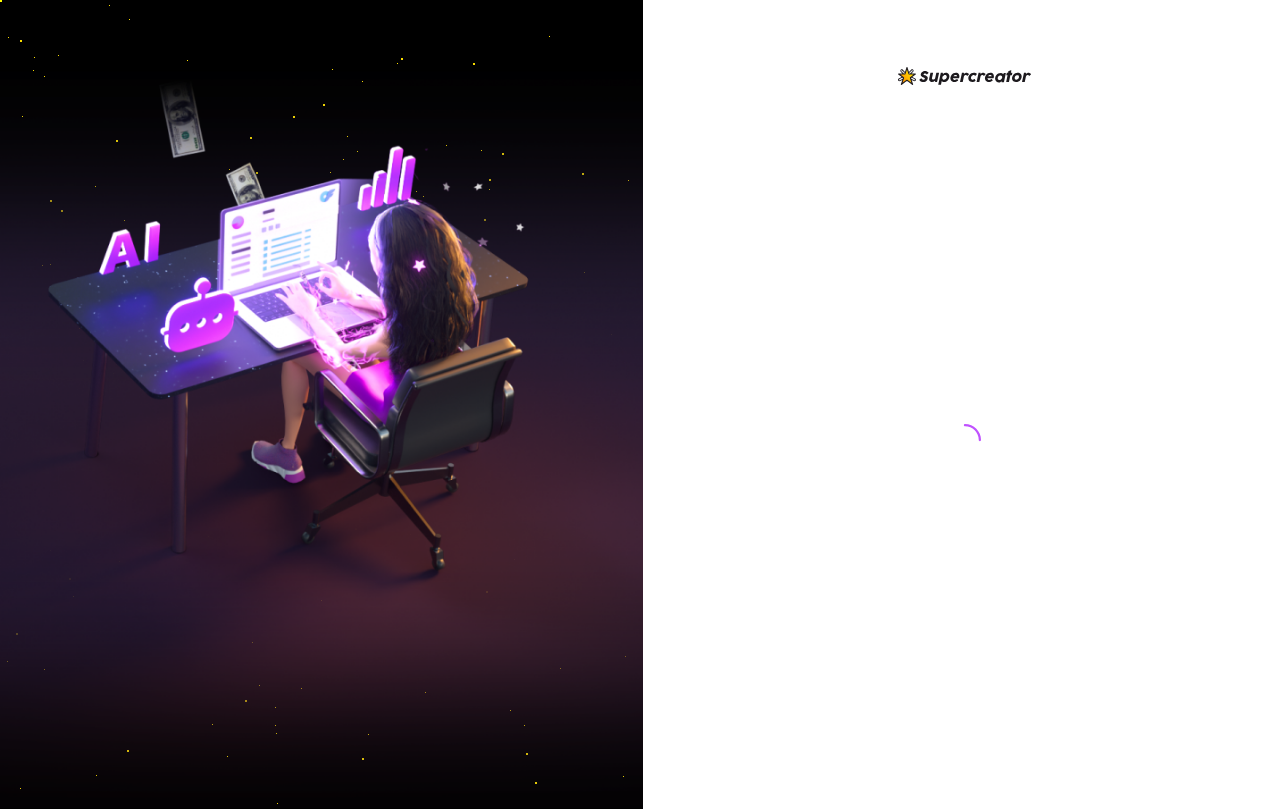 scroll, scrollTop: 0, scrollLeft: 0, axis: both 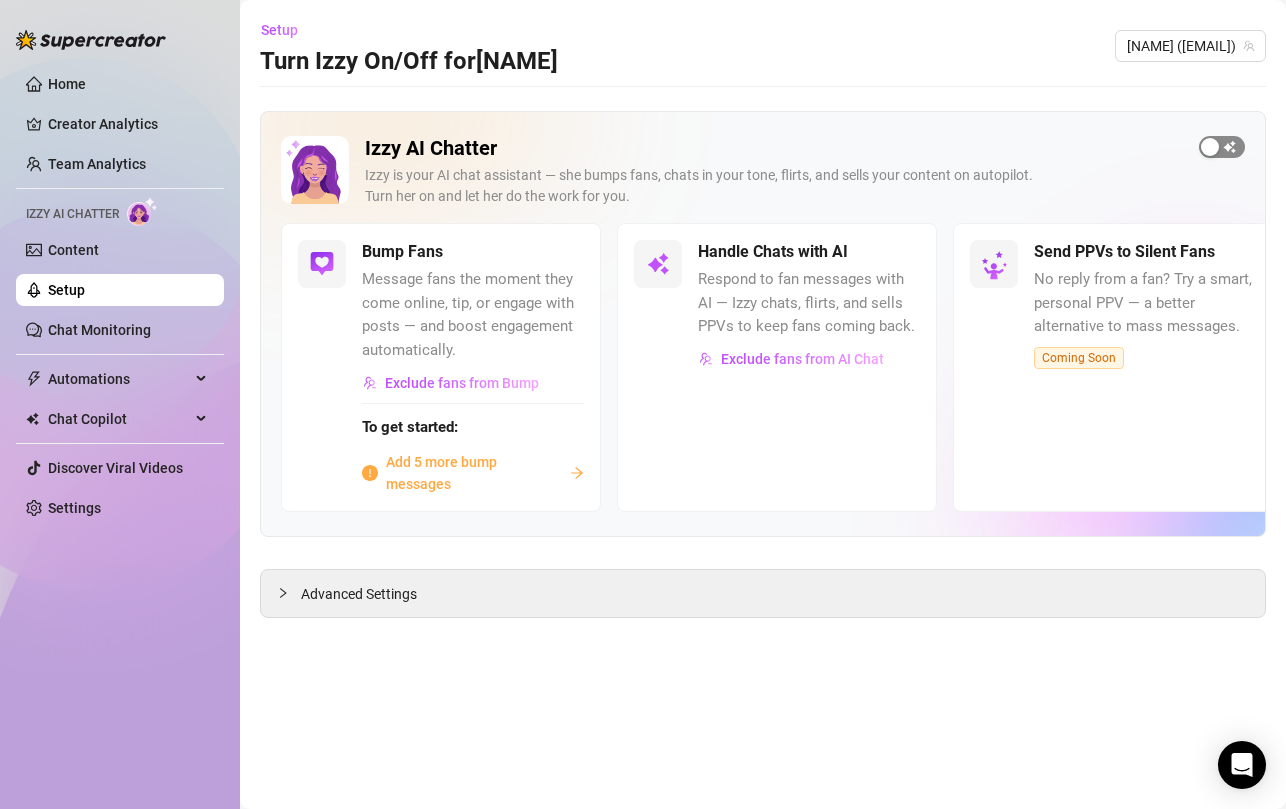 click at bounding box center [1222, 147] 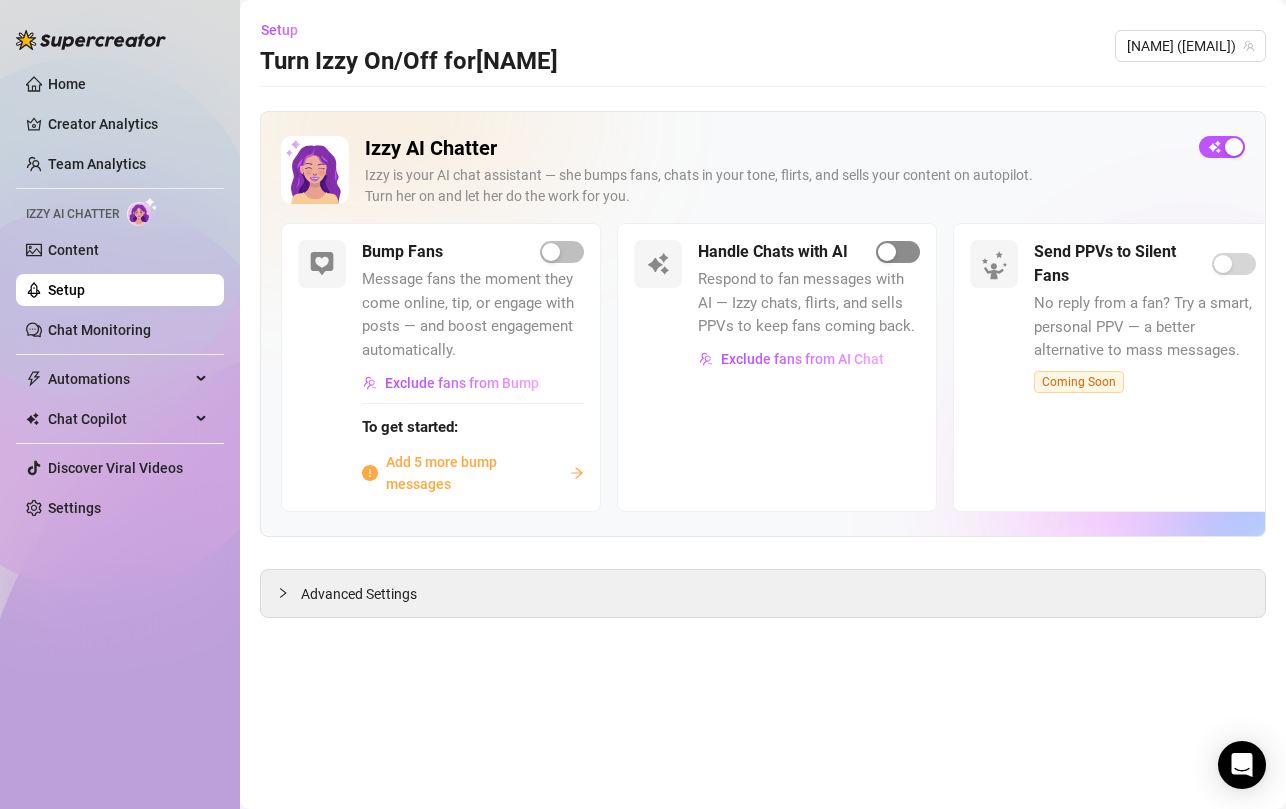 click at bounding box center (898, 252) 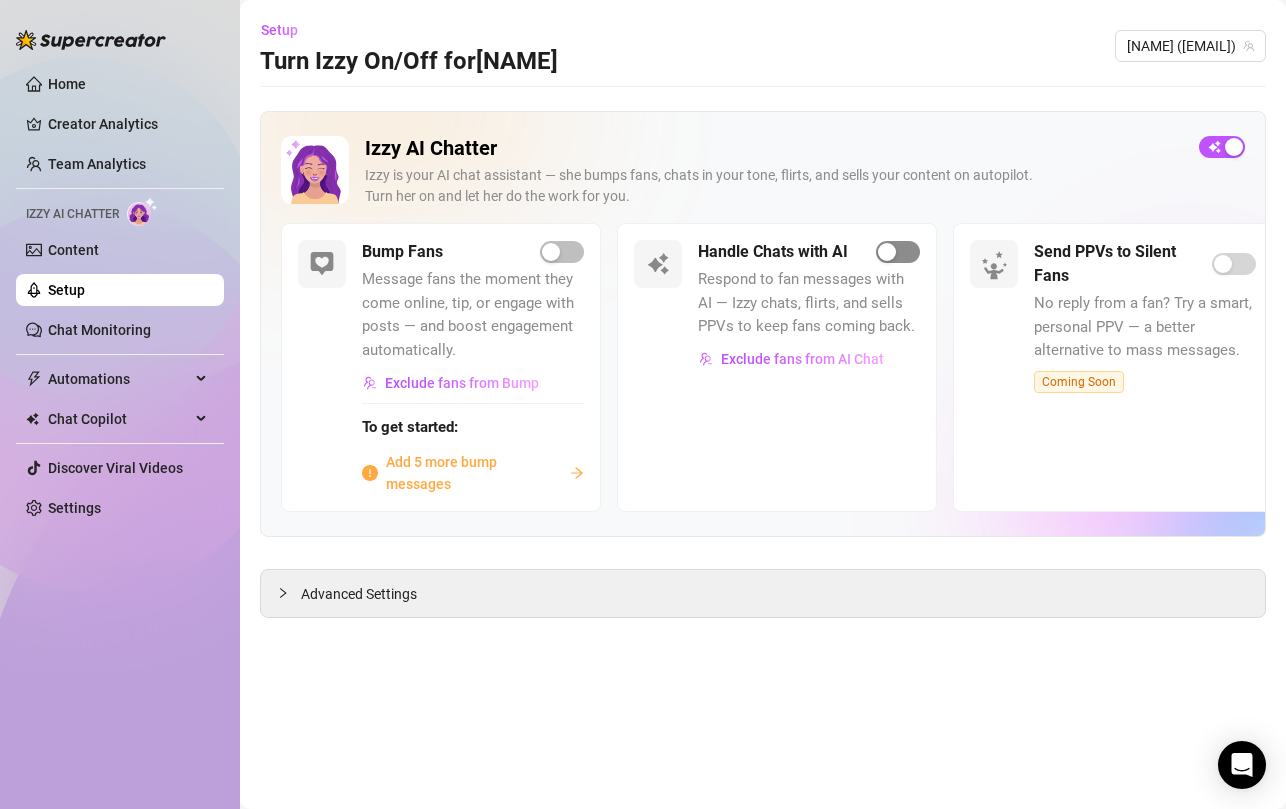 click at bounding box center (898, 252) 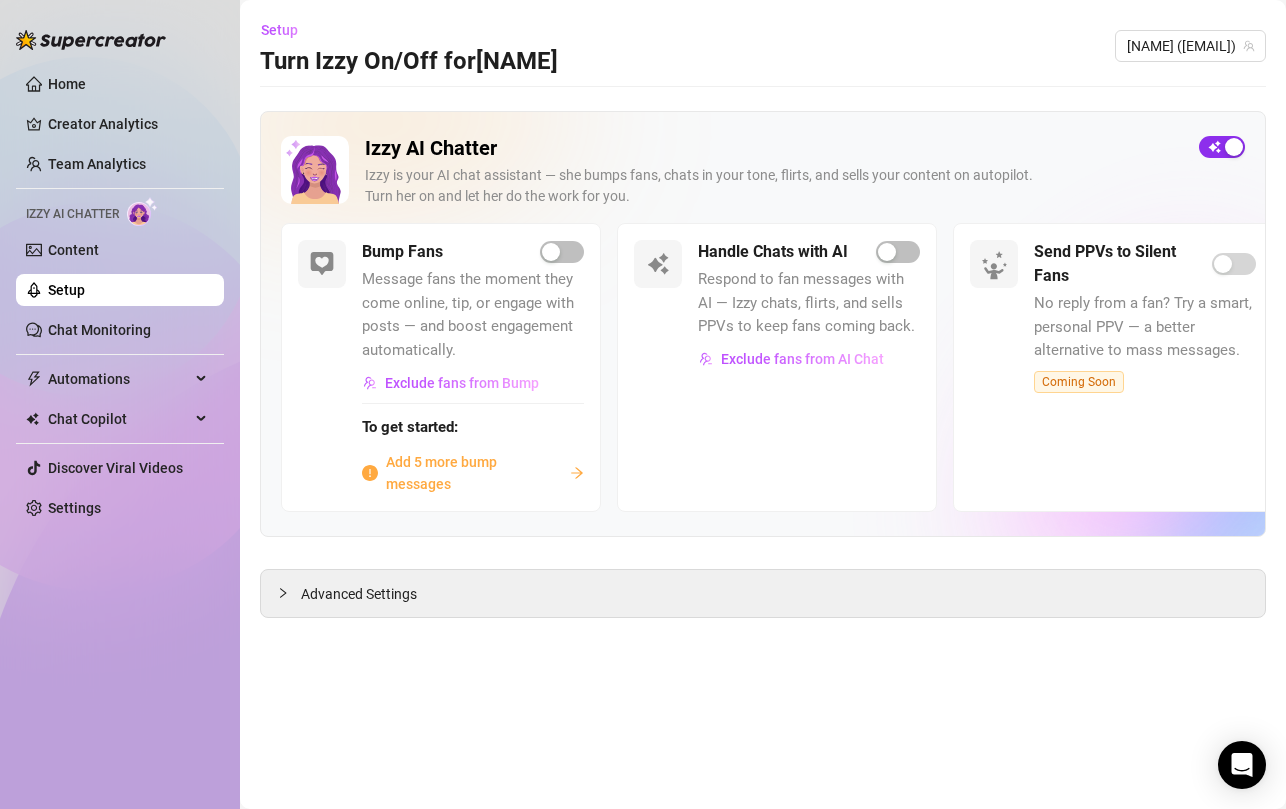 click at bounding box center (1222, 147) 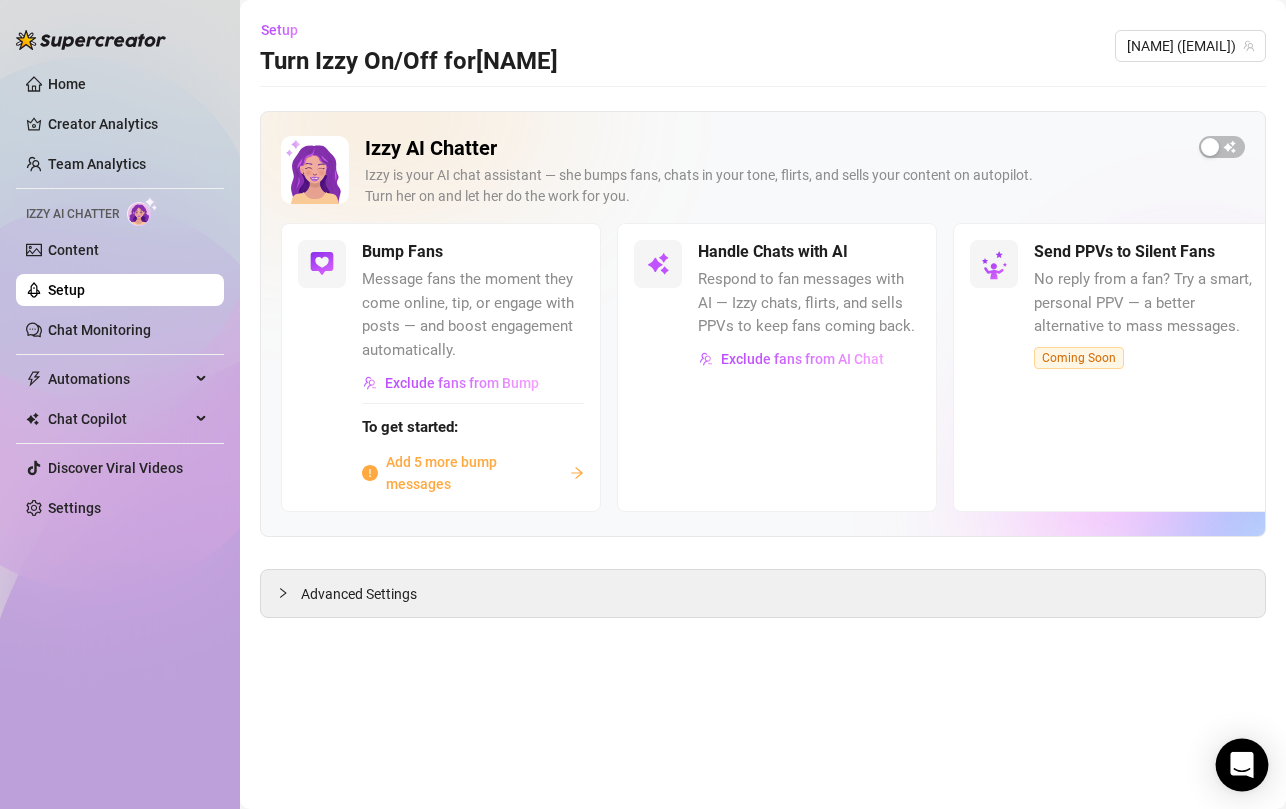 click 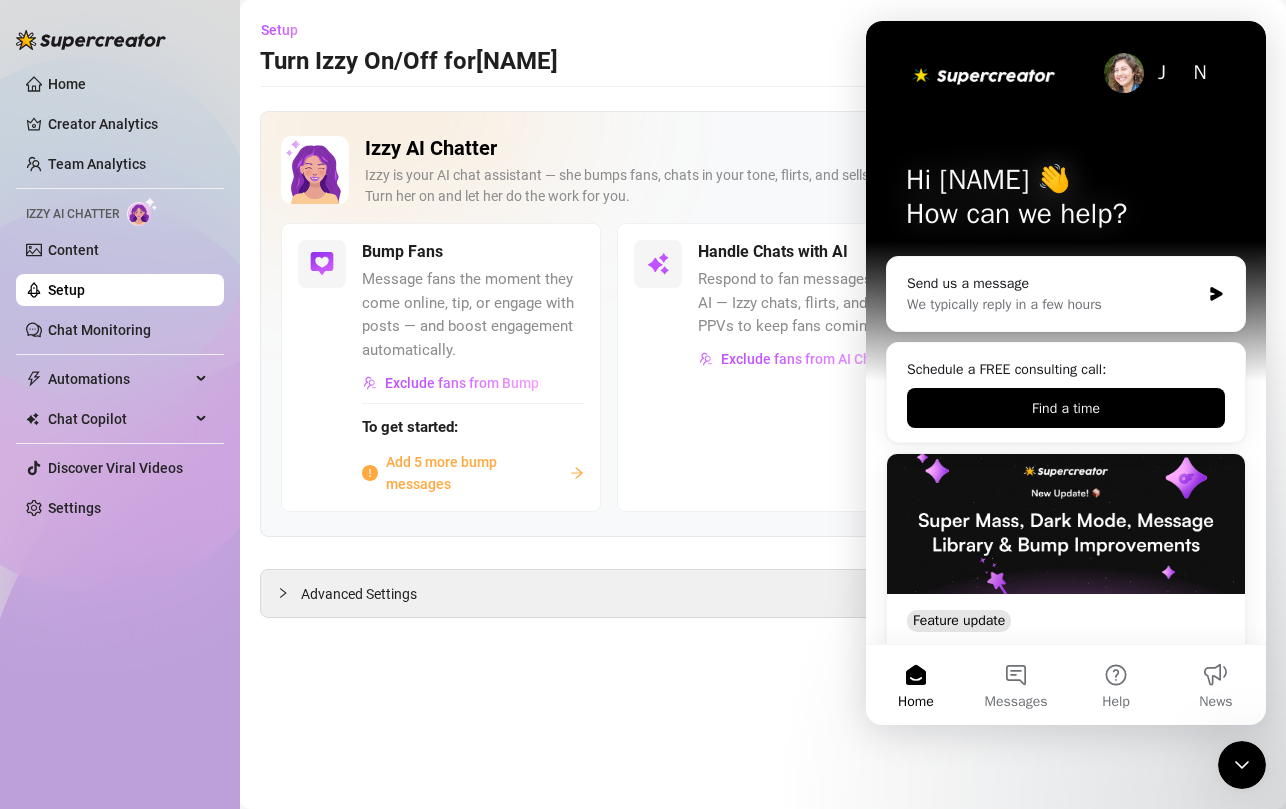 scroll, scrollTop: 0, scrollLeft: 0, axis: both 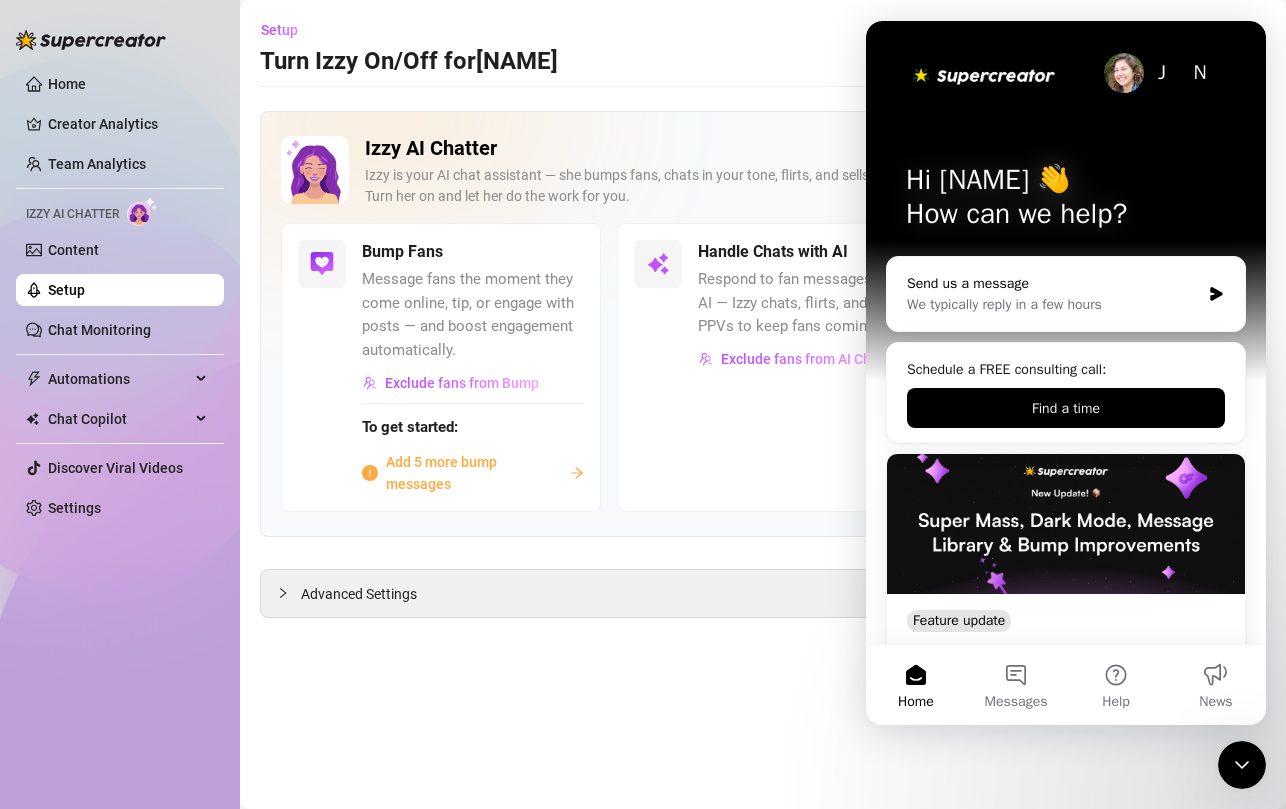 click on "Send us a message" at bounding box center (1053, 283) 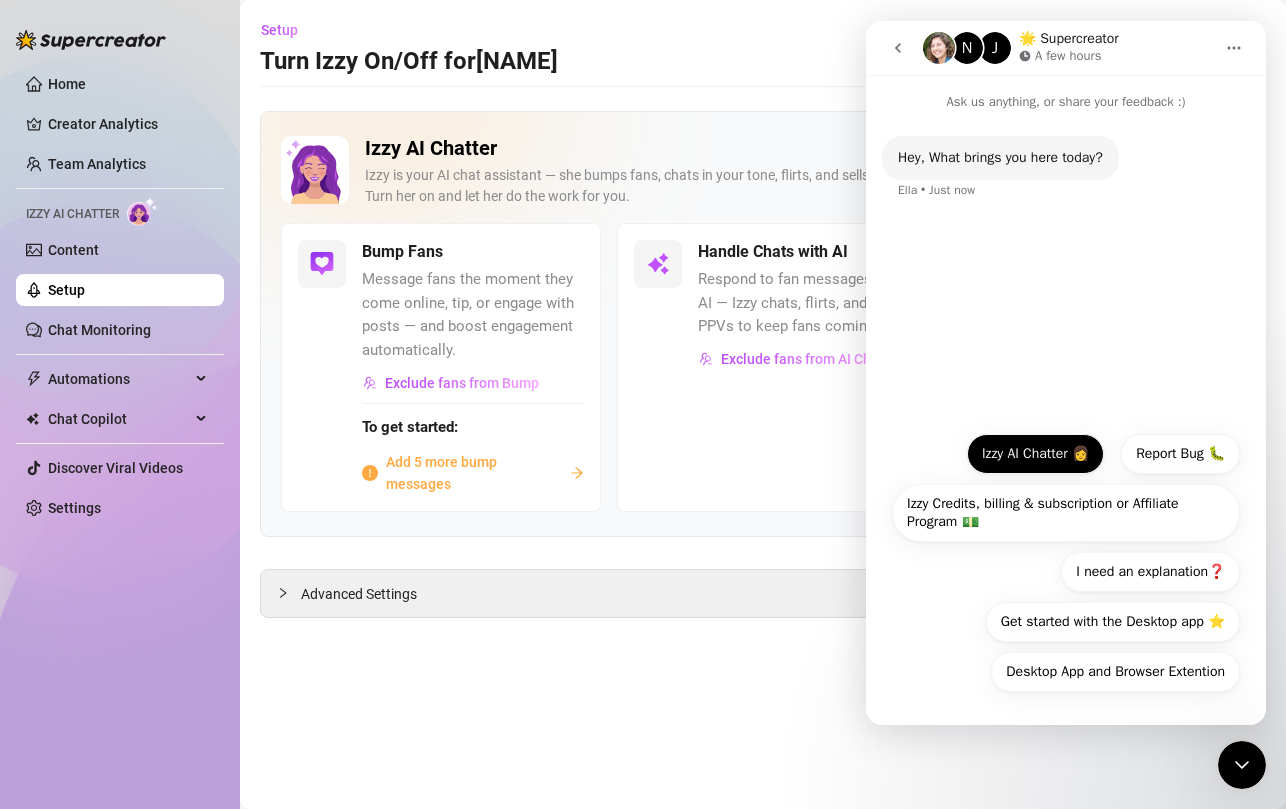 click on "Izzy AI Chatter 👩" at bounding box center [1035, 454] 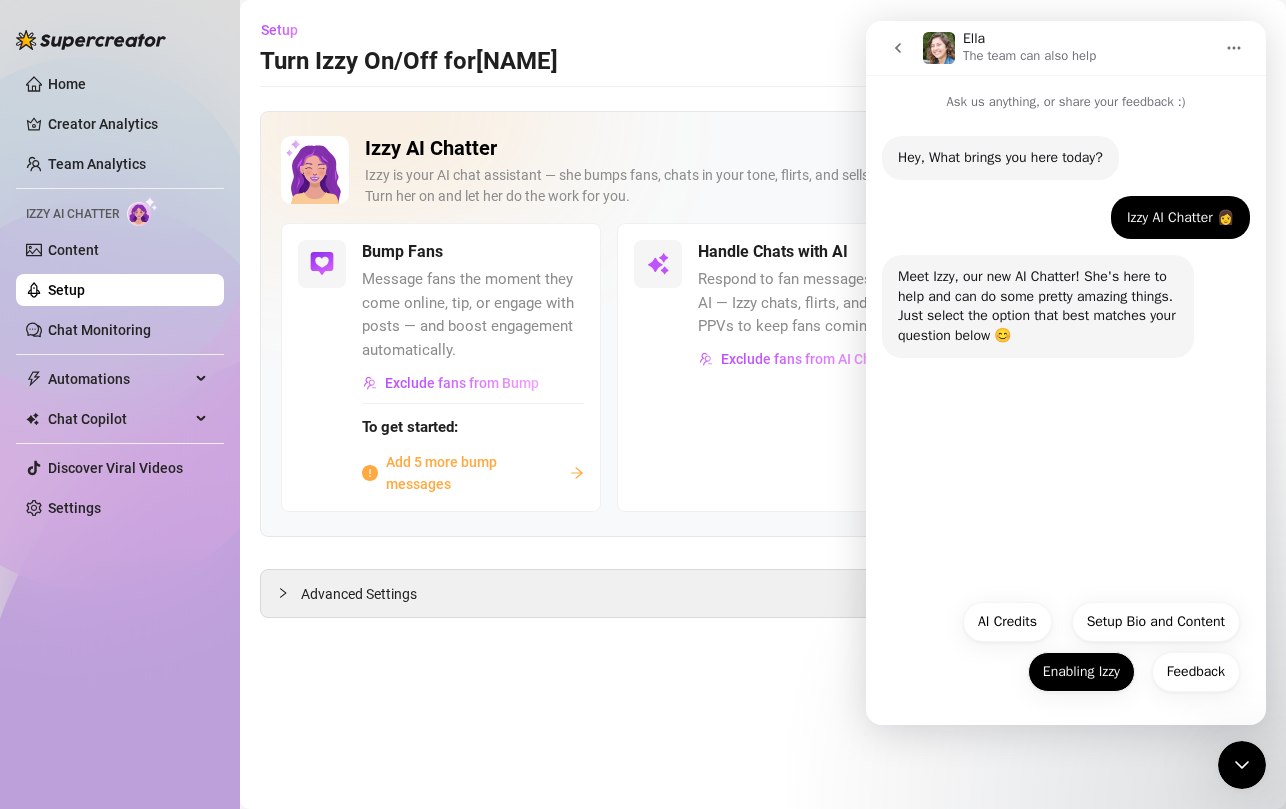 click on "Enabling Izzy" at bounding box center [1081, 672] 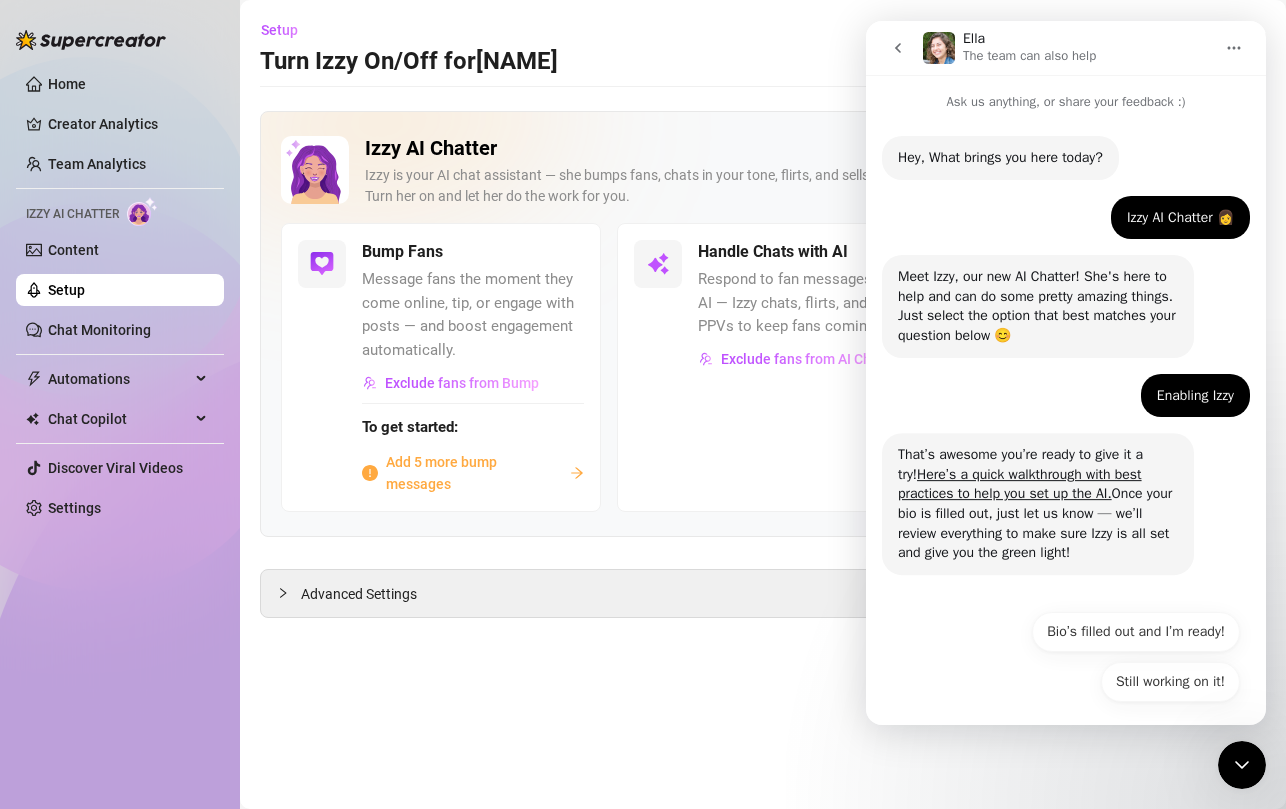 scroll, scrollTop: 10, scrollLeft: 0, axis: vertical 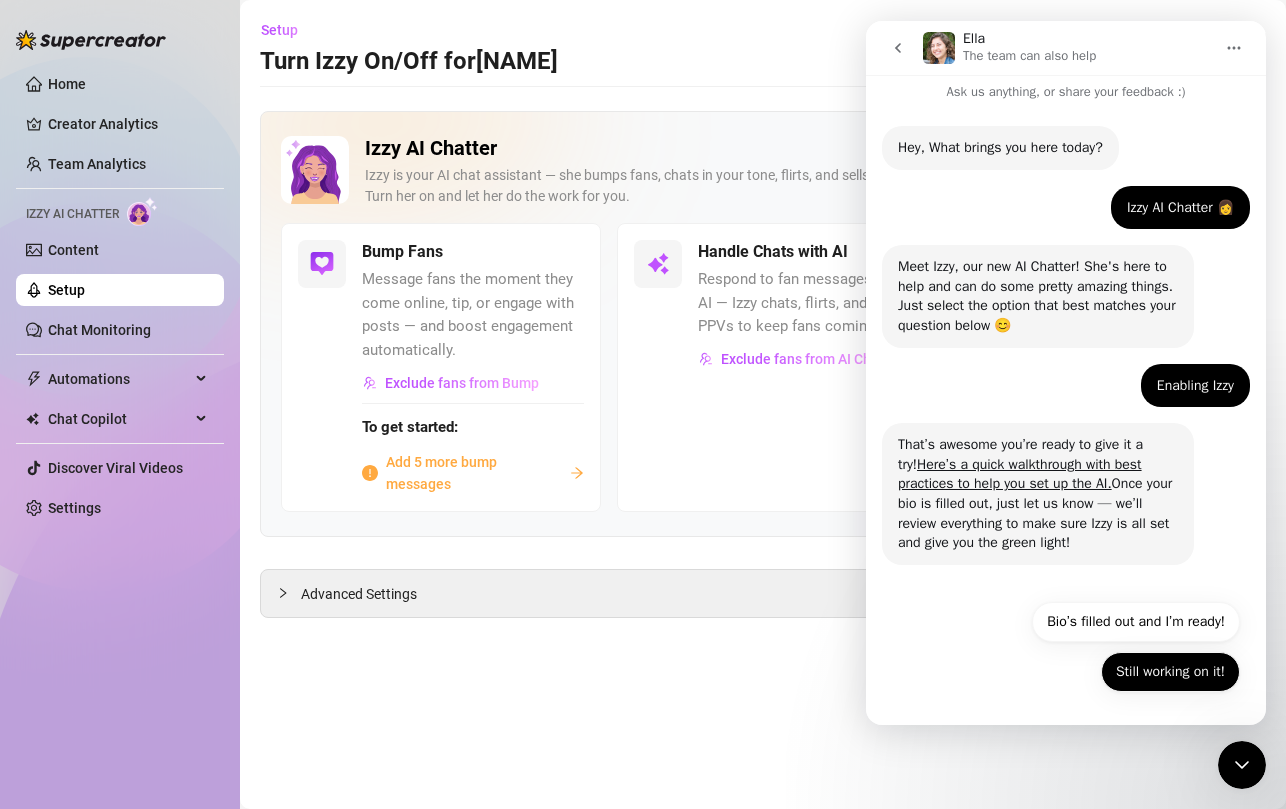click on "Still working on it!" at bounding box center (1170, 672) 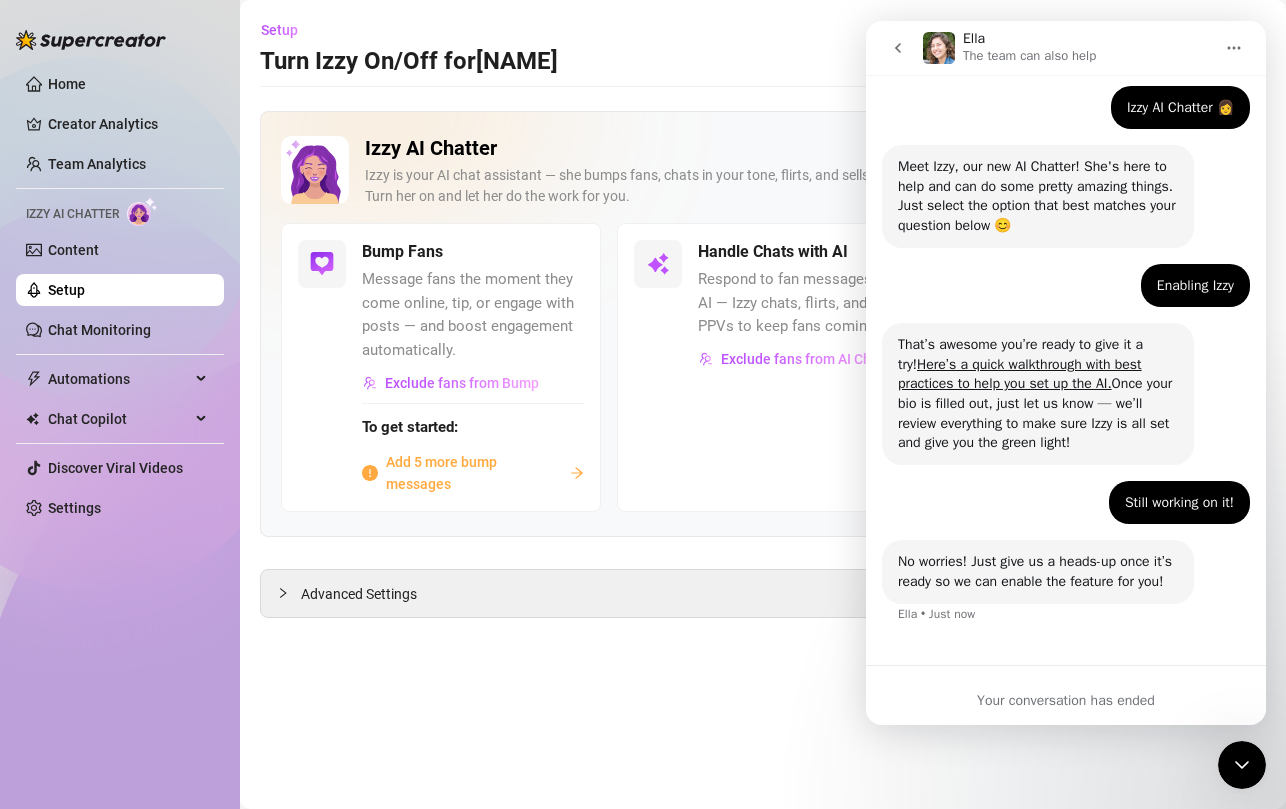 scroll, scrollTop: 129, scrollLeft: 0, axis: vertical 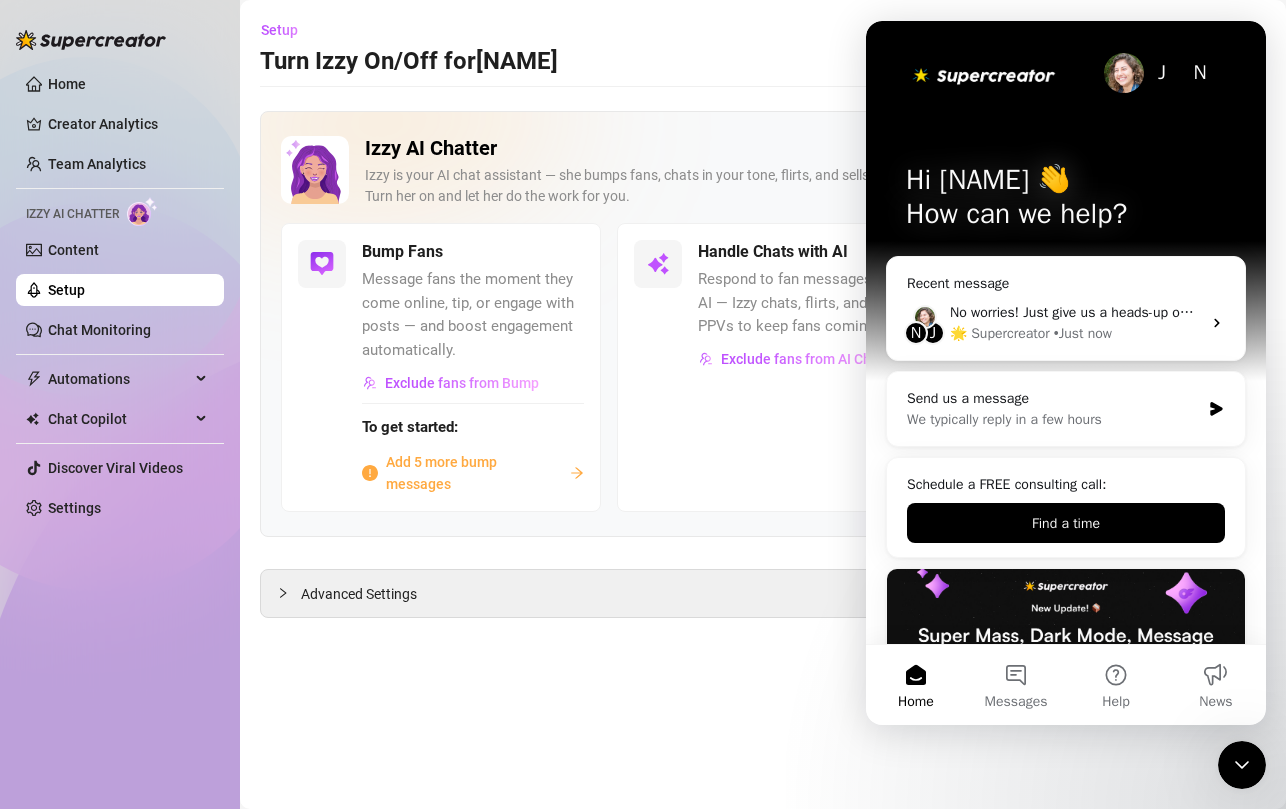 click on "Setup Turn Izzy On/Off for  Curowasan [NAME] ([EMAIL])" at bounding box center [763, 46] 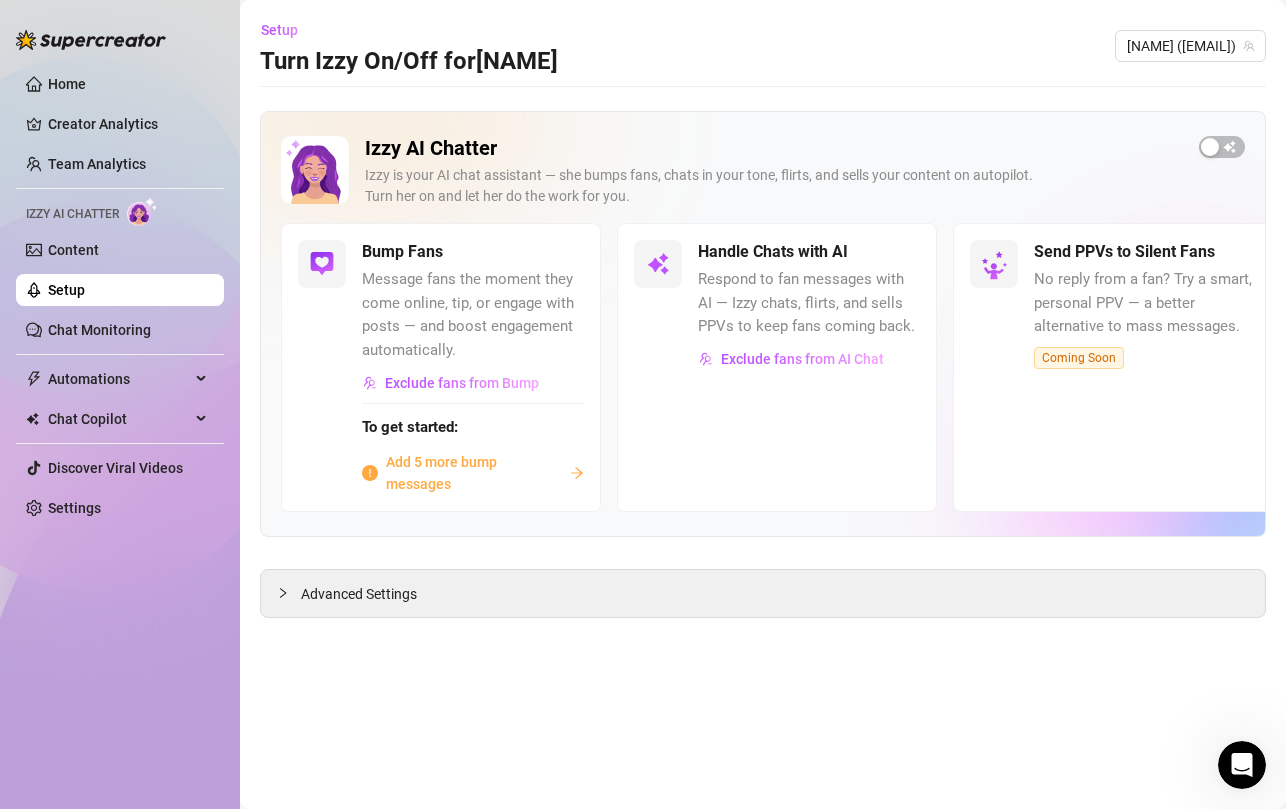 scroll, scrollTop: 0, scrollLeft: 0, axis: both 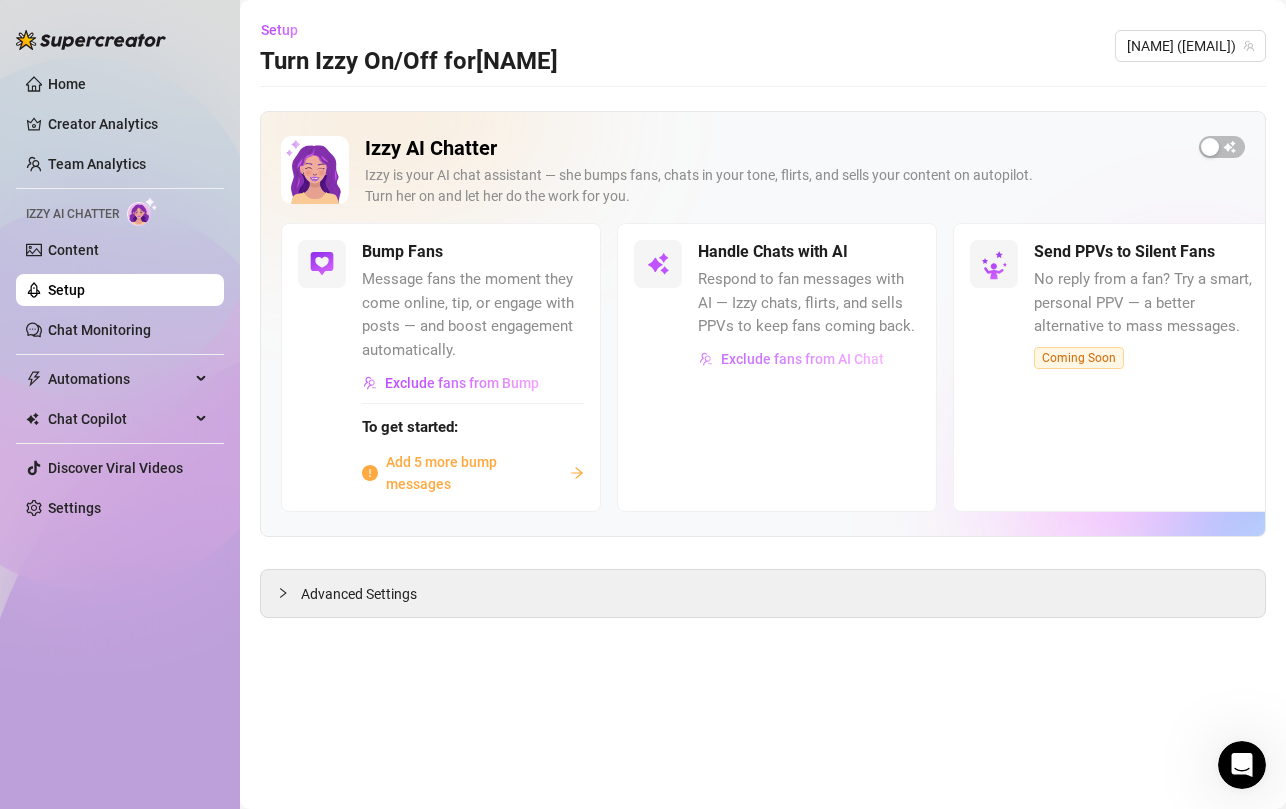 click on "Exclude fans from AI Chat" at bounding box center (802, 359) 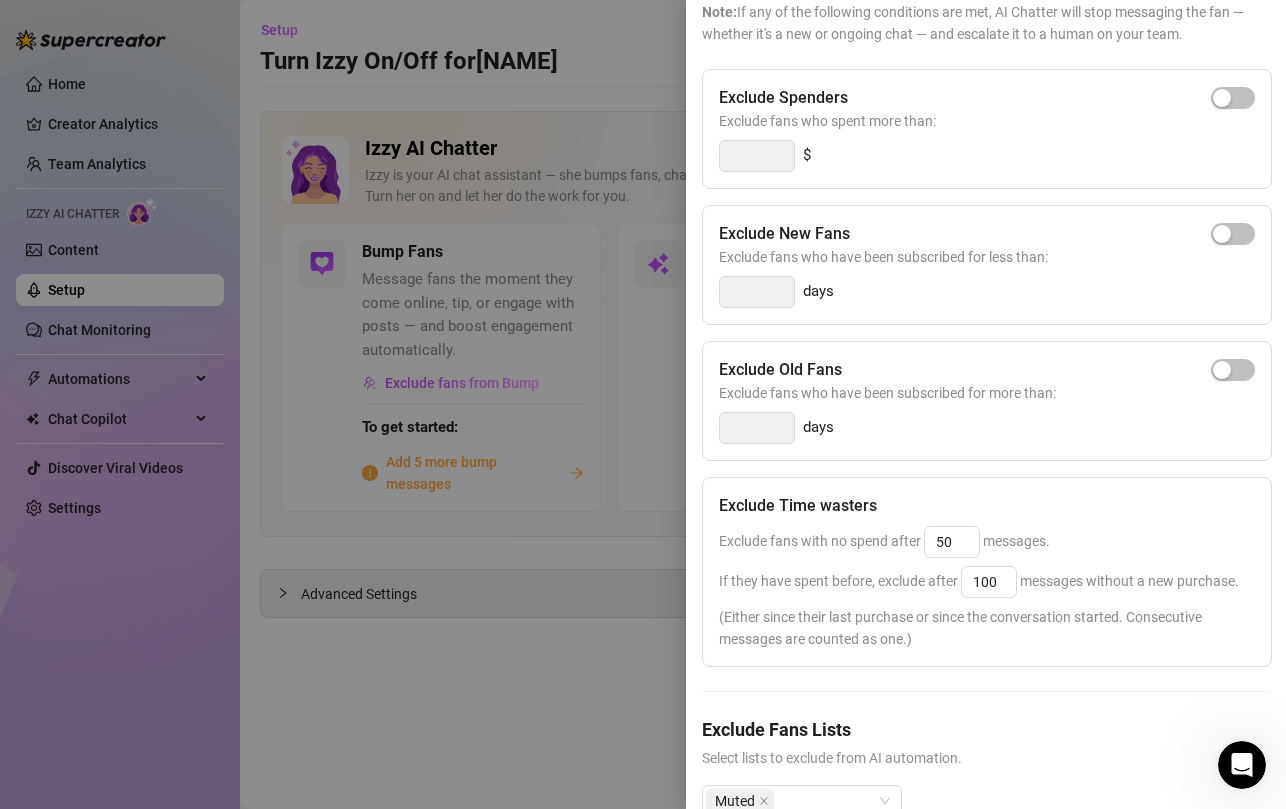 scroll, scrollTop: 220, scrollLeft: 0, axis: vertical 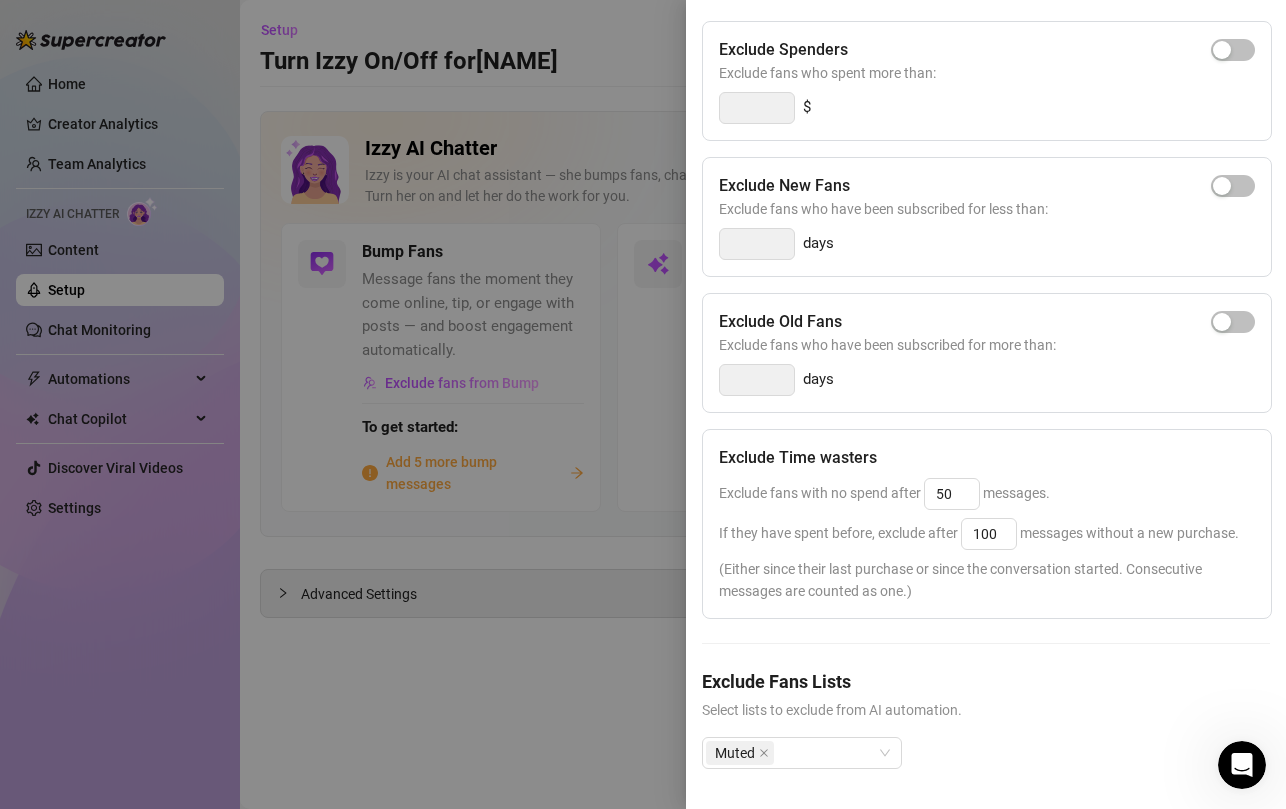 click at bounding box center (643, 404) 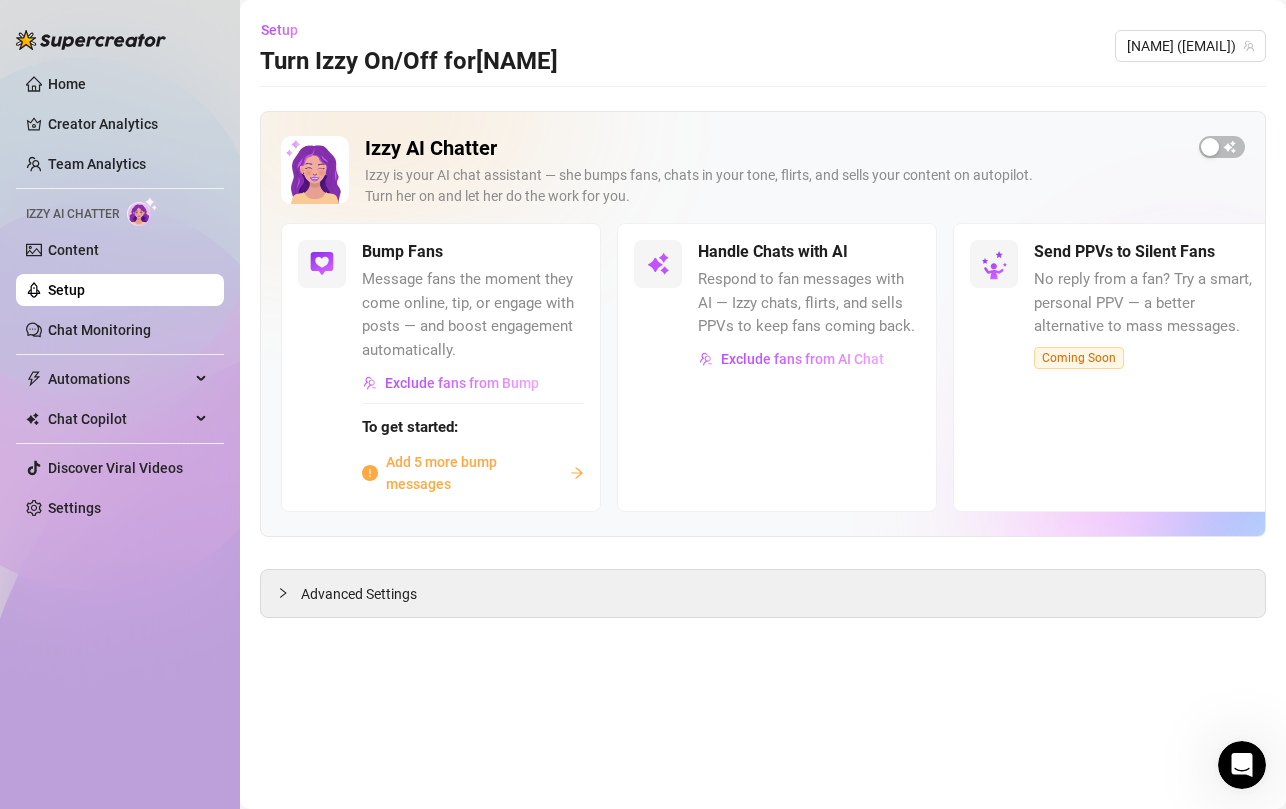 click on "Add 5 more bump messages" at bounding box center [474, 473] 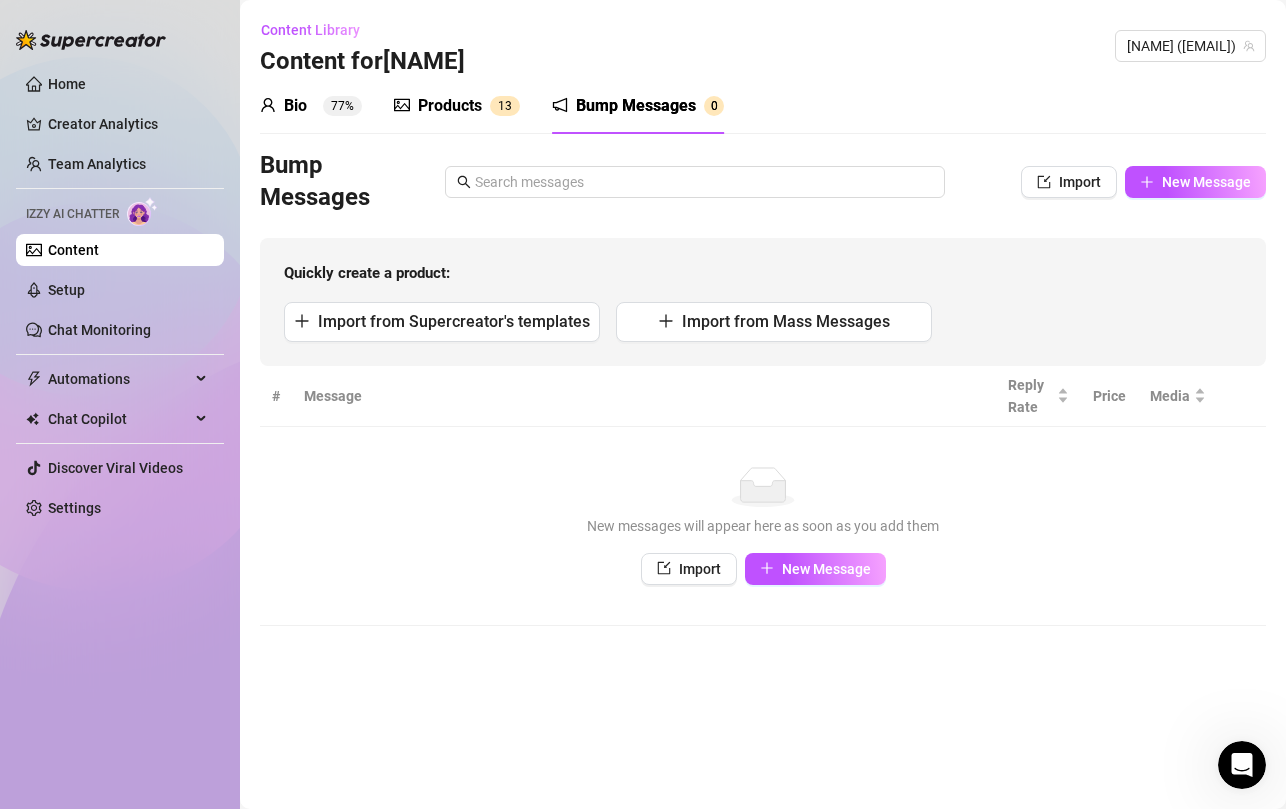 click on "Products" at bounding box center [450, 106] 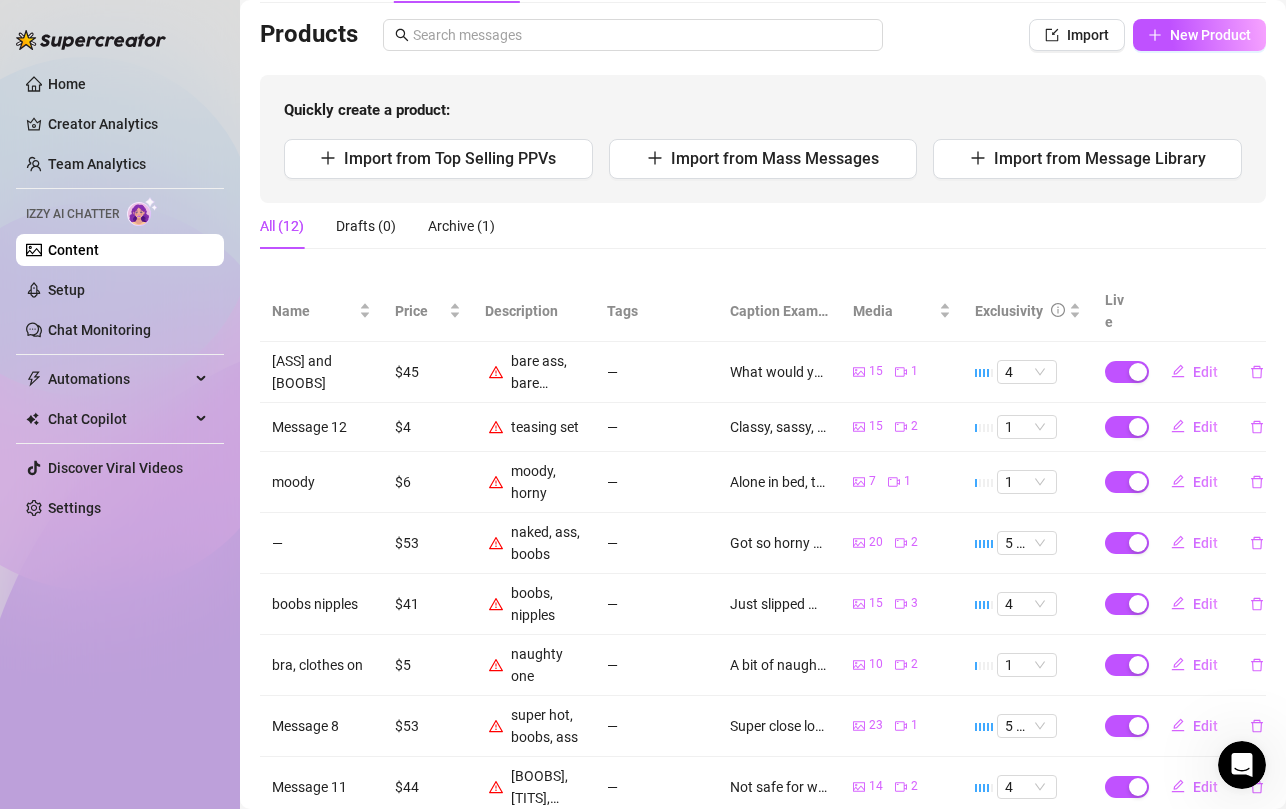 scroll, scrollTop: 100, scrollLeft: 0, axis: vertical 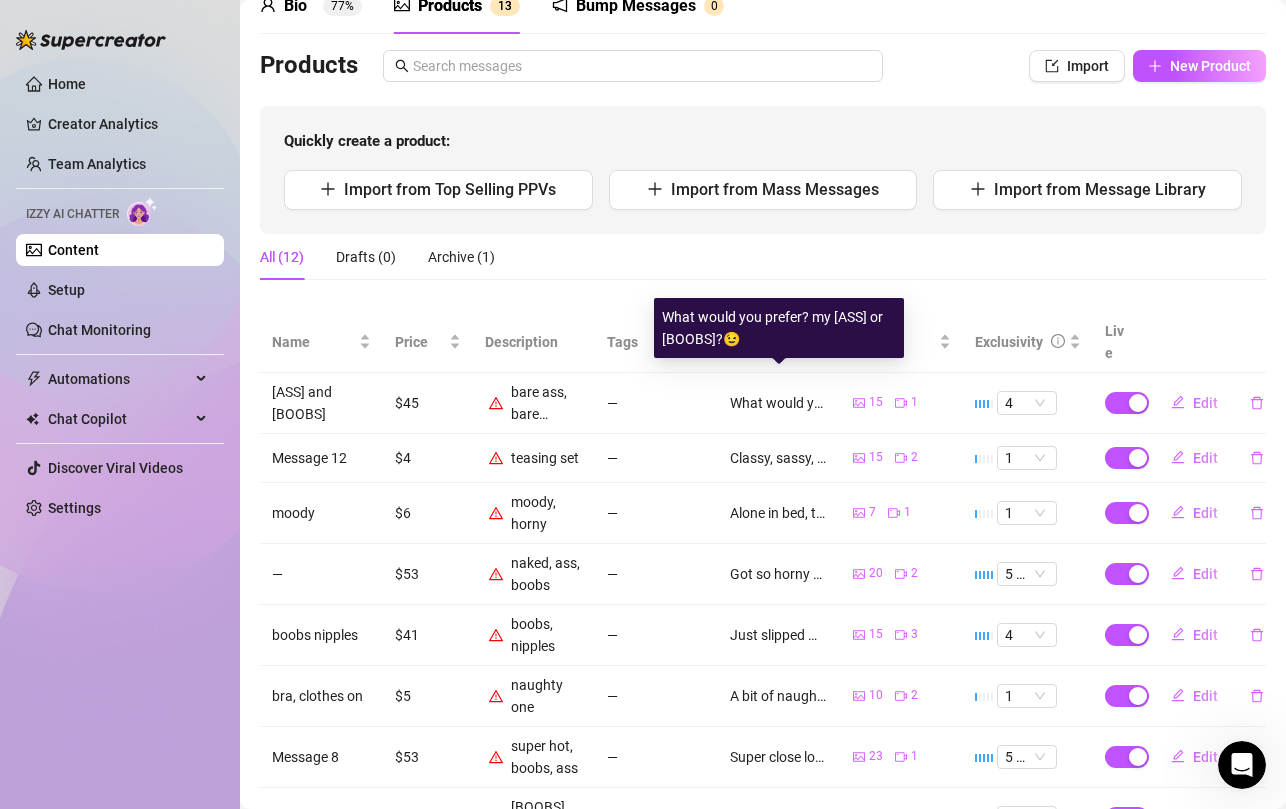 click on "What would you prefer? my [ASS] or [BOOBS]?😉" at bounding box center (779, 403) 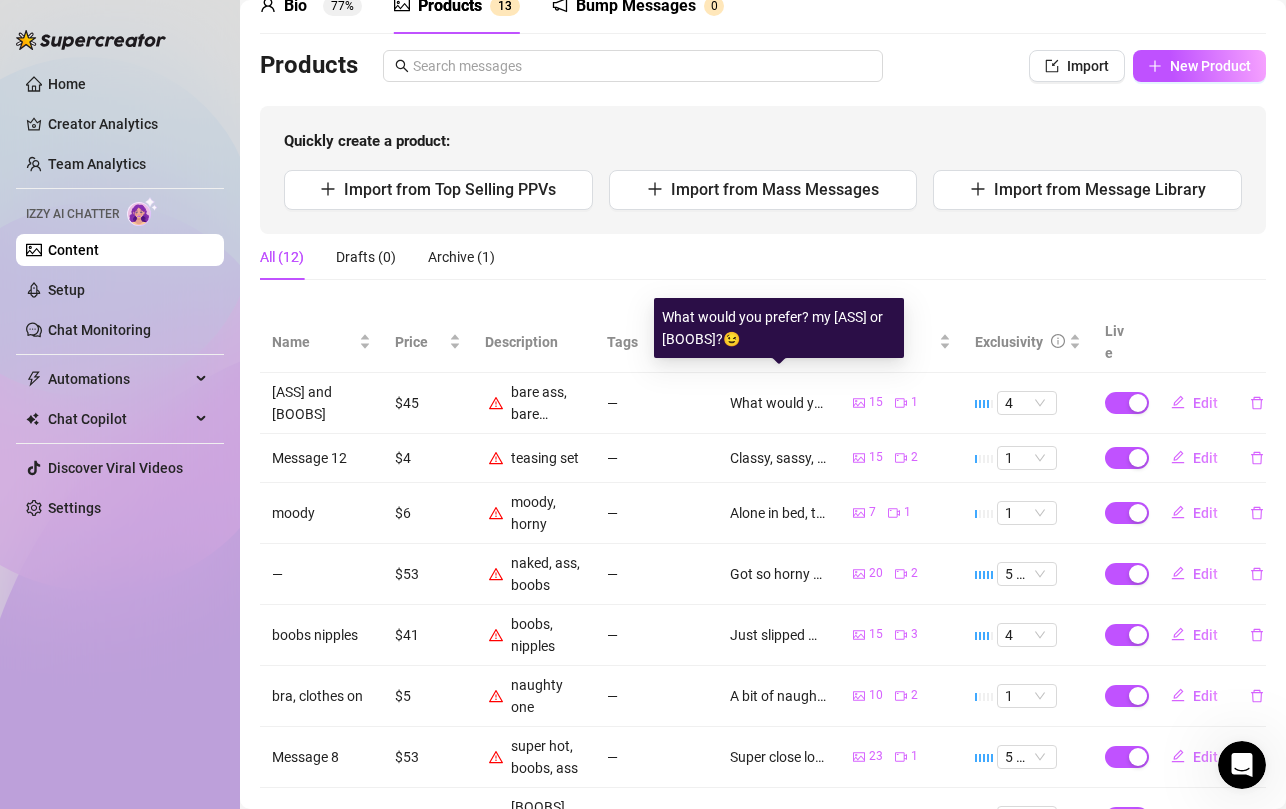 click on "What would you prefer? my [ASS] or [BOOBS]?😉" at bounding box center (779, 403) 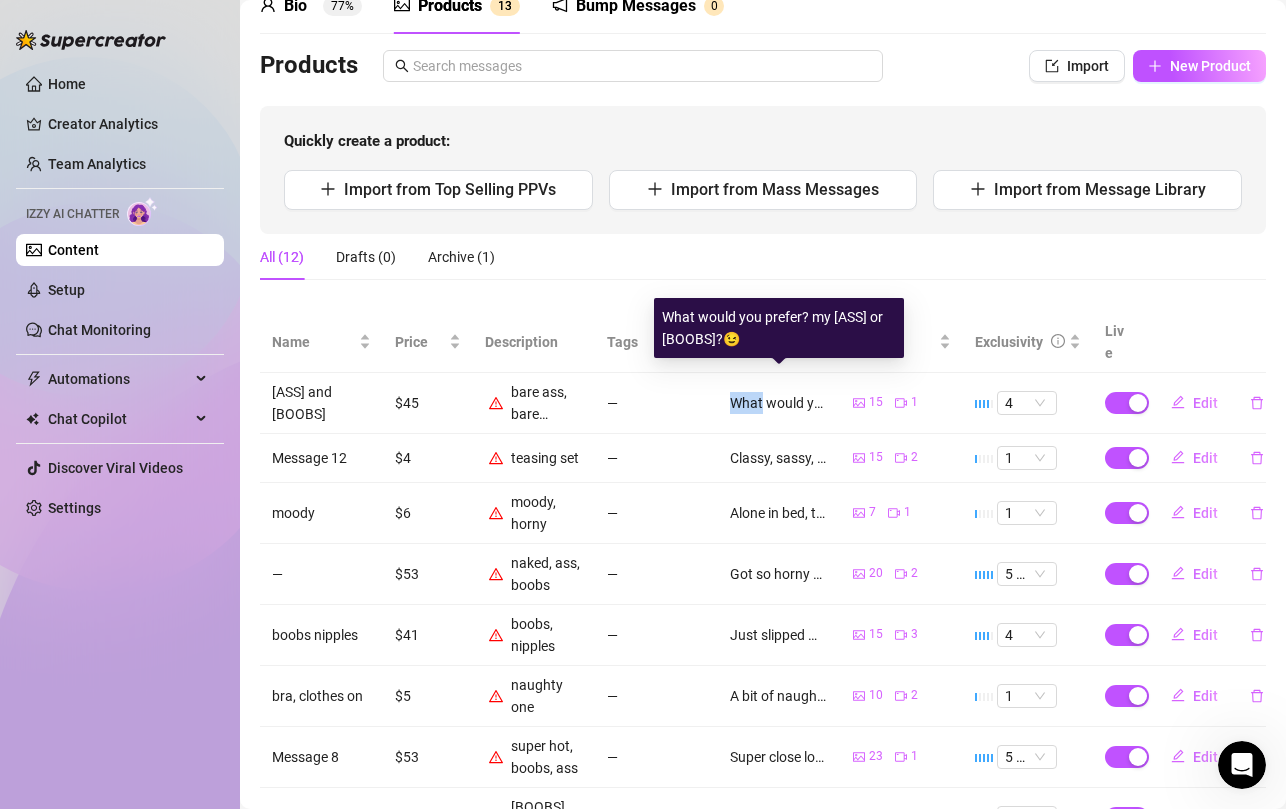 click on "What would you prefer? my [ASS] or [BOOBS]?😉" at bounding box center [779, 403] 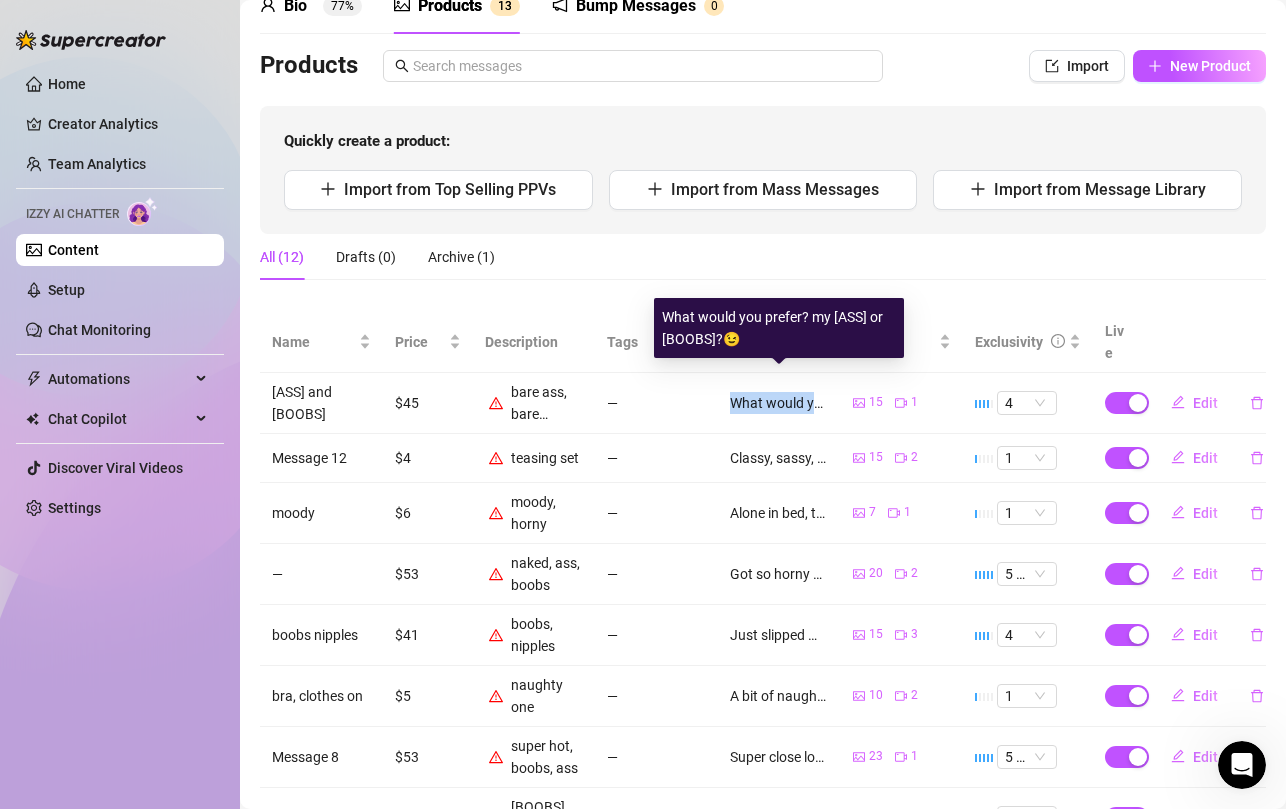click on "What would you prefer? my [ASS] or [BOOBS]?😉" at bounding box center (779, 403) 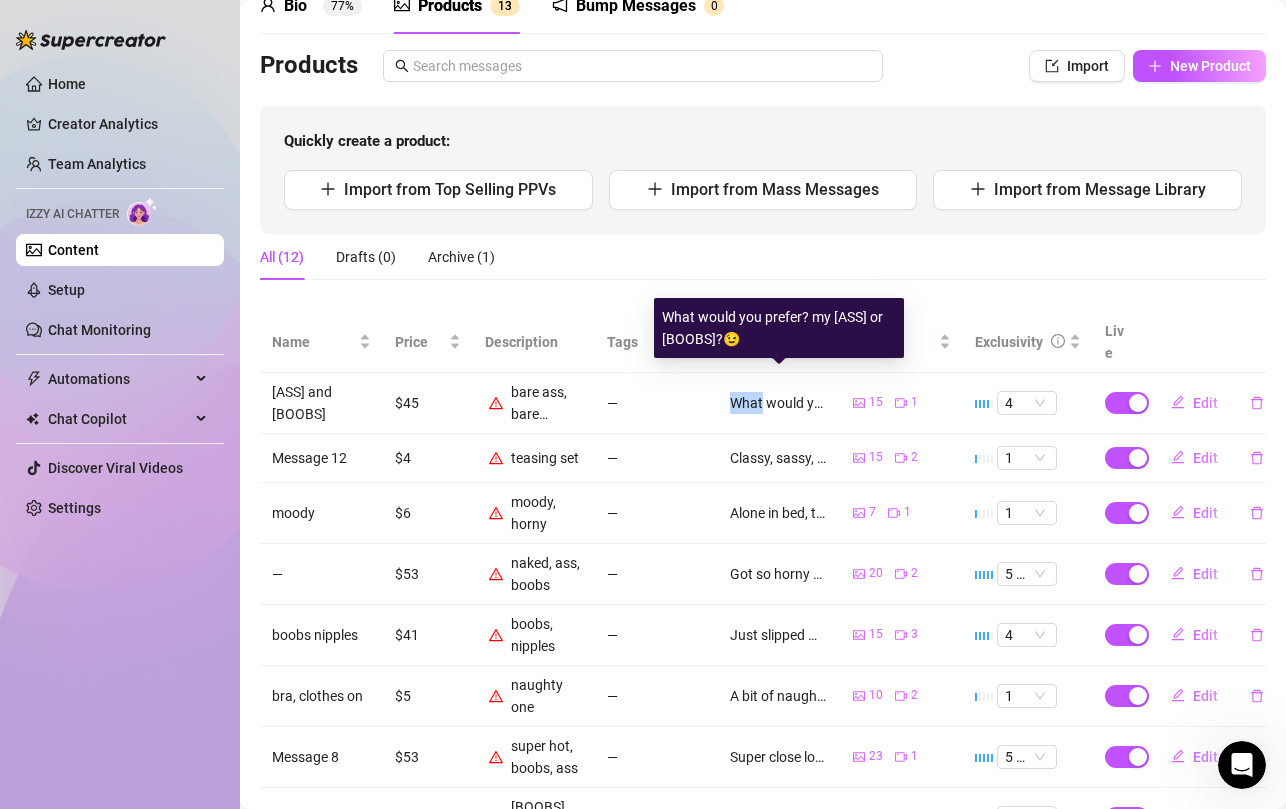click on "What would you prefer? my [ASS] or [BOOBS]?😉" at bounding box center (779, 403) 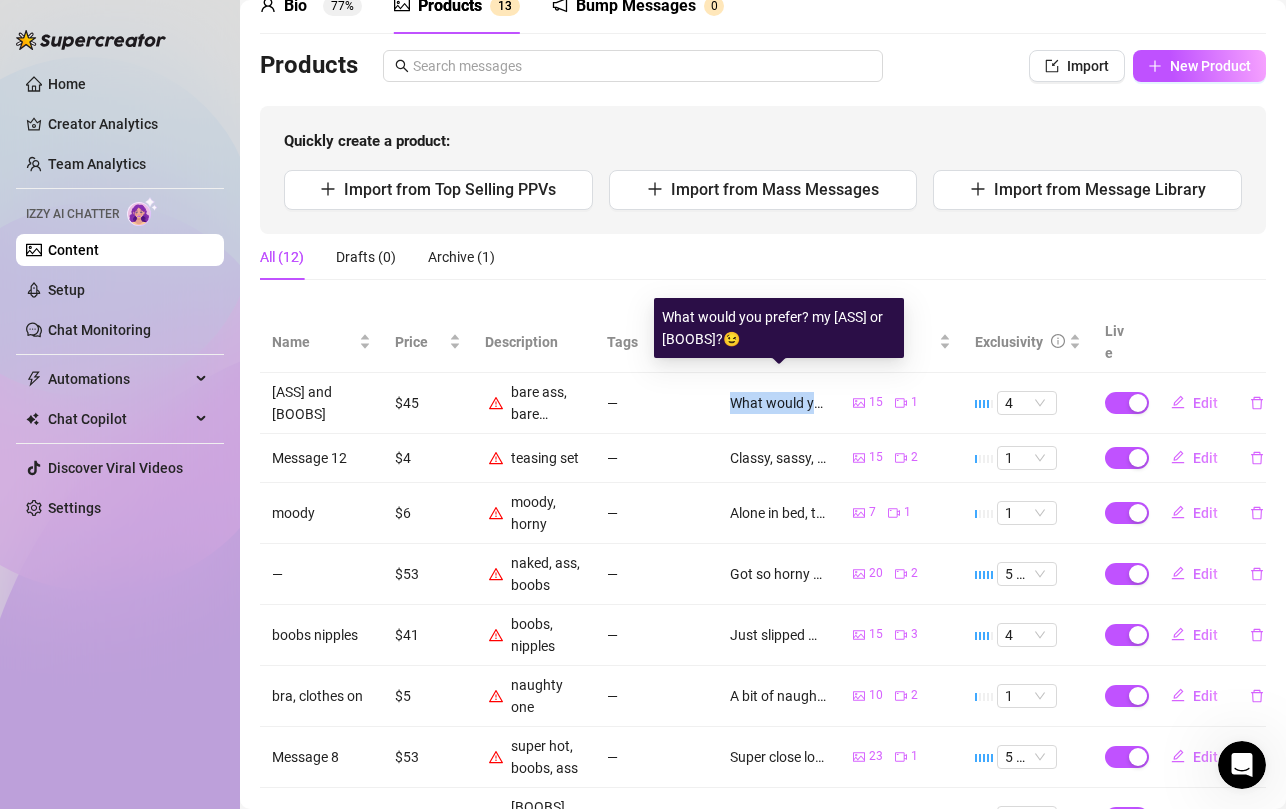 click on "What would you prefer? my [ASS] or [BOOBS]?😉" at bounding box center (779, 403) 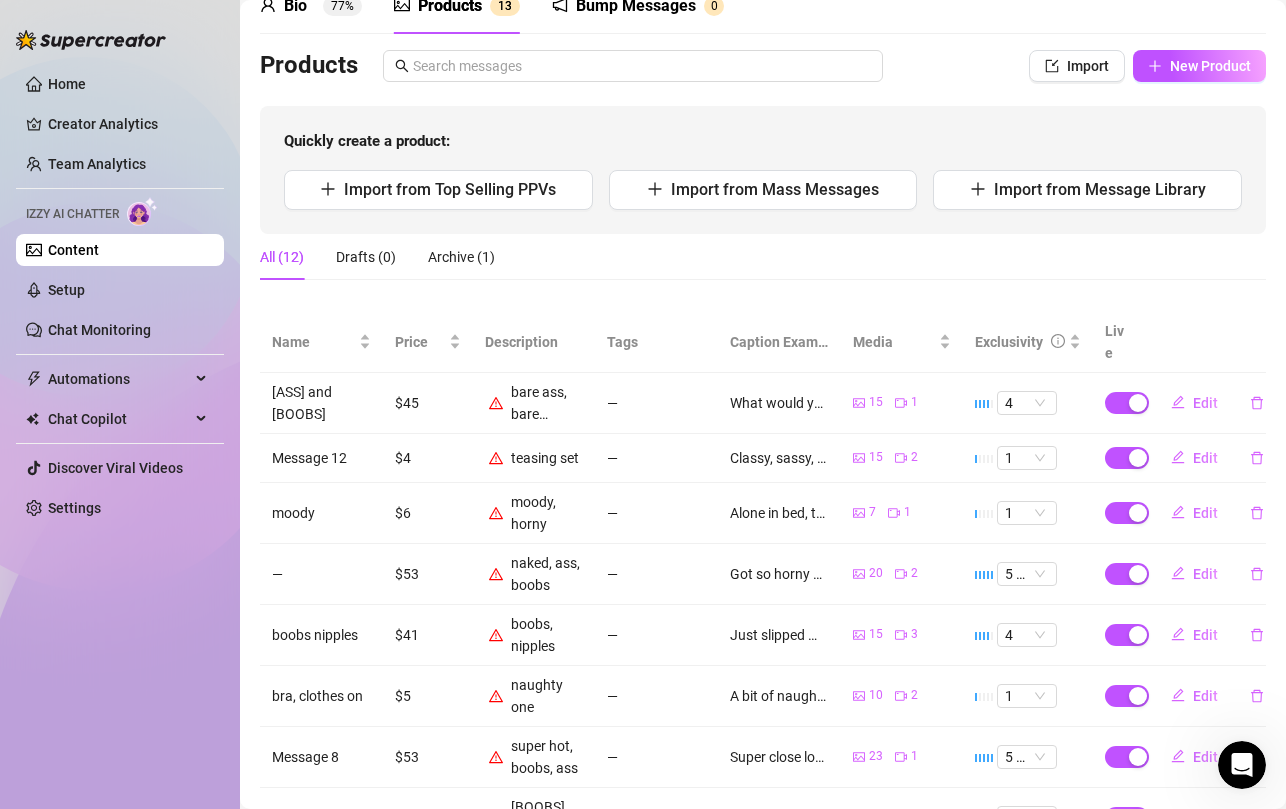 click on "[ASS] and [BOOBS]" at bounding box center [321, 403] 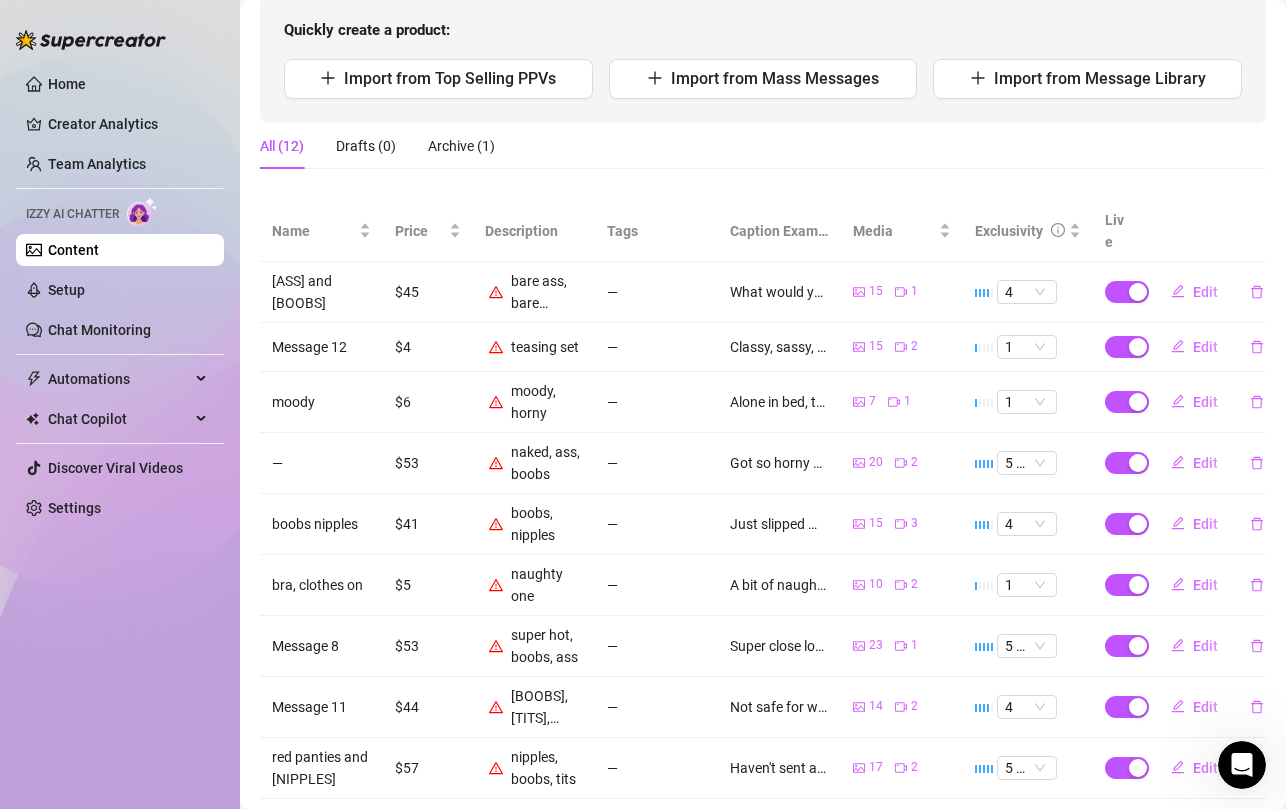 scroll, scrollTop: 218, scrollLeft: 0, axis: vertical 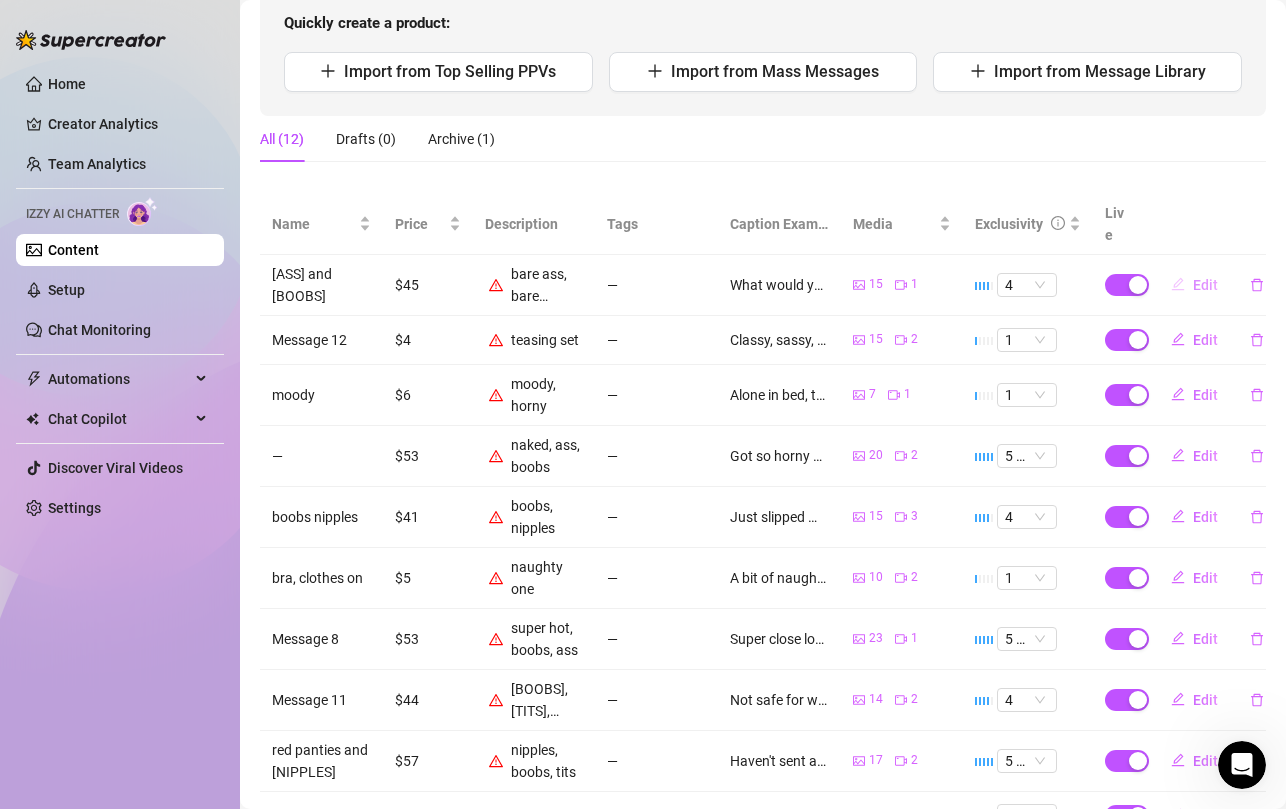 click 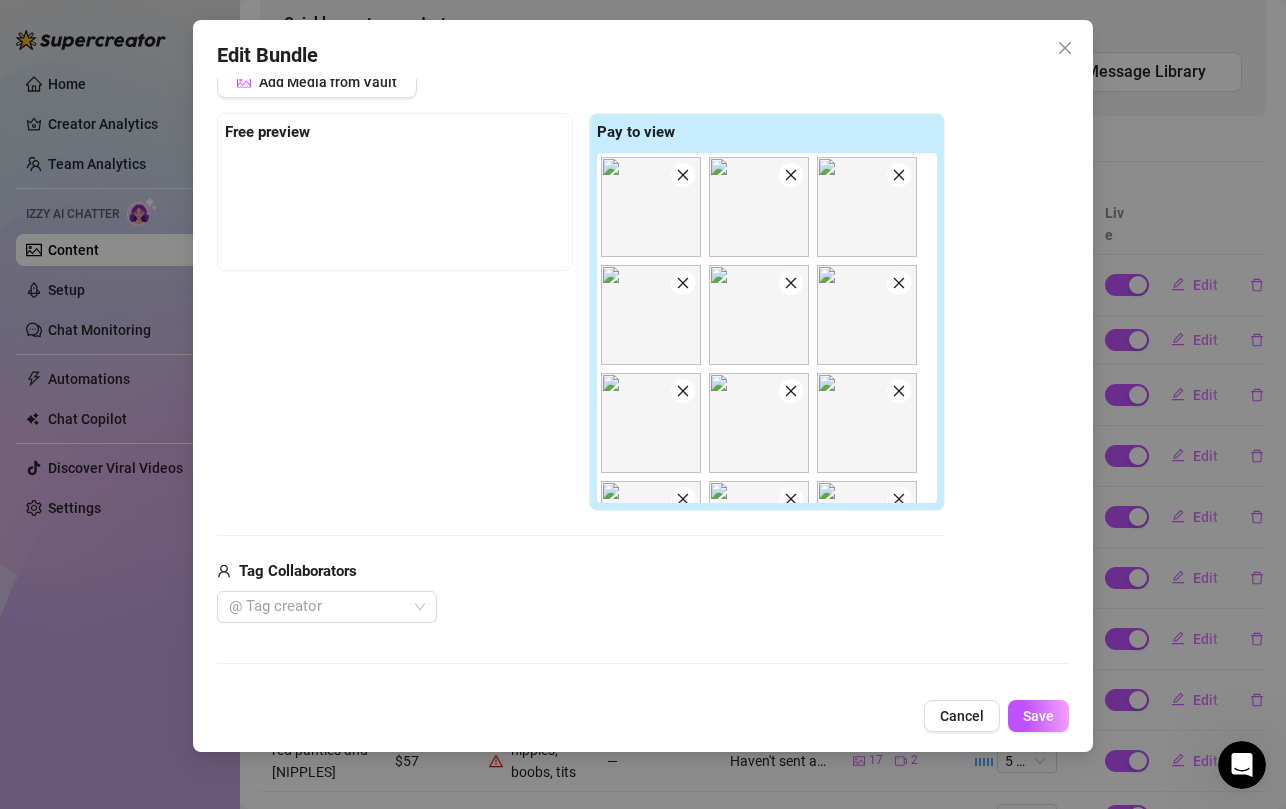 scroll, scrollTop: 382, scrollLeft: 0, axis: vertical 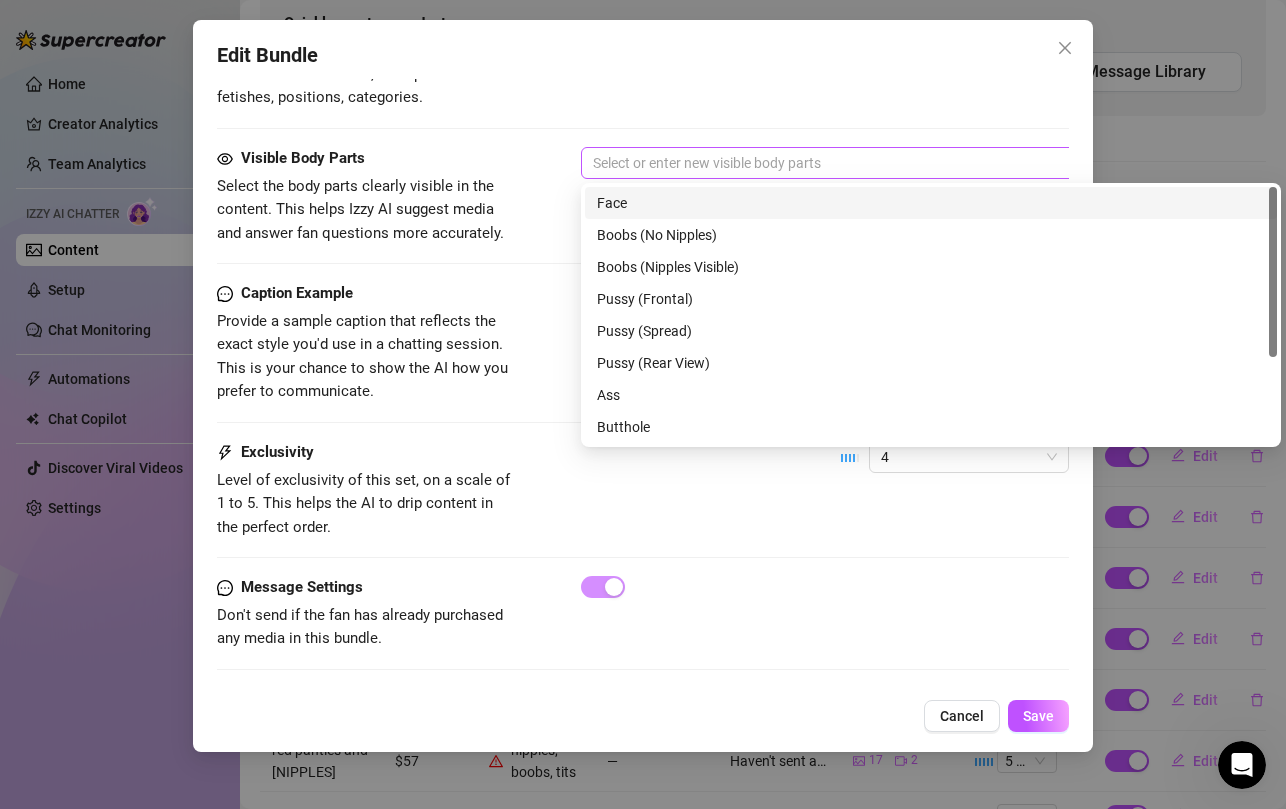 click at bounding box center (920, 163) 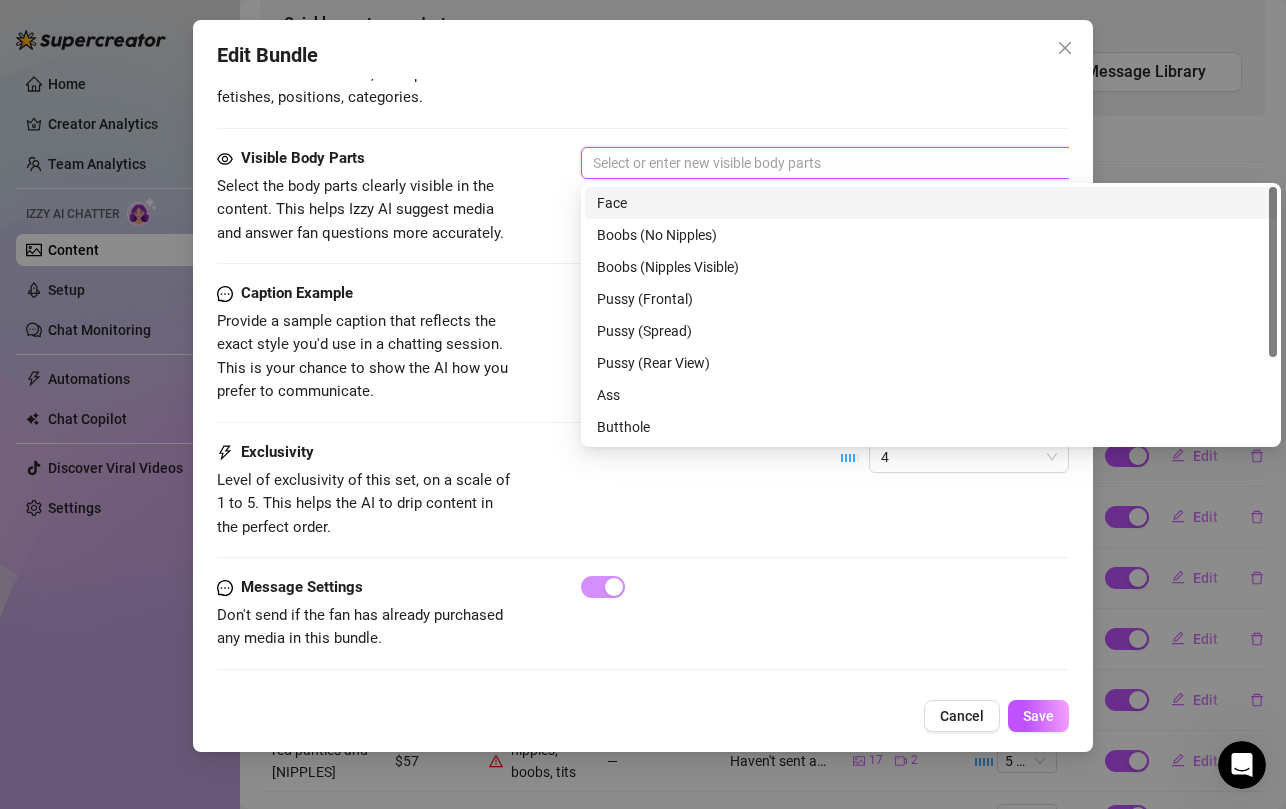 click on "Visible Body Parts Select the body parts clearly visible in the content. This helps Izzy AI suggest media and answer fan questions more accurately.   Select or enter new visible body parts" at bounding box center (643, 196) 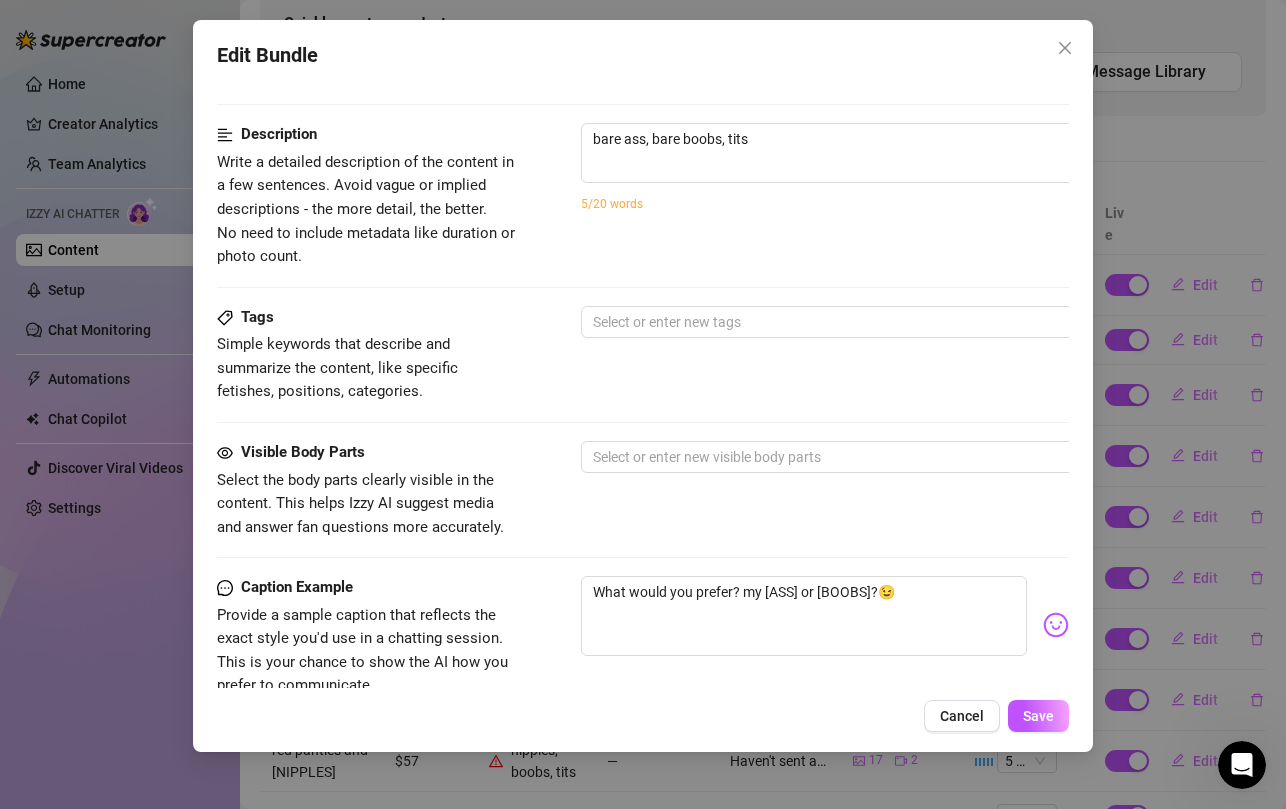 scroll, scrollTop: 1046, scrollLeft: 0, axis: vertical 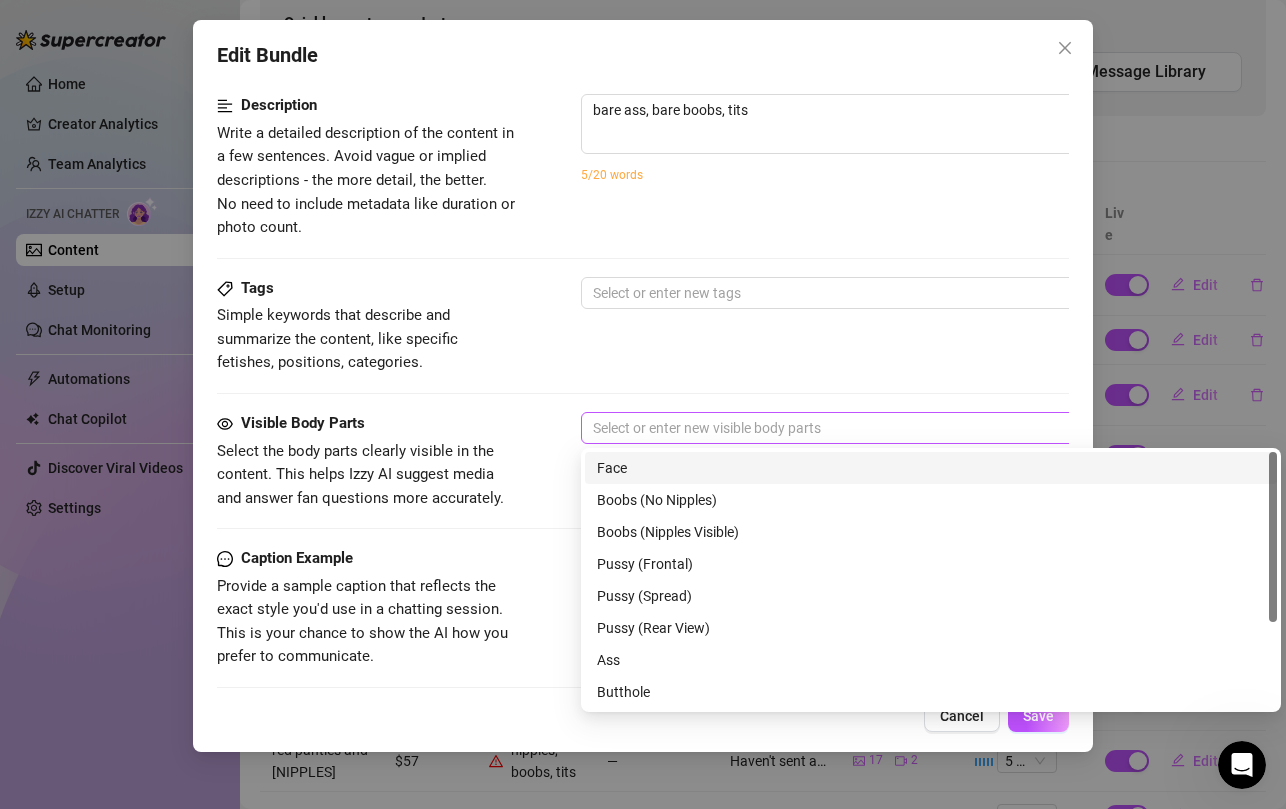 click at bounding box center [920, 428] 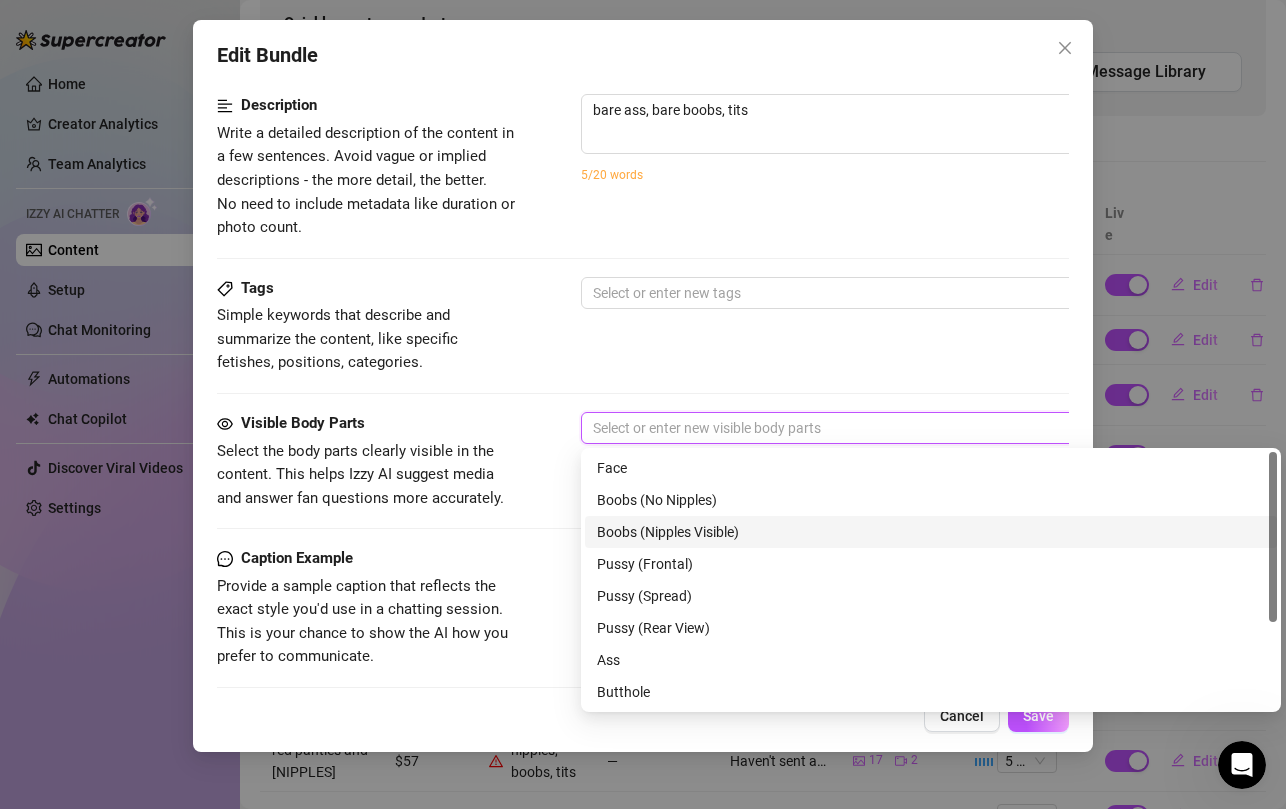 click on "Boobs (Nipples Visible)" at bounding box center [931, 532] 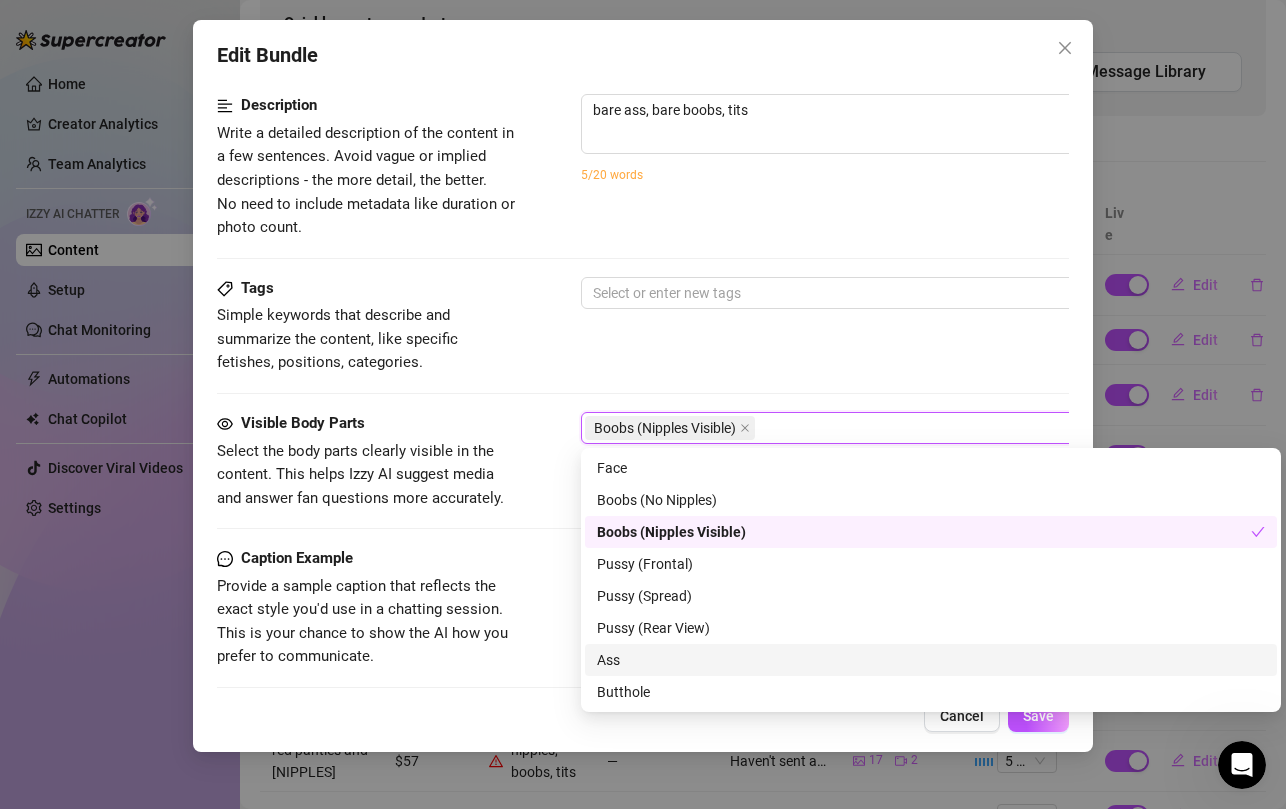click on "Ass" at bounding box center [931, 660] 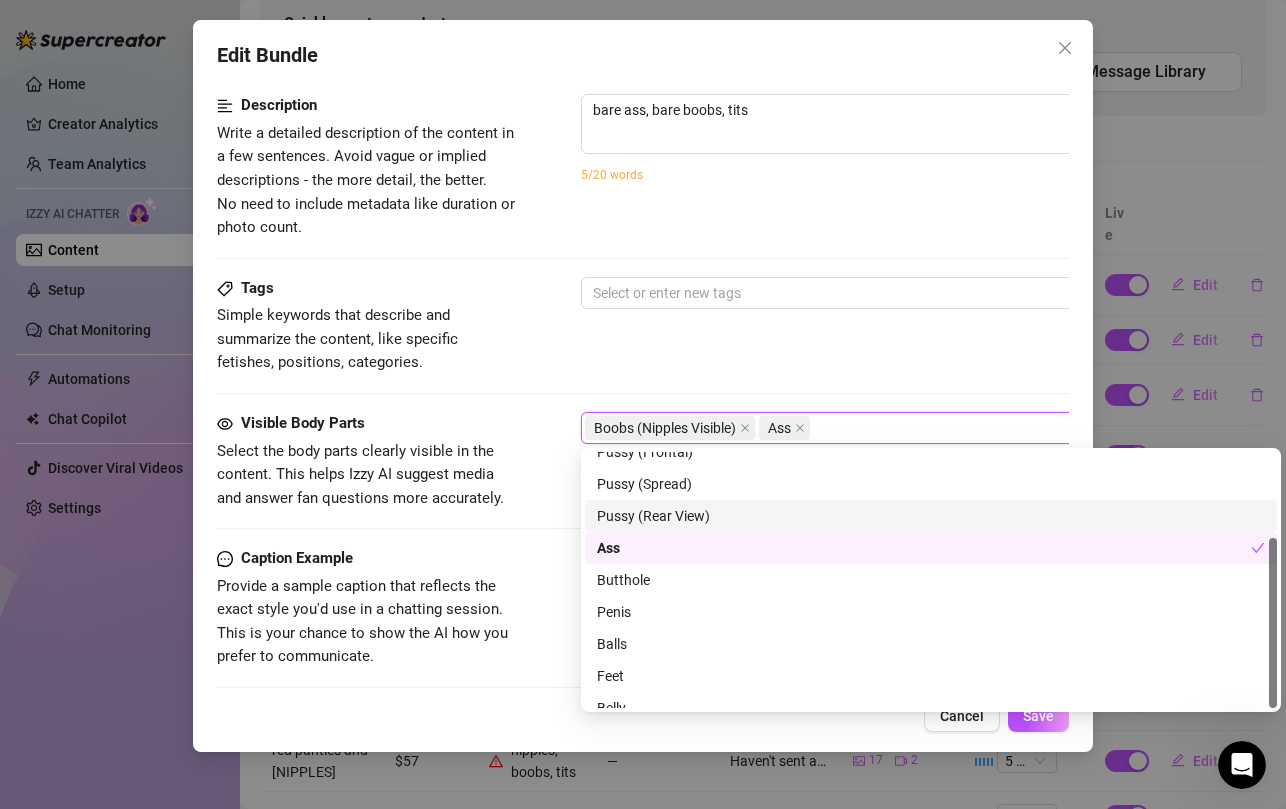 scroll, scrollTop: 128, scrollLeft: 0, axis: vertical 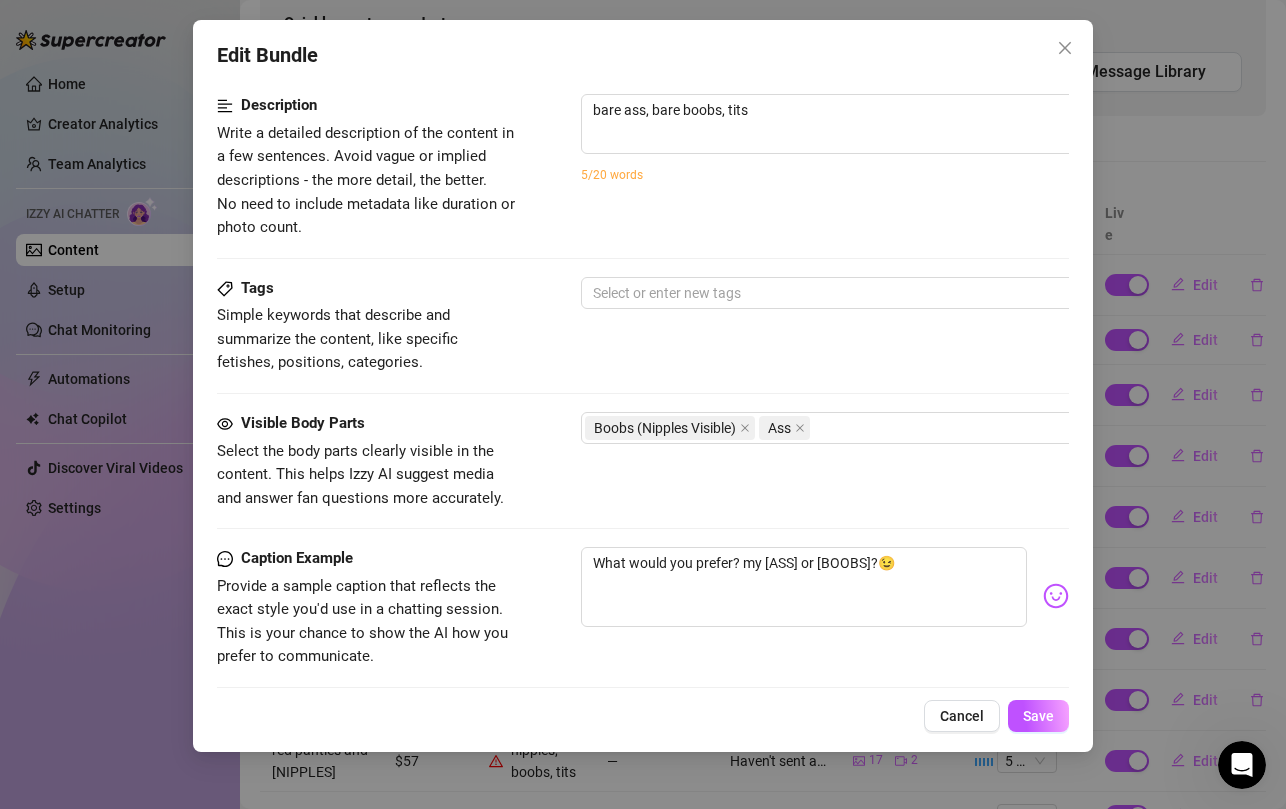 click on "Tags Simple keywords that describe and summarize the content, like specific fetishes, positions, categories.   Select or enter new tags" at bounding box center (643, 326) 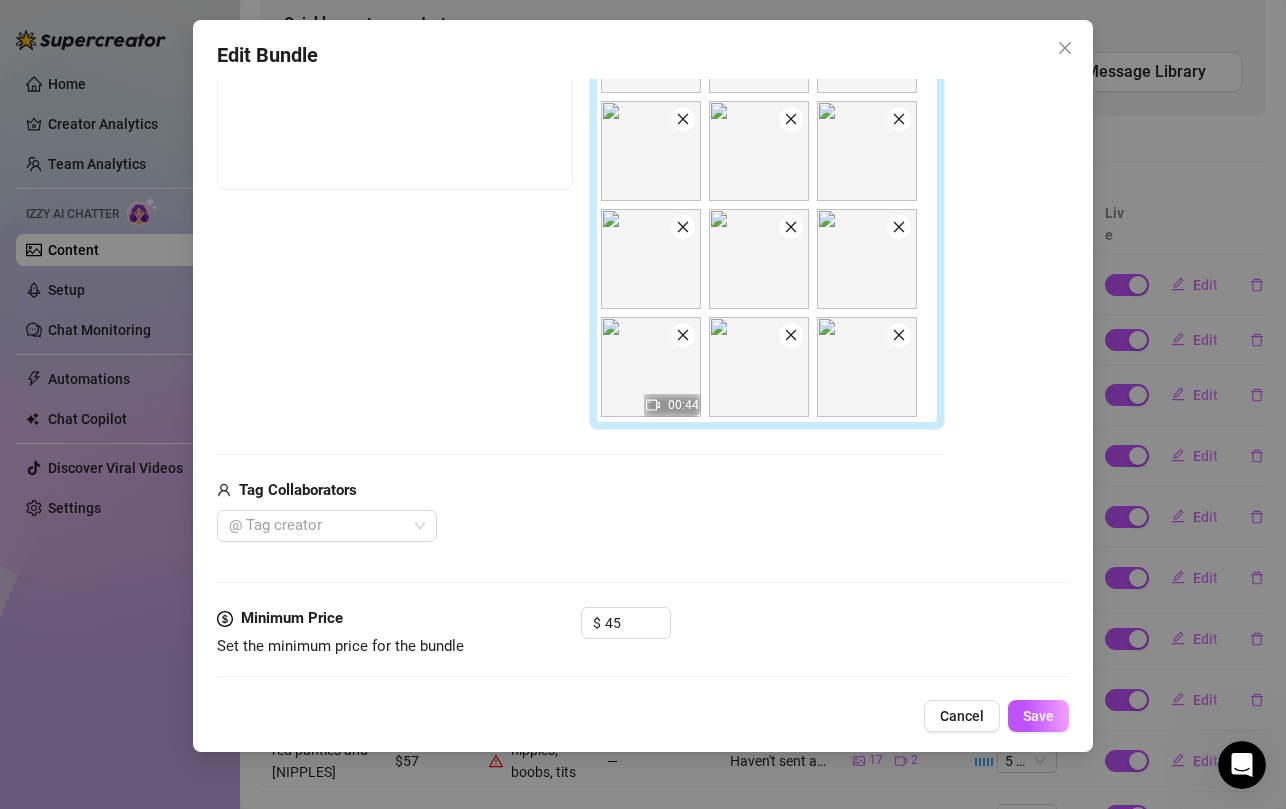 scroll, scrollTop: 354, scrollLeft: 0, axis: vertical 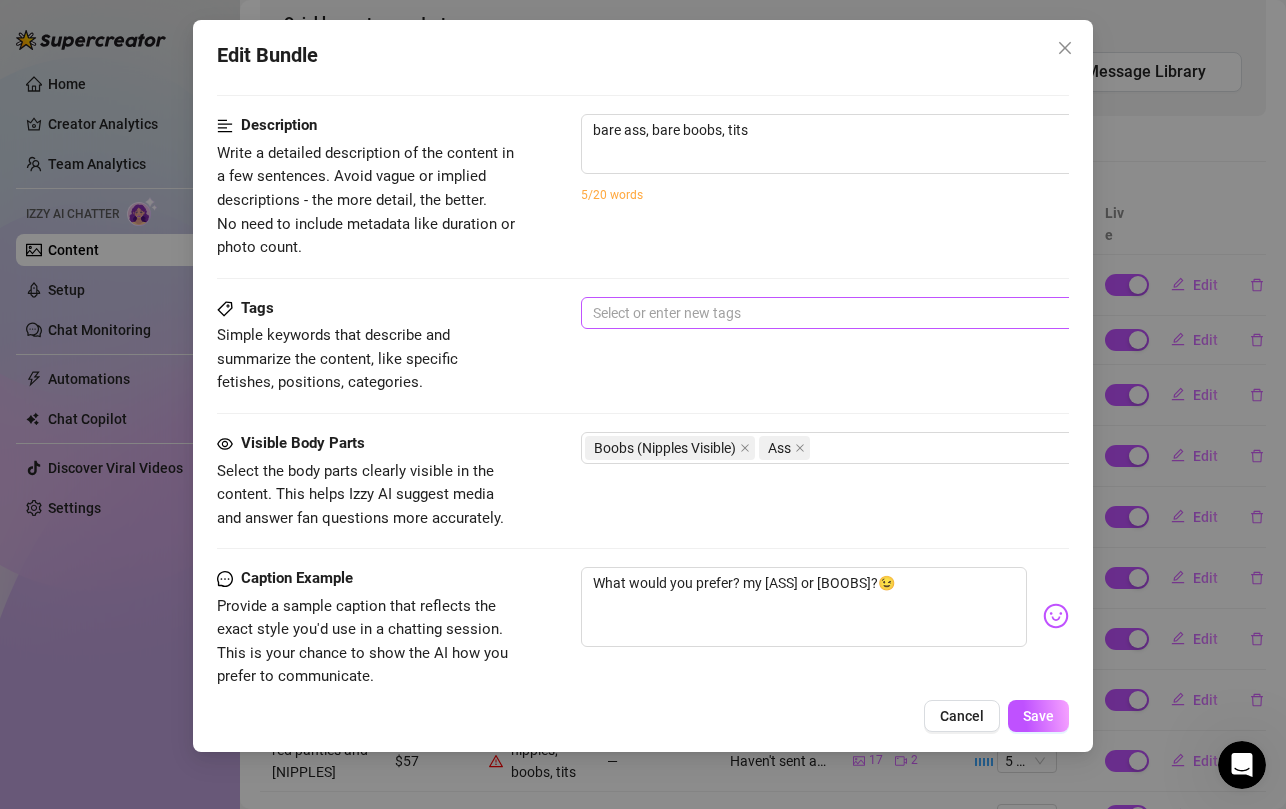click at bounding box center (920, 313) 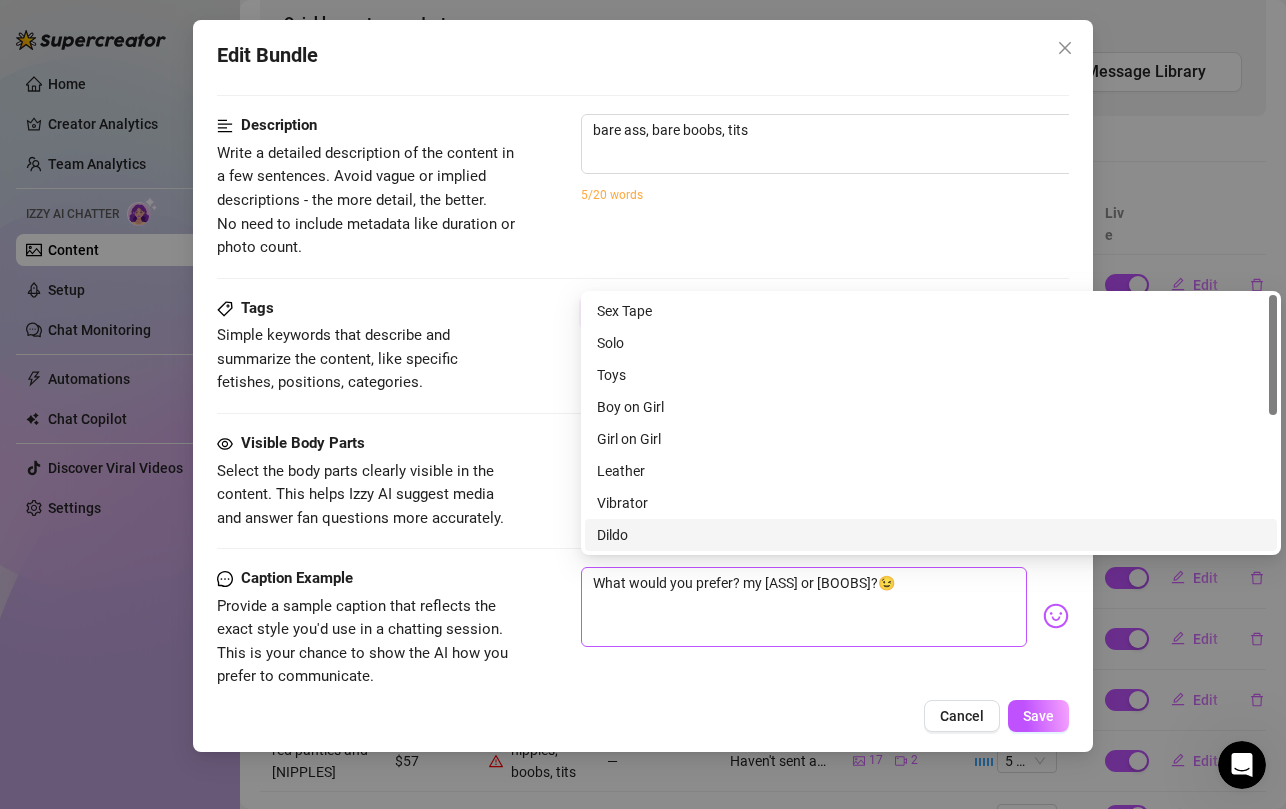 scroll, scrollTop: 1106, scrollLeft: 0, axis: vertical 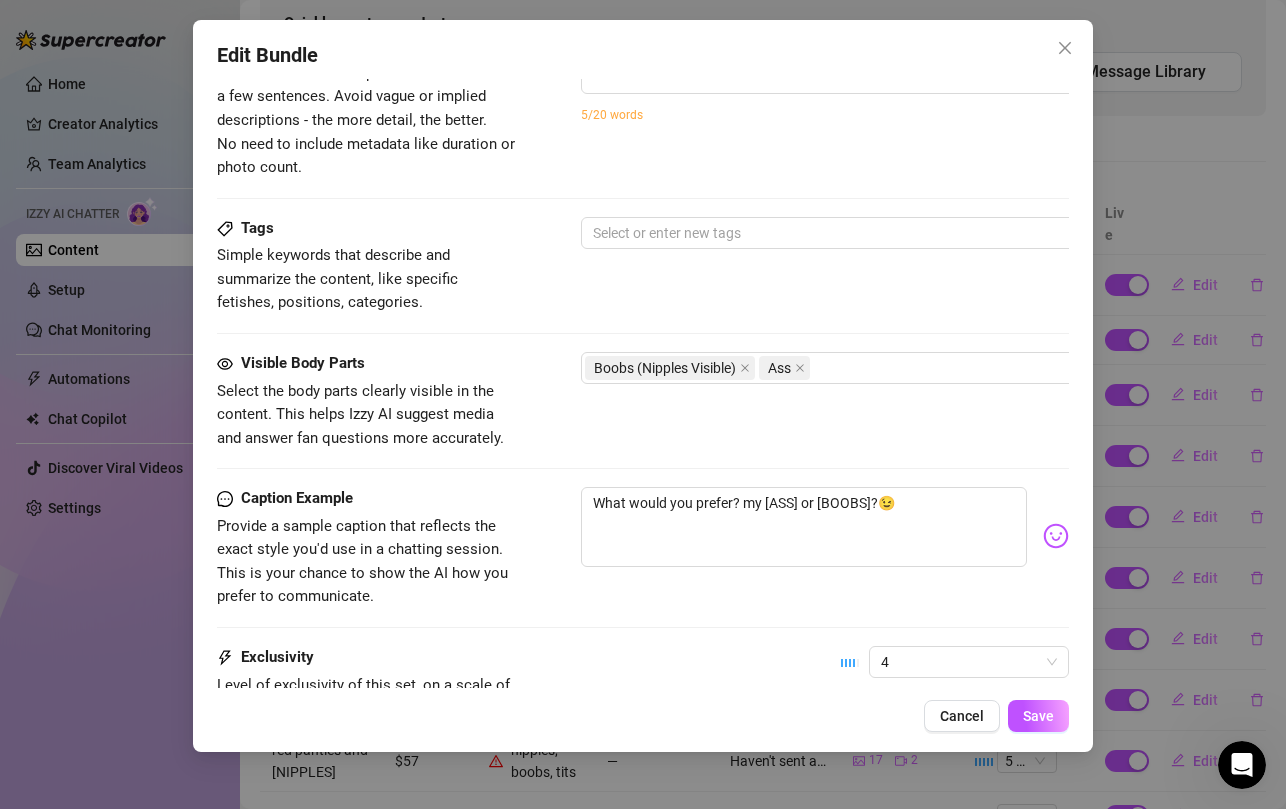 click on "Description Write a detailed description of the content in a few sentences. Avoid vague or implied descriptions - the more detail, the better.  No need to include metadata like duration or photo count. [ASS], [BOOBS], [TITS] 26 / 1000 5/20 words" at bounding box center [643, 125] 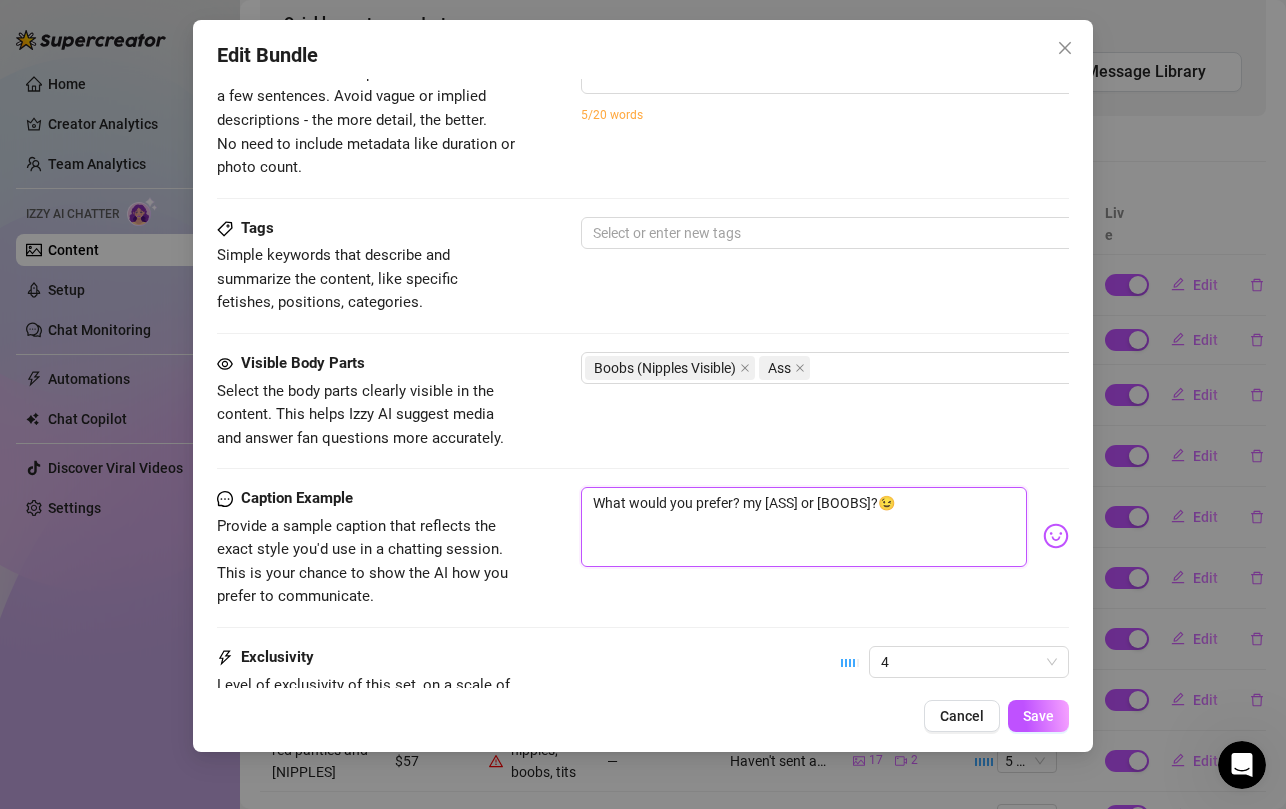 click on "What would you prefer? my [ASS] or [BOOBS]?😉" at bounding box center [804, 527] 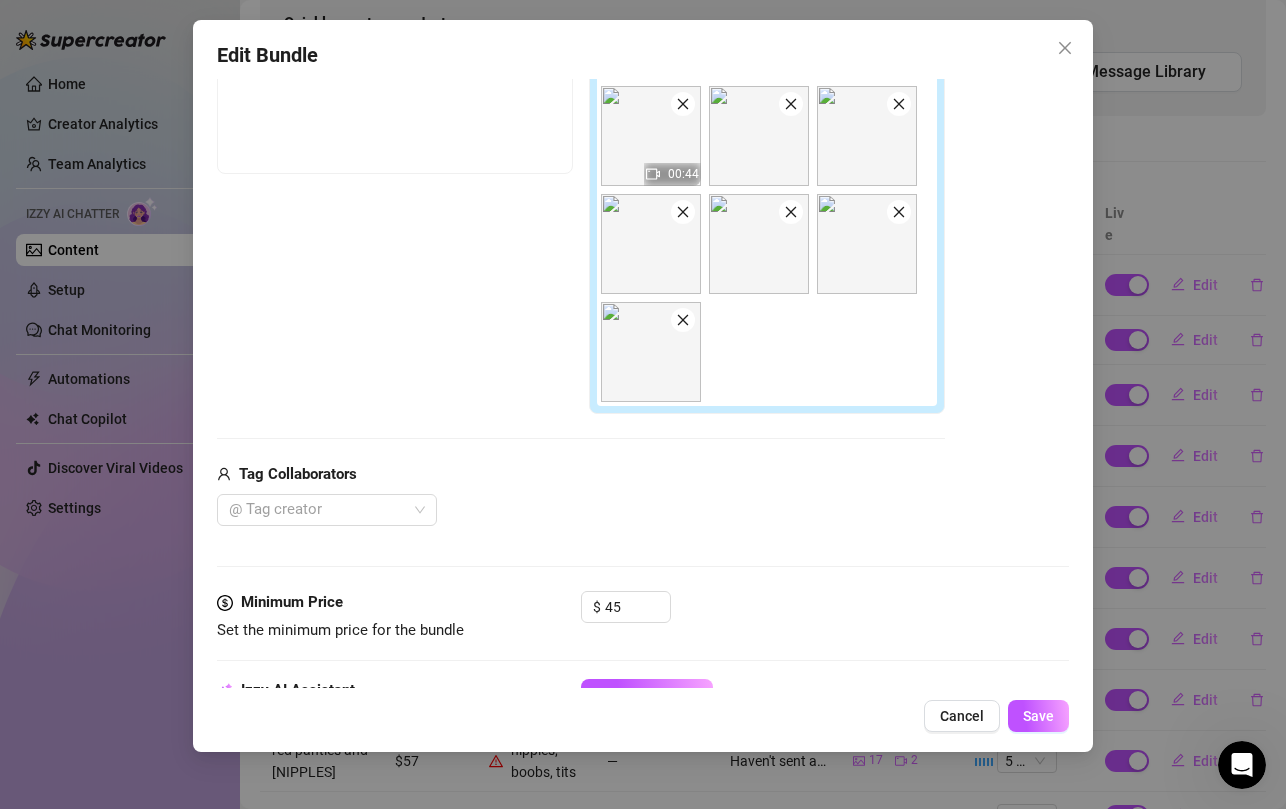 scroll, scrollTop: 88, scrollLeft: 0, axis: vertical 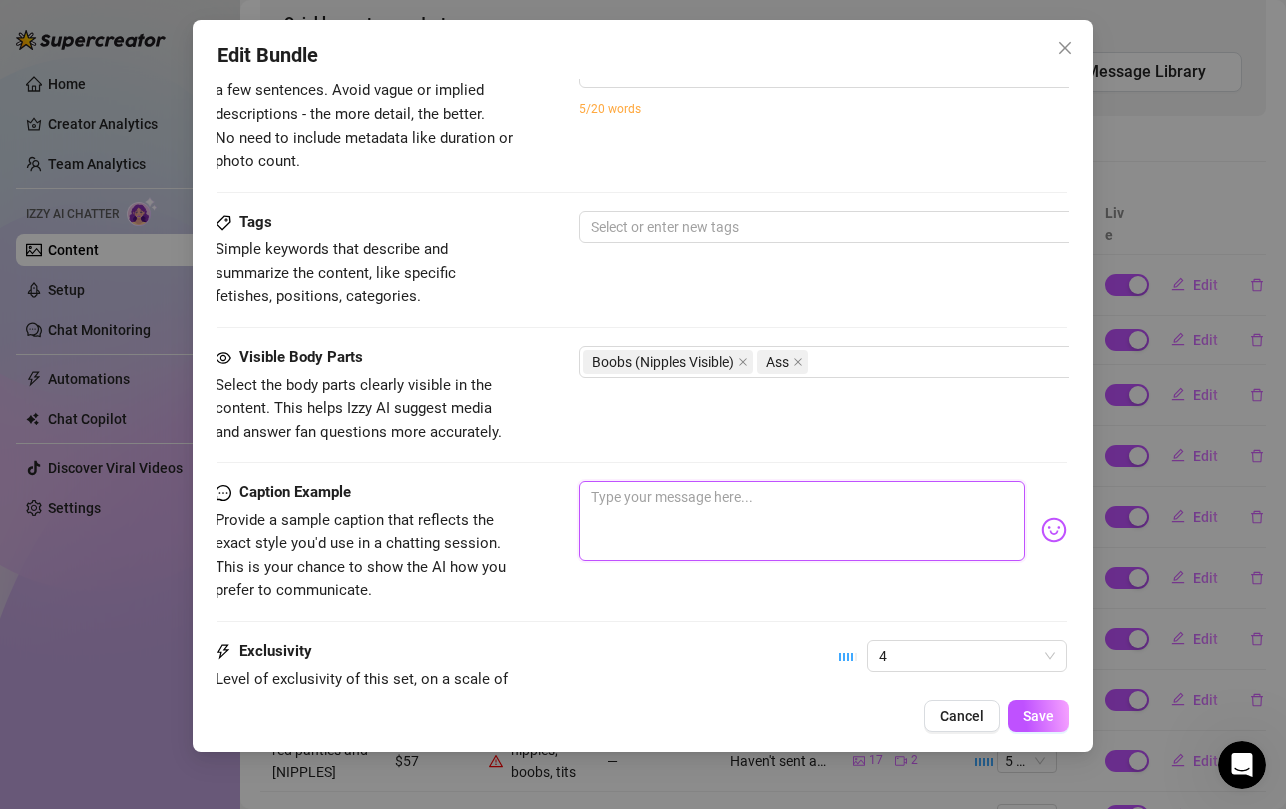 click at bounding box center (802, 521) 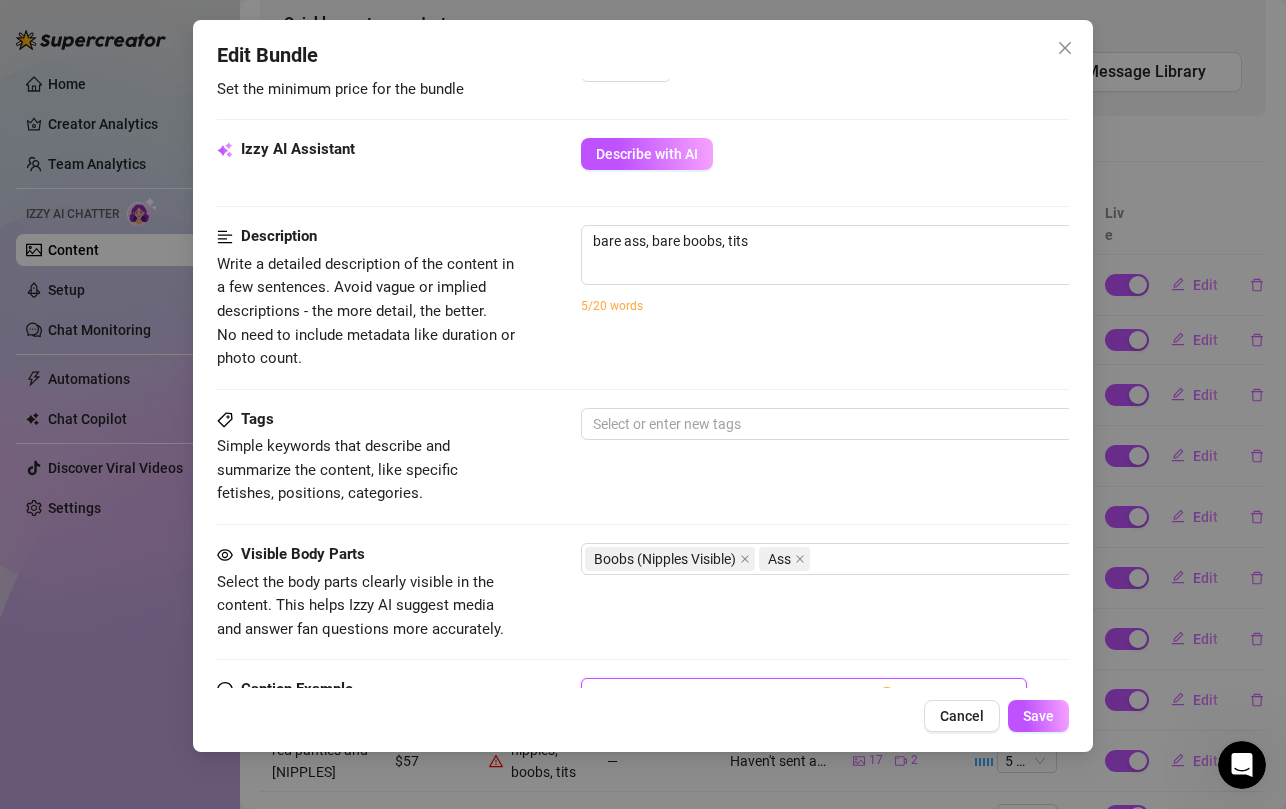 scroll, scrollTop: 911, scrollLeft: 0, axis: vertical 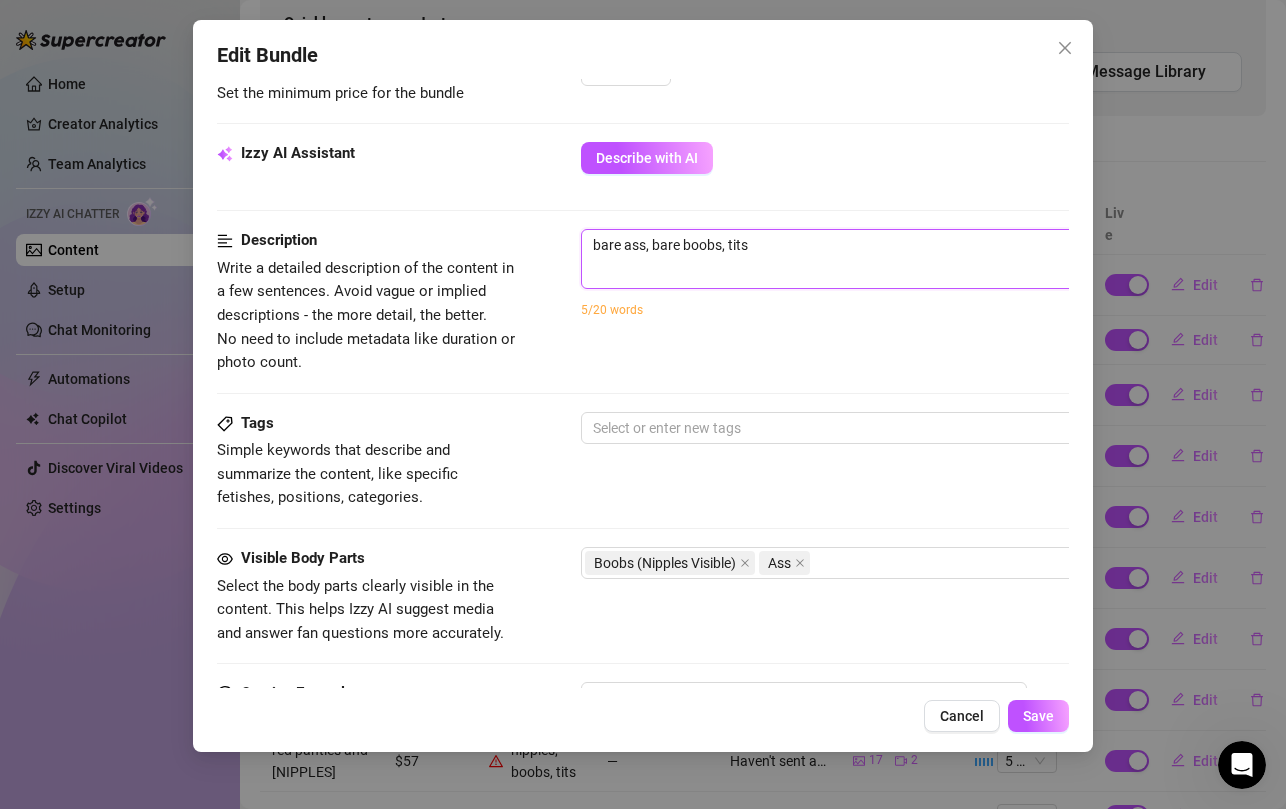 click on "bare ass, bare boobs, tits" at bounding box center [931, 245] 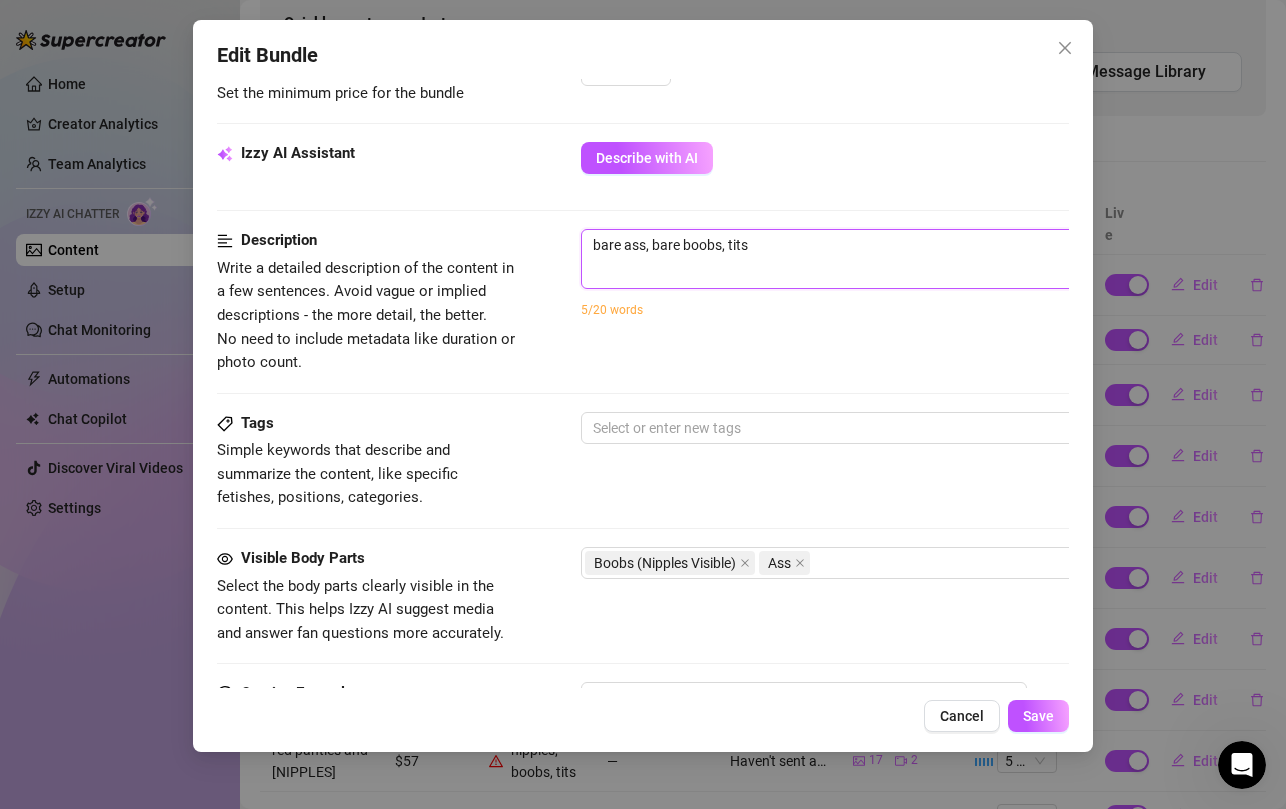 type on "S" 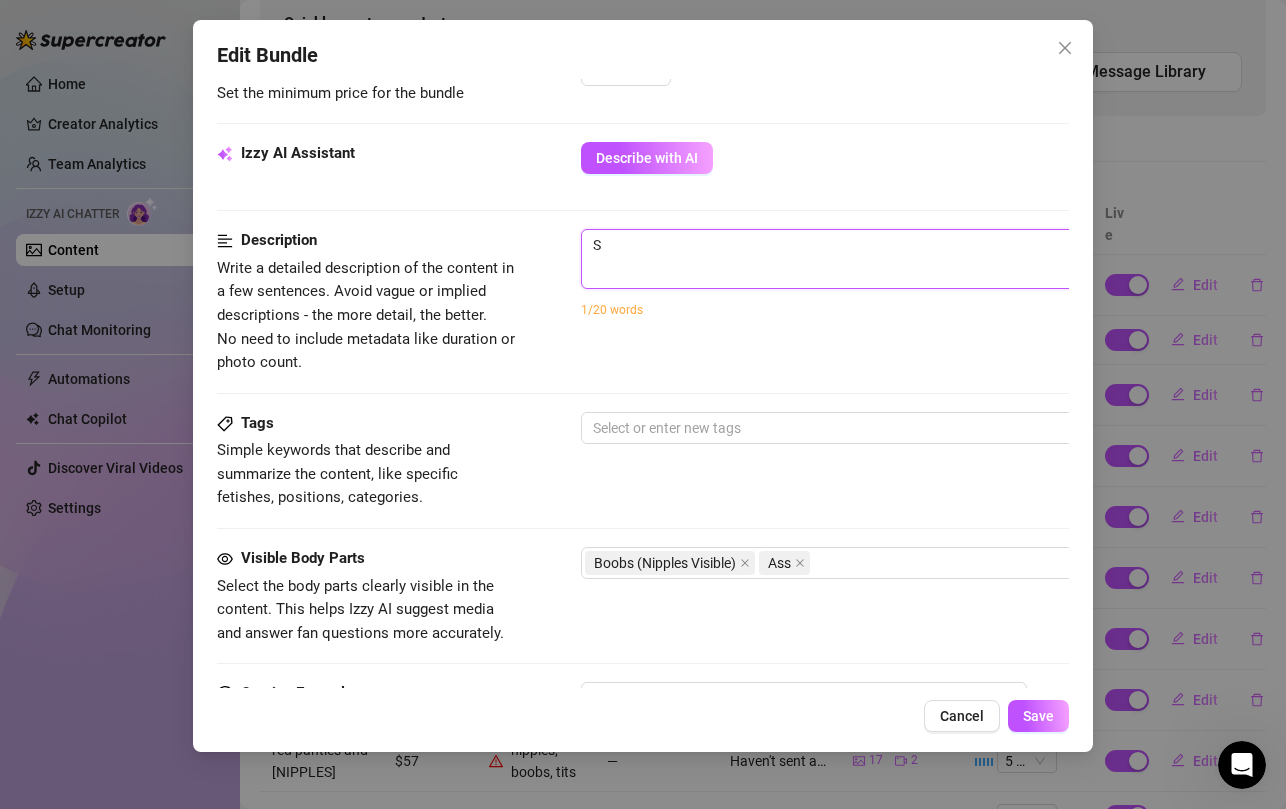 type on "Se" 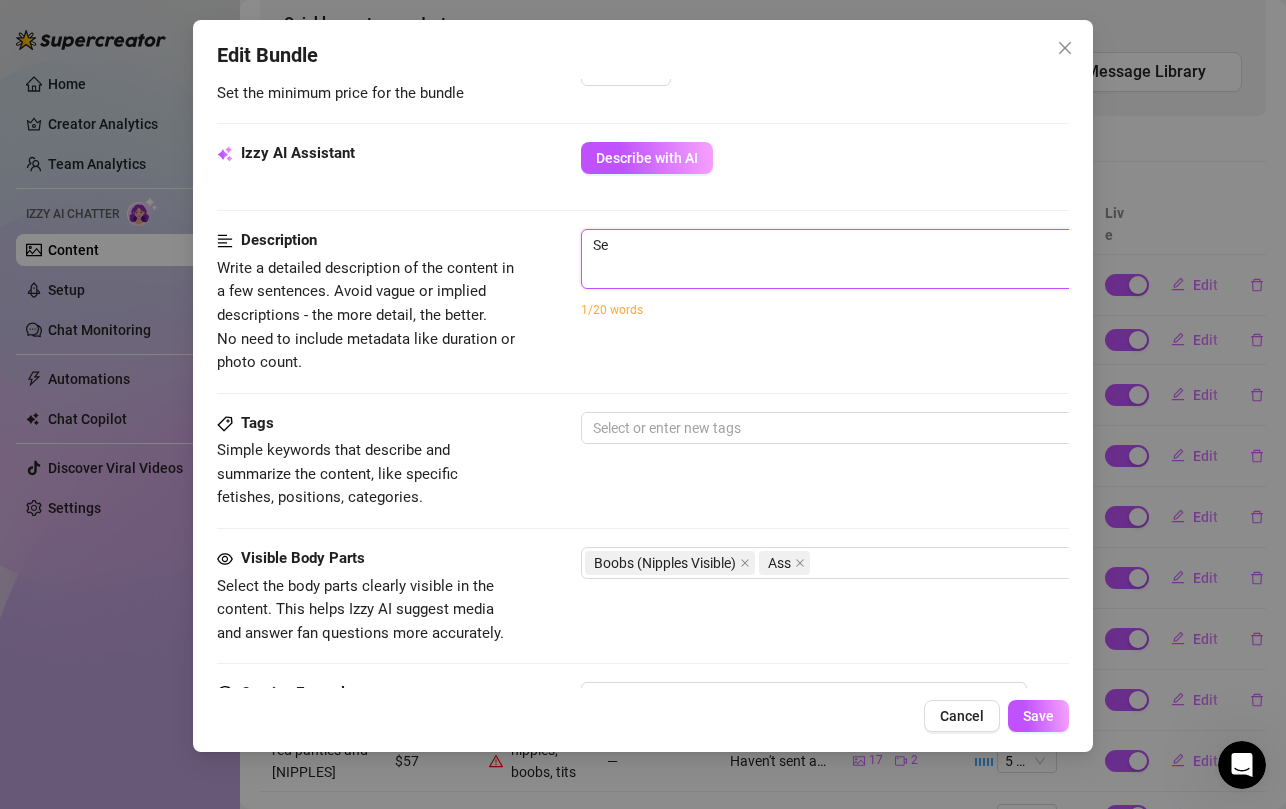 type on "[NAME_FRAGMENT]" 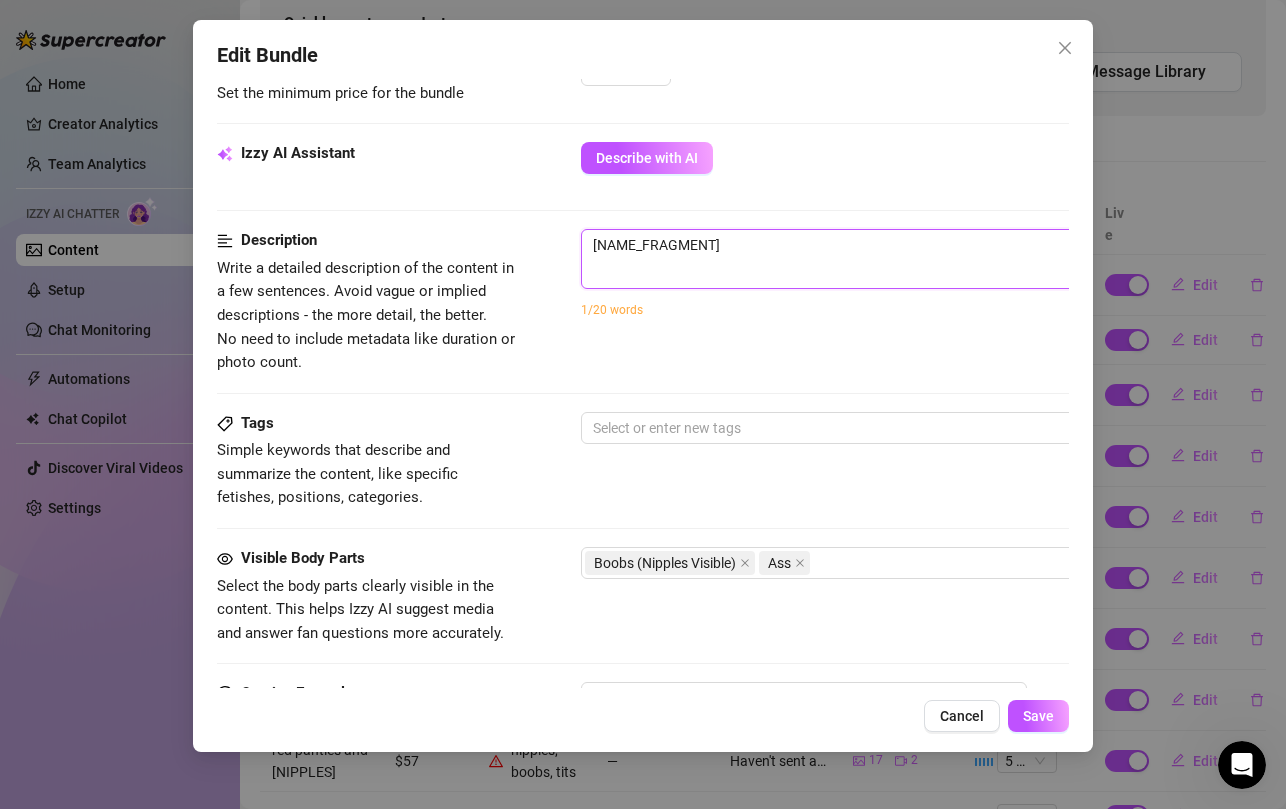 type on "Sens" 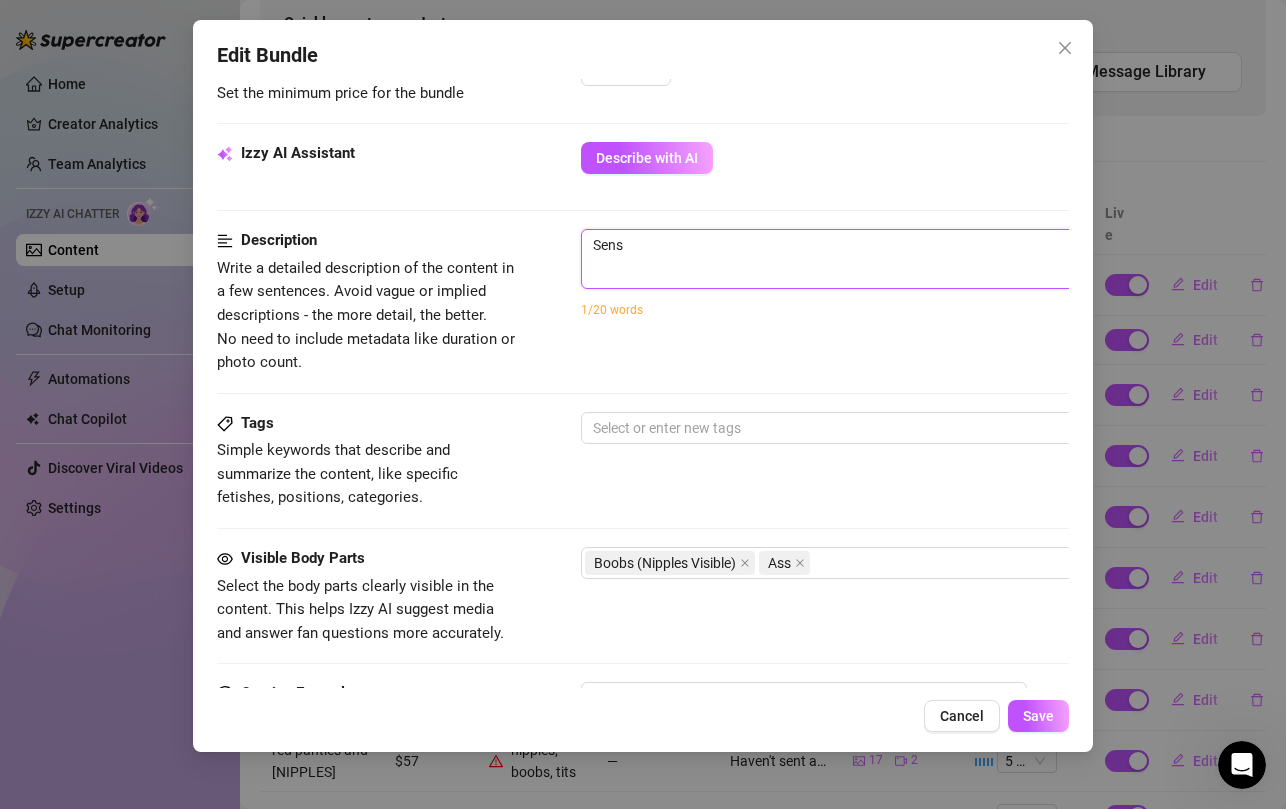 type on "Sensu" 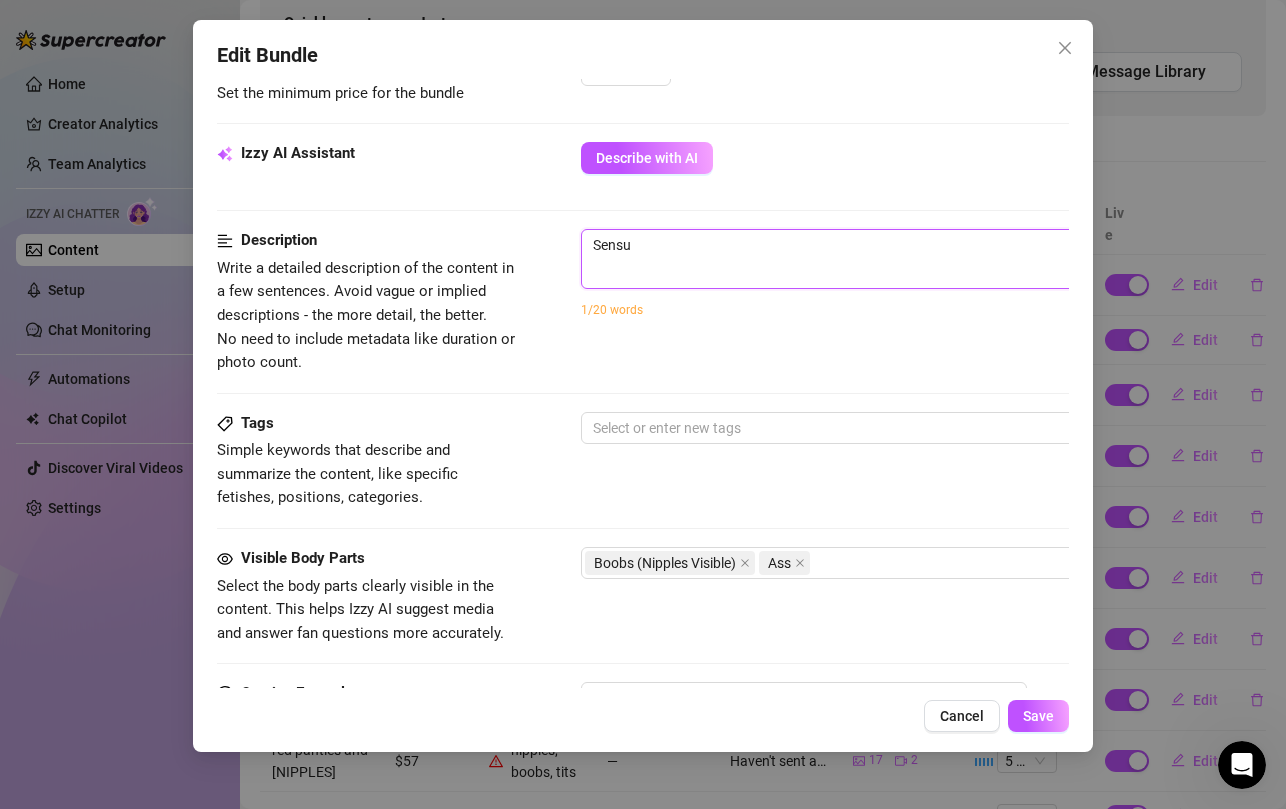 type on "Sensua" 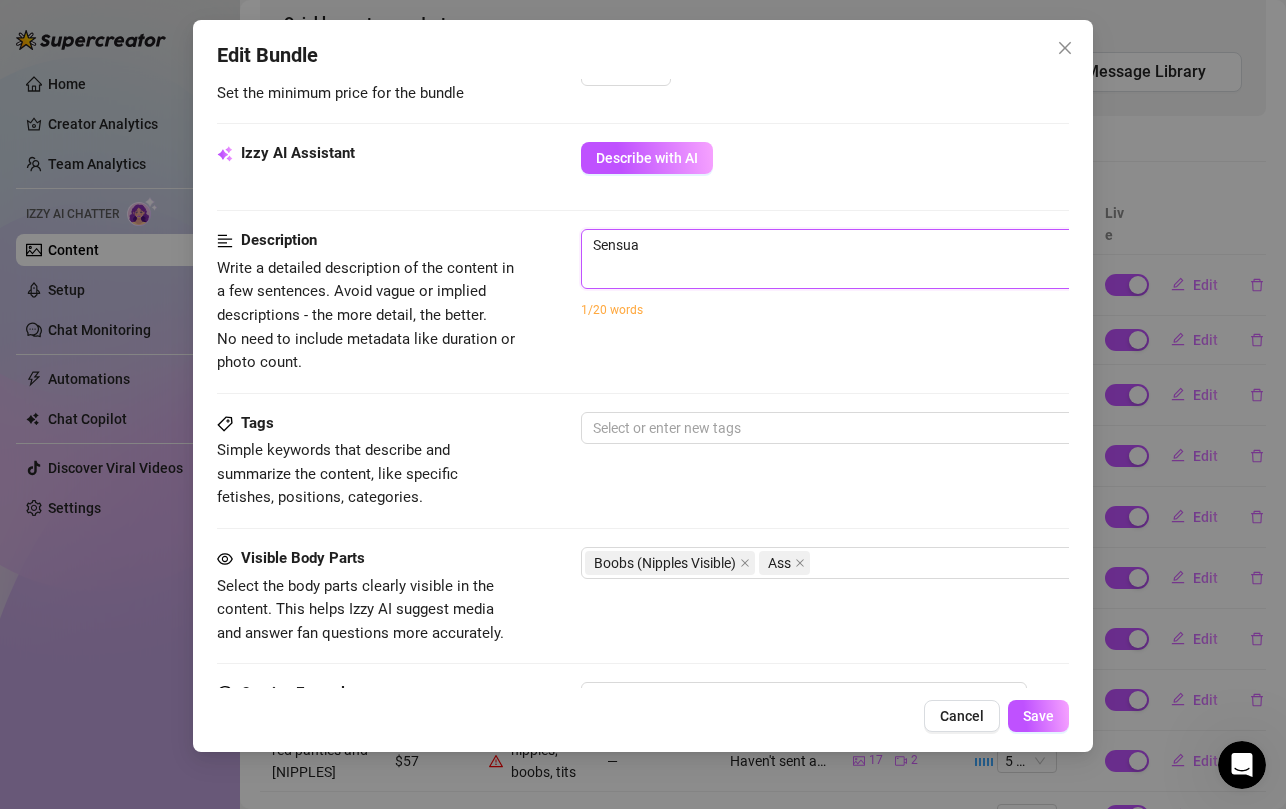 type on "Sensual" 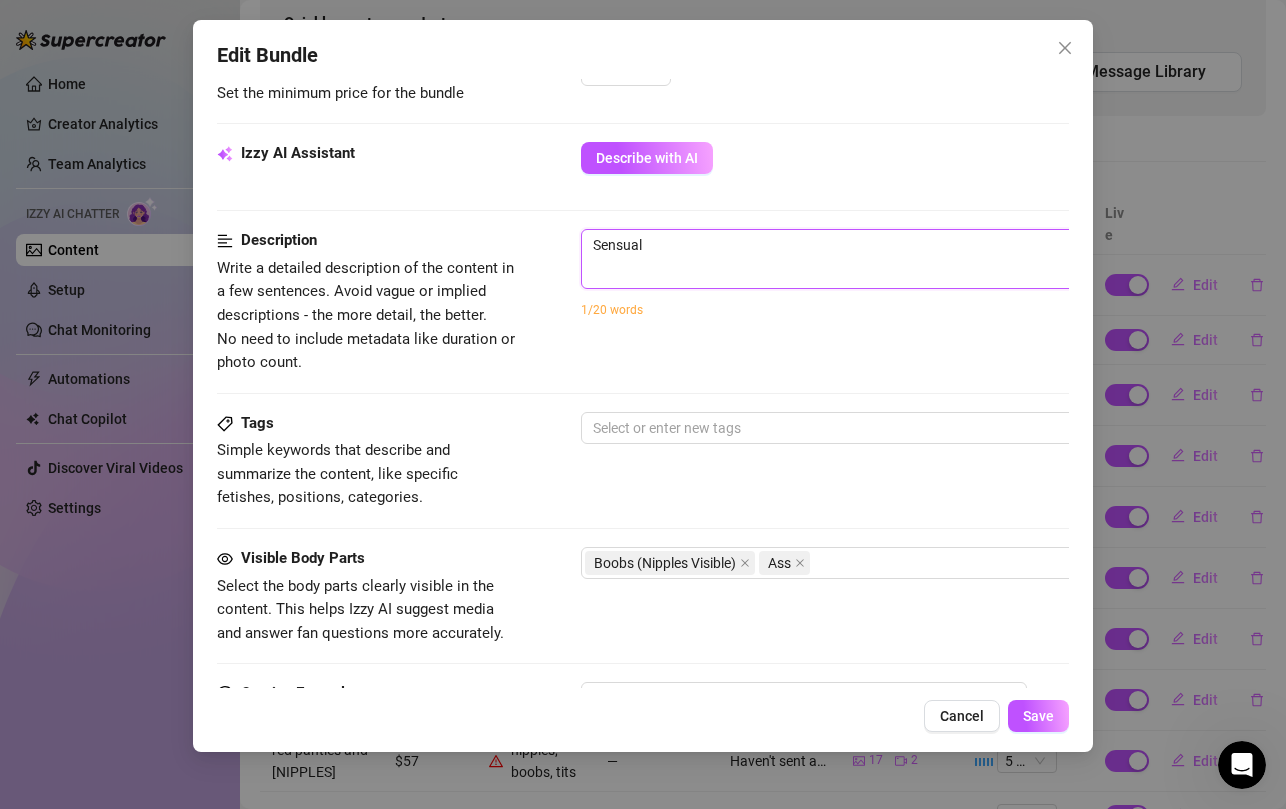 type on "Sensual" 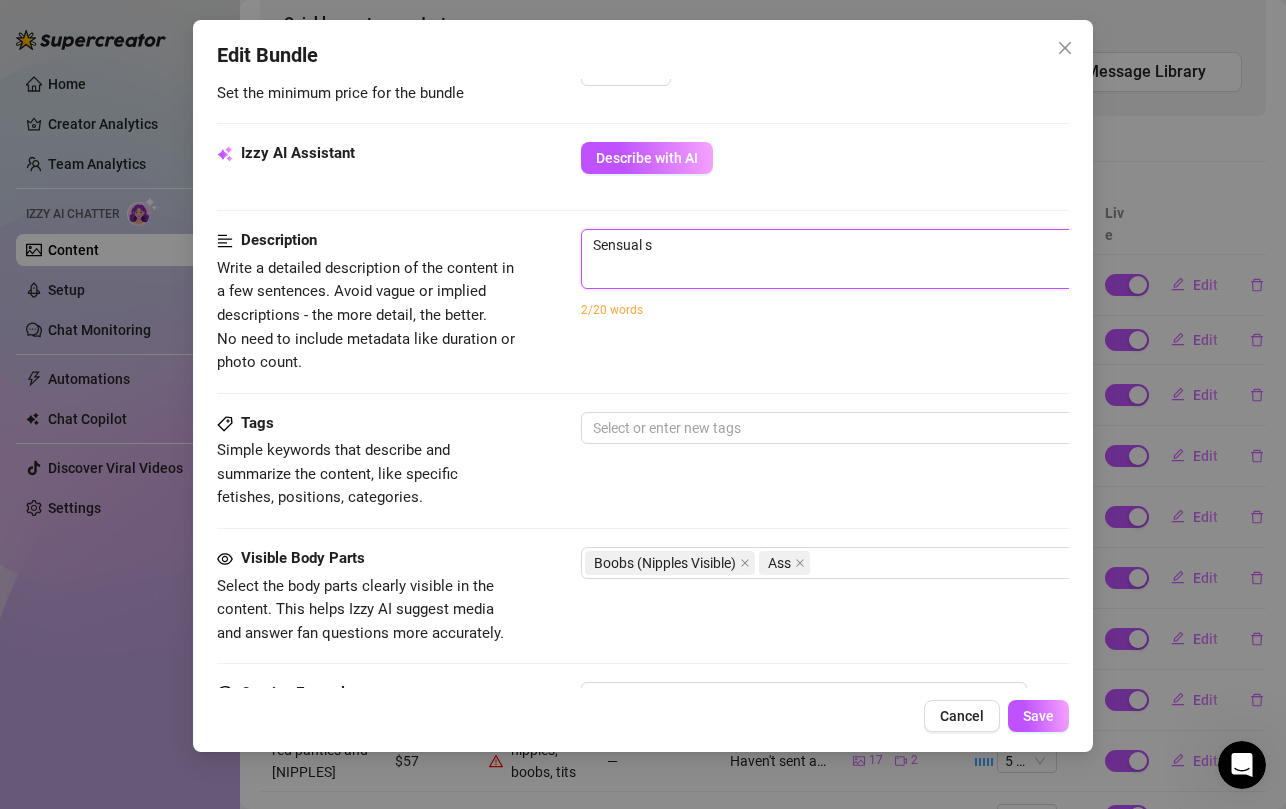 type on "Sensual se" 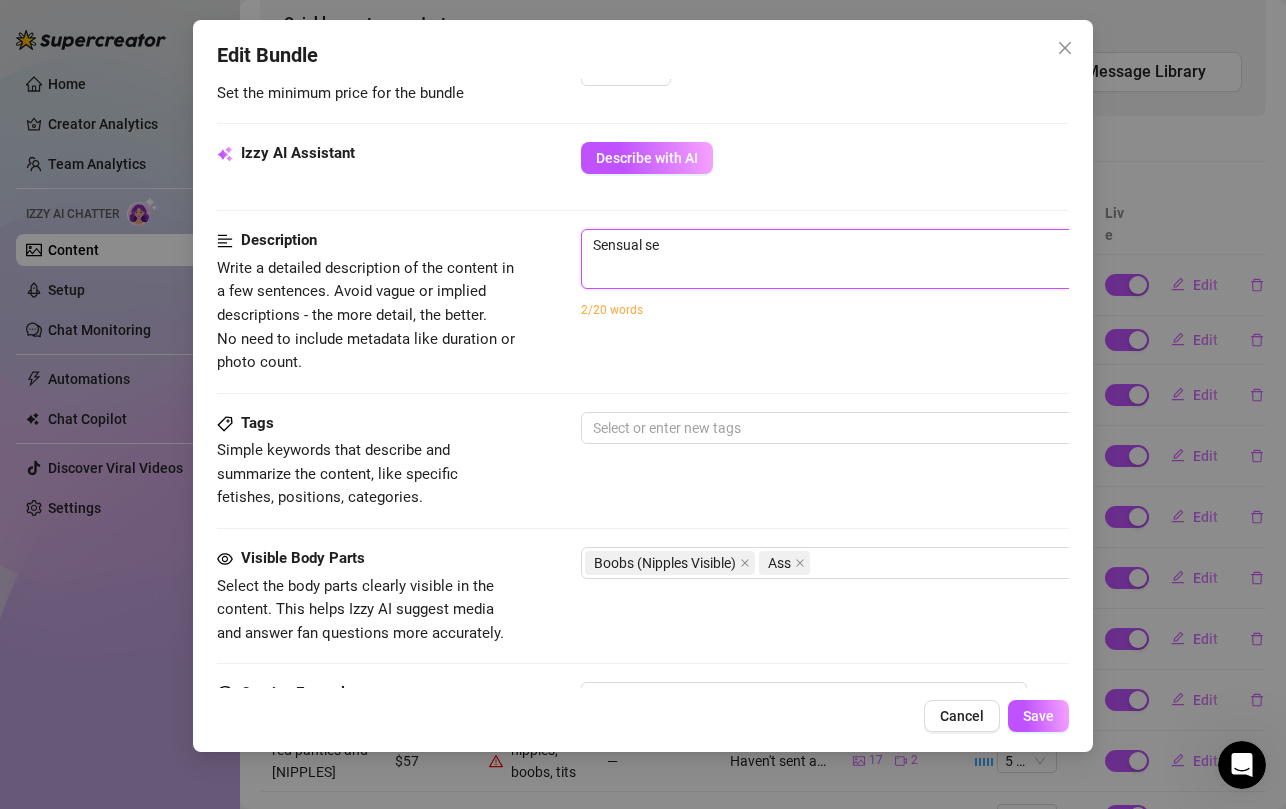 type on "Sensual set" 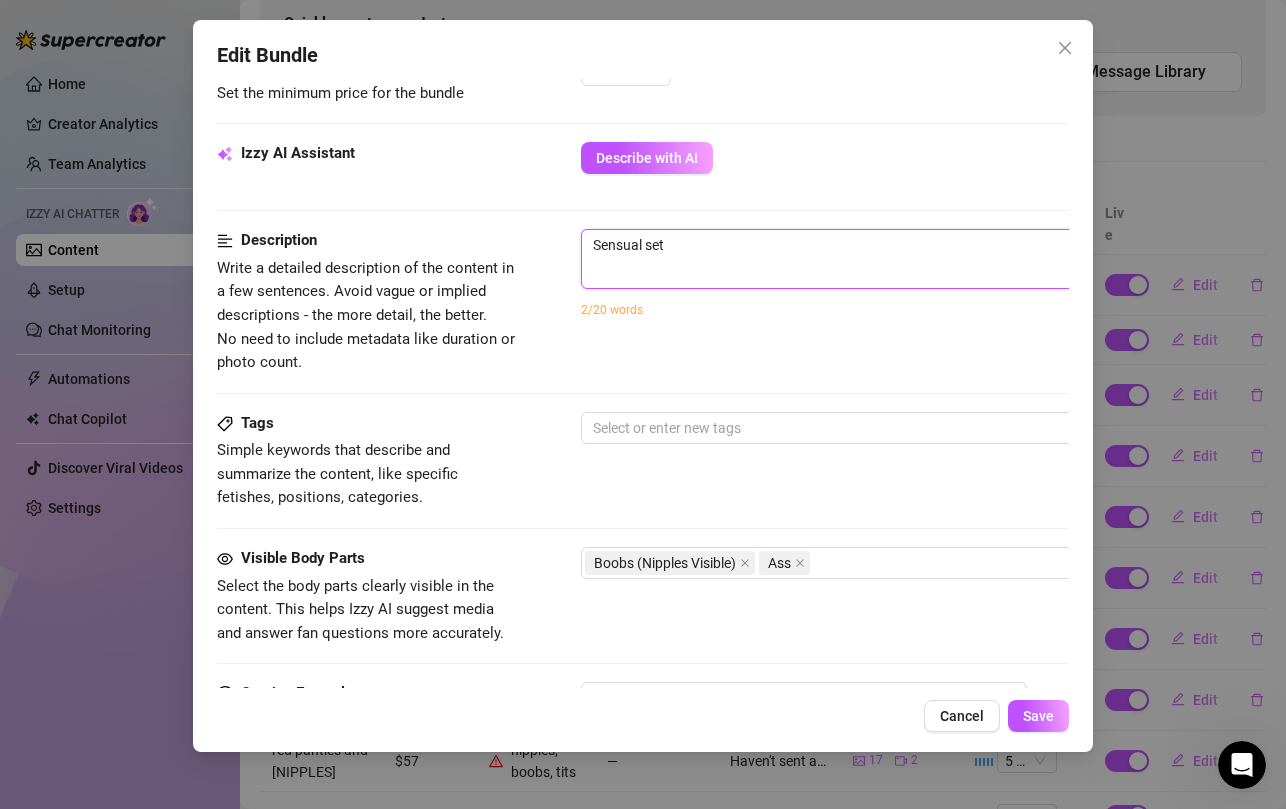 type on "Sensual set" 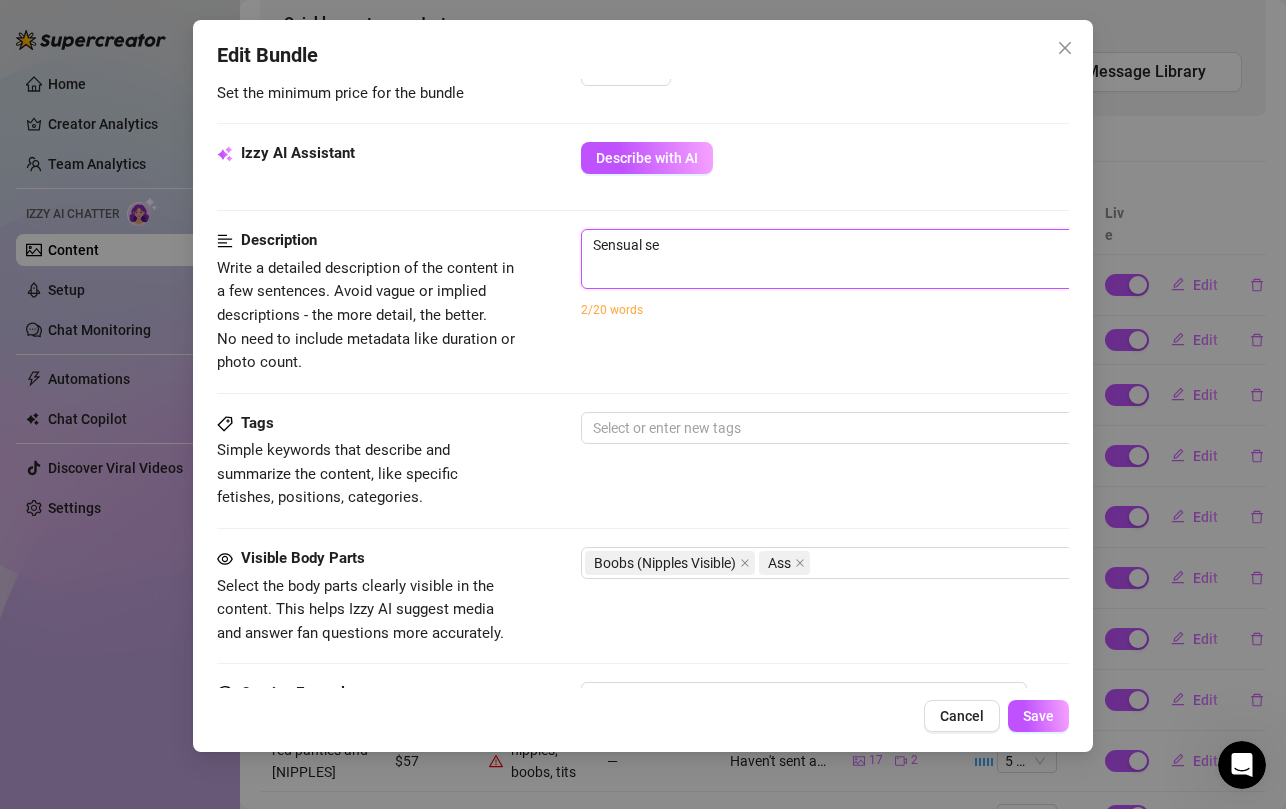 type on "Sensual s" 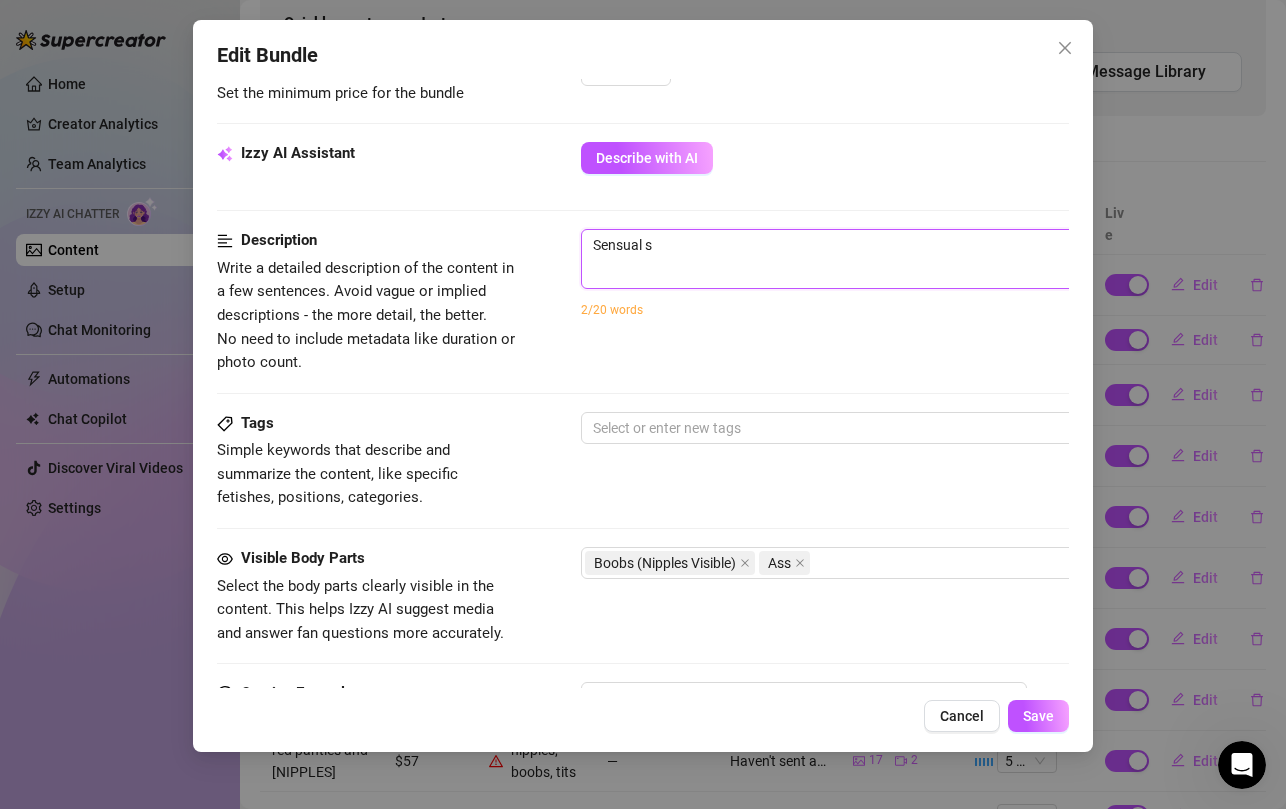 type on "Sensual" 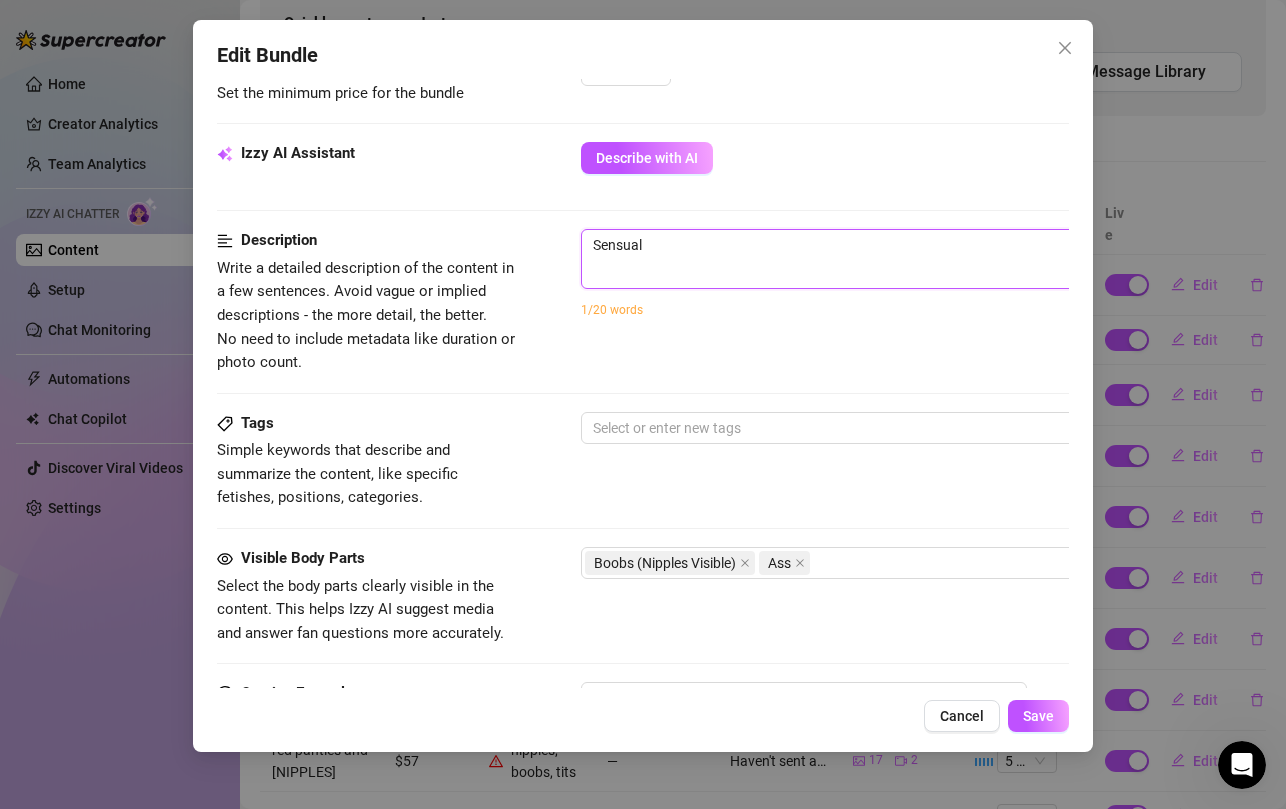 type on "Sensual" 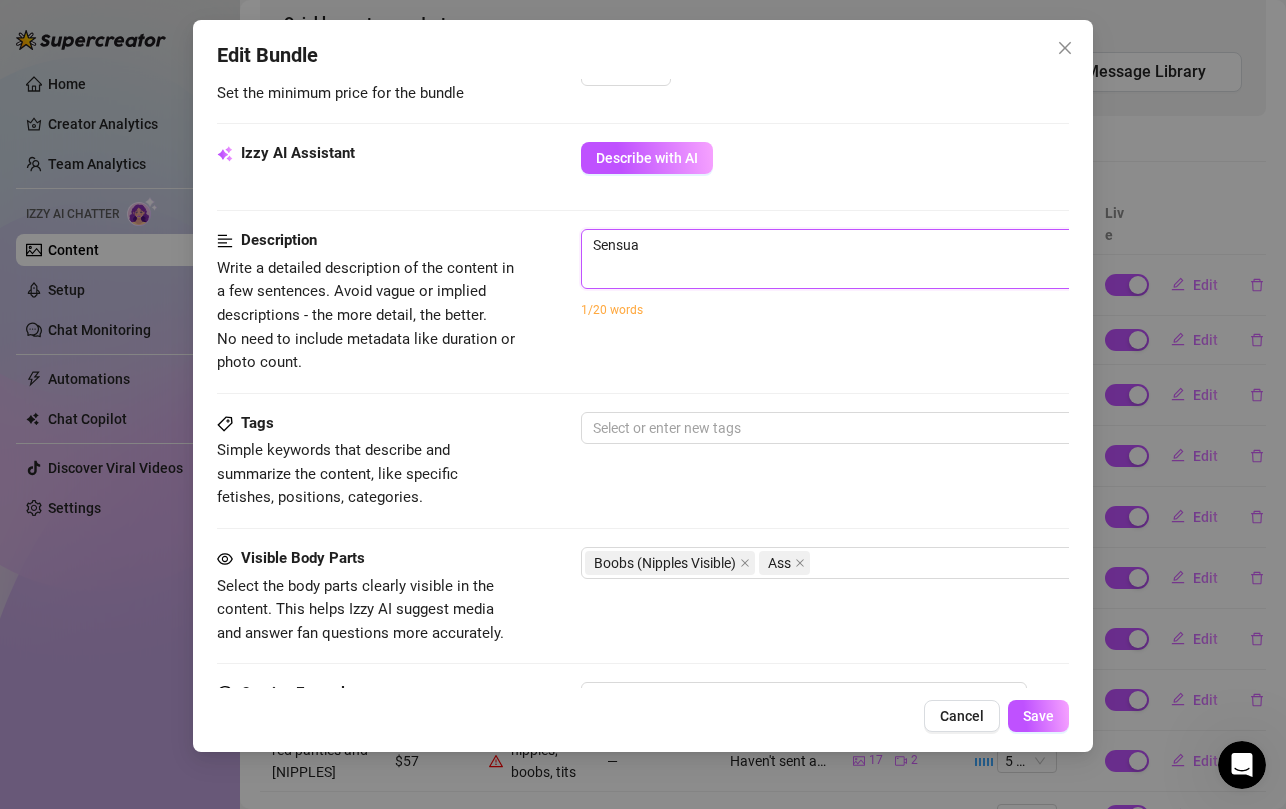 type on "Sensu" 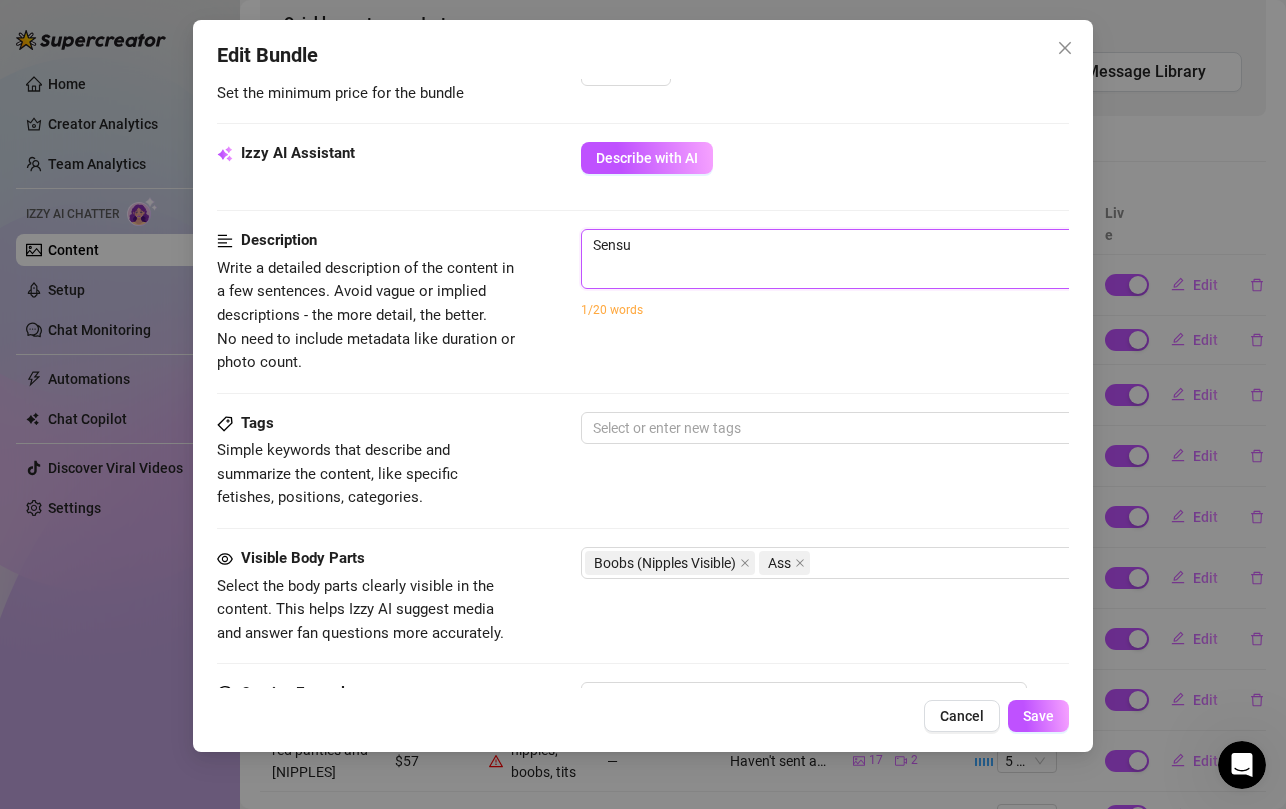 type on "Sens" 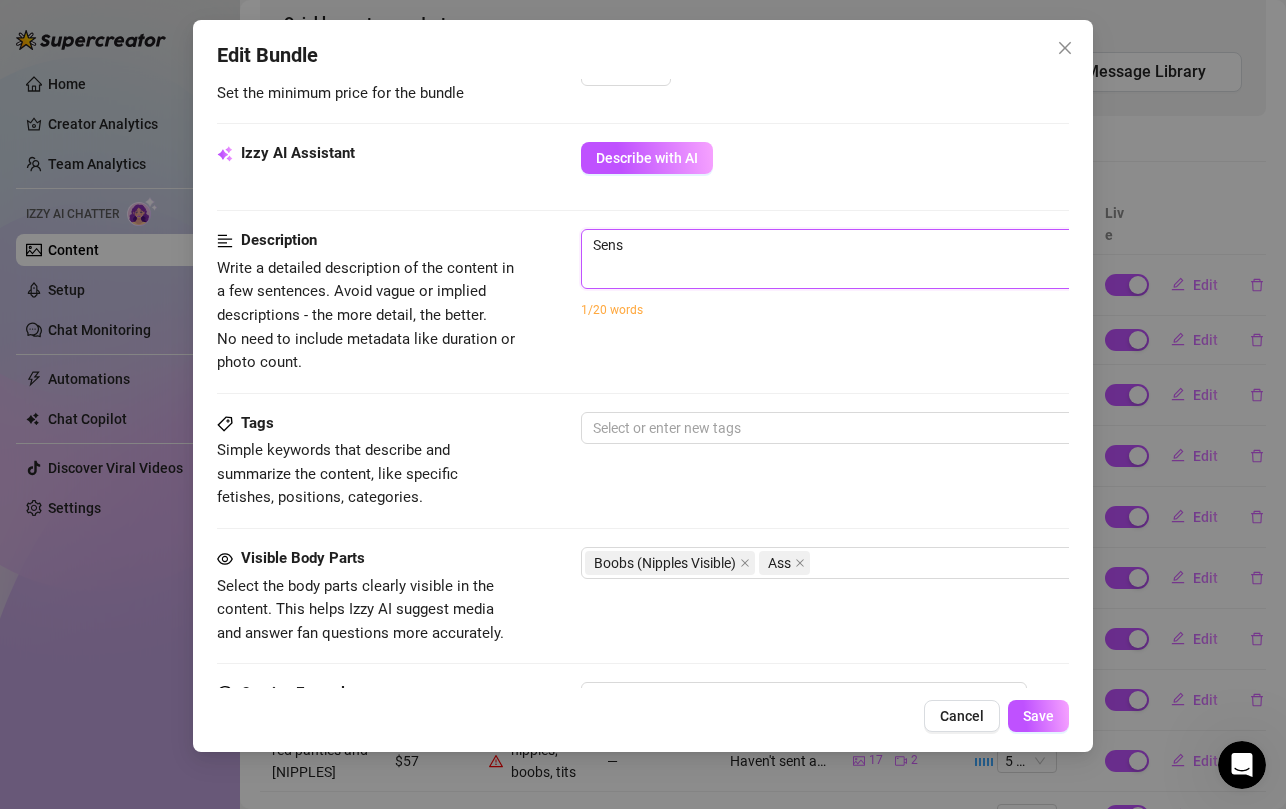 type on "[NAME_FRAGMENT]" 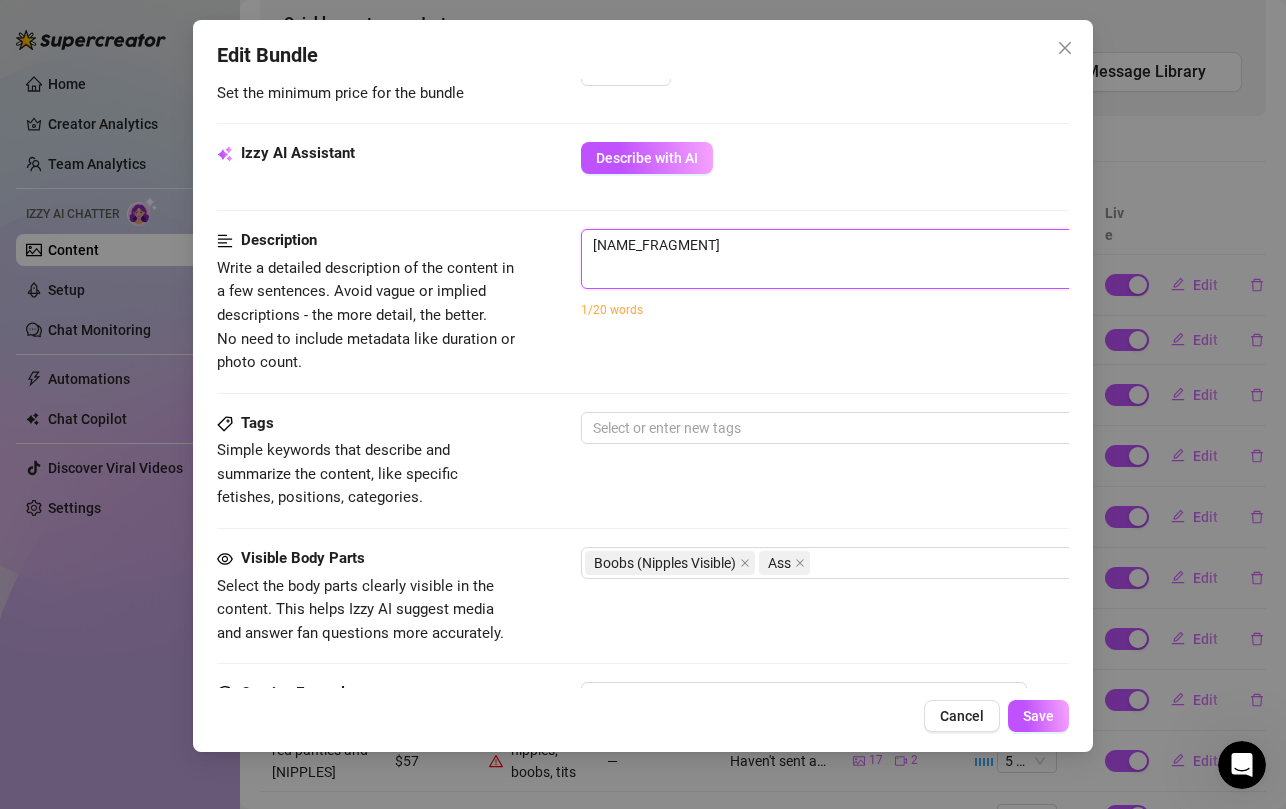 type on "Se" 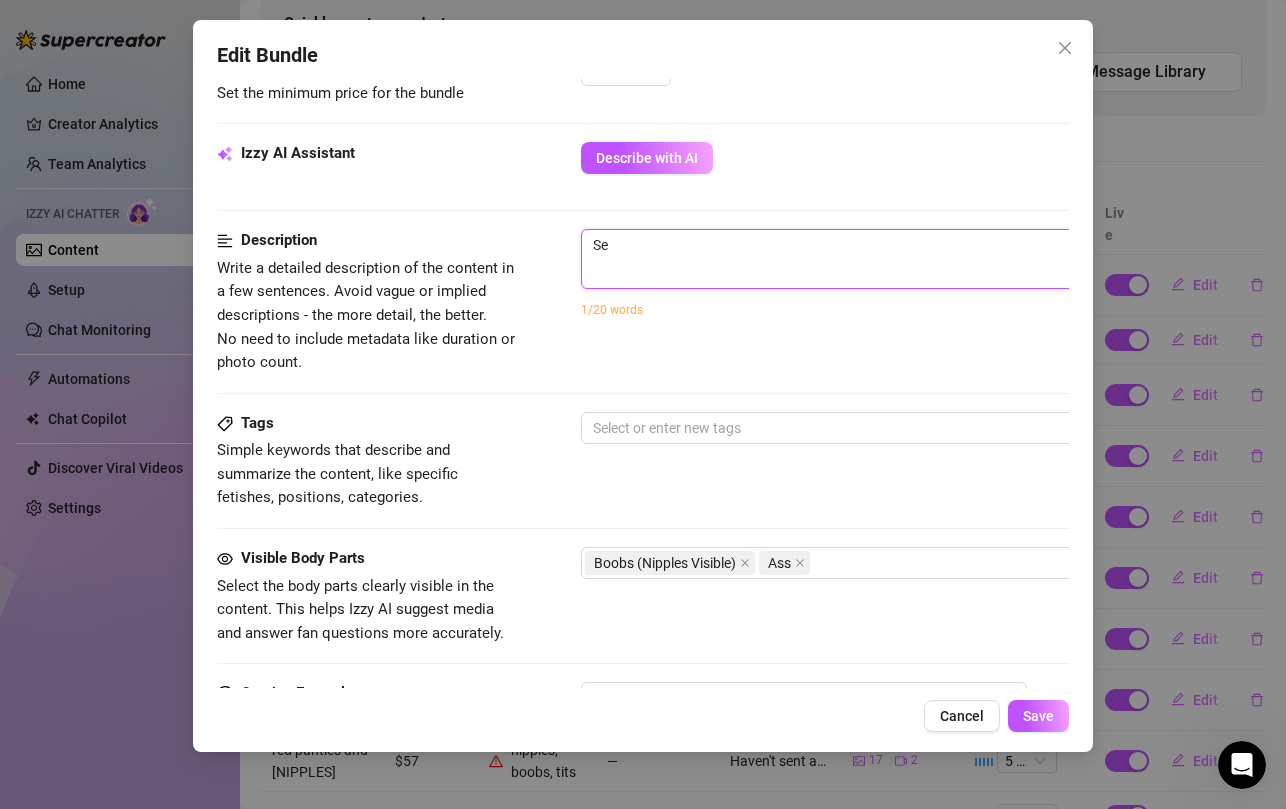 type on "S" 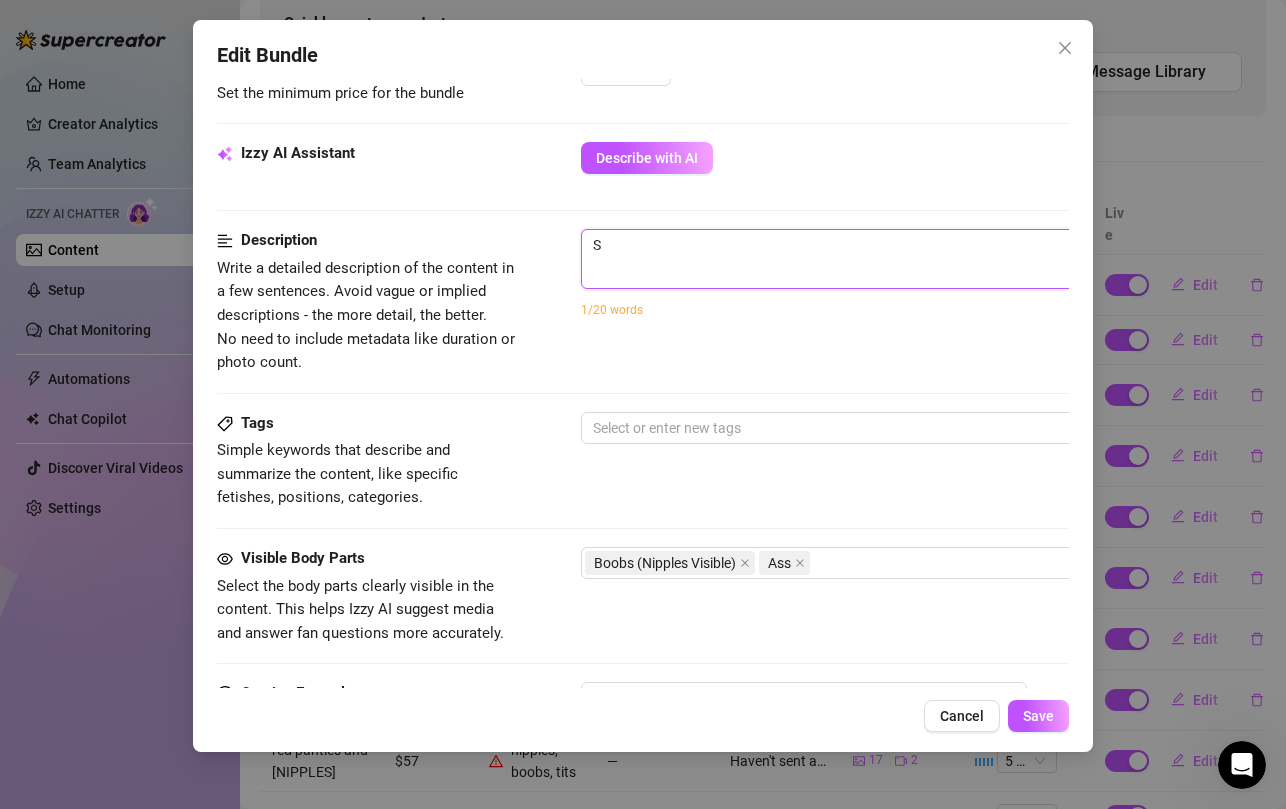 type on "Sh" 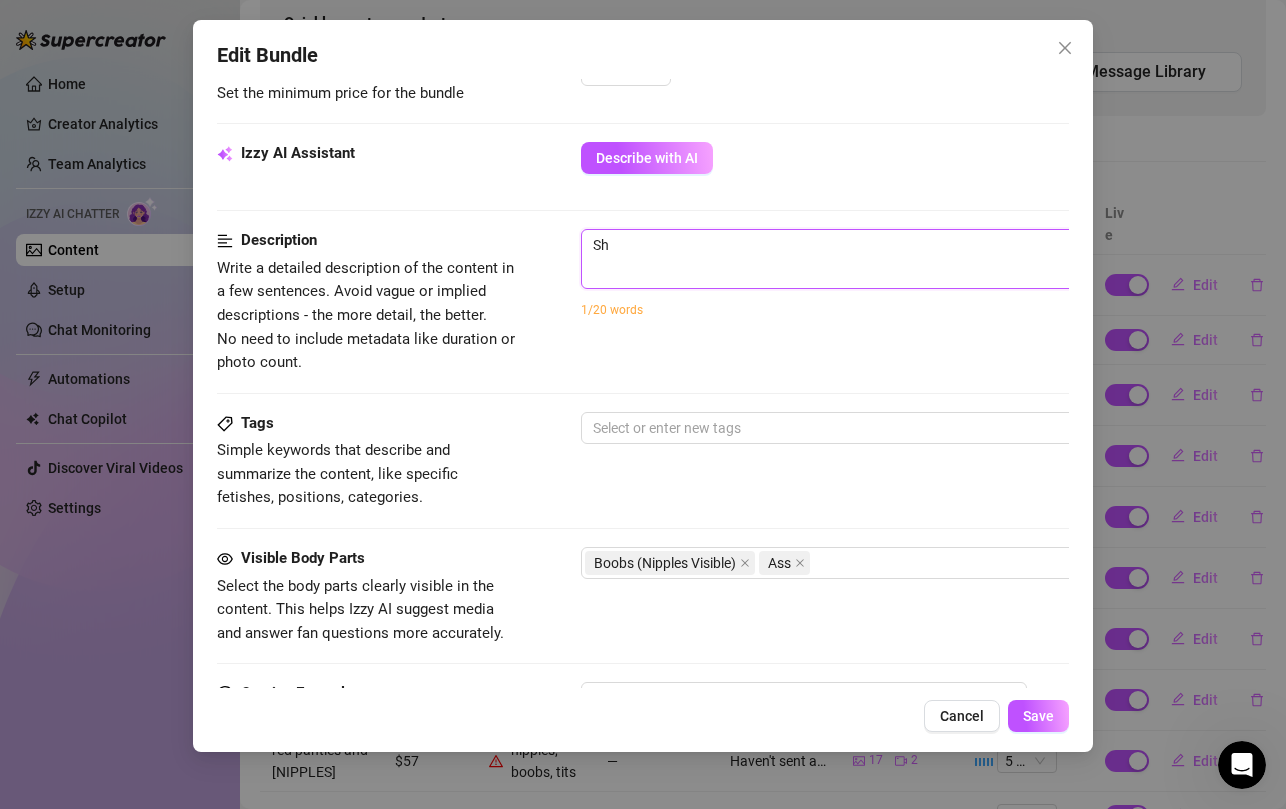type on "Sho" 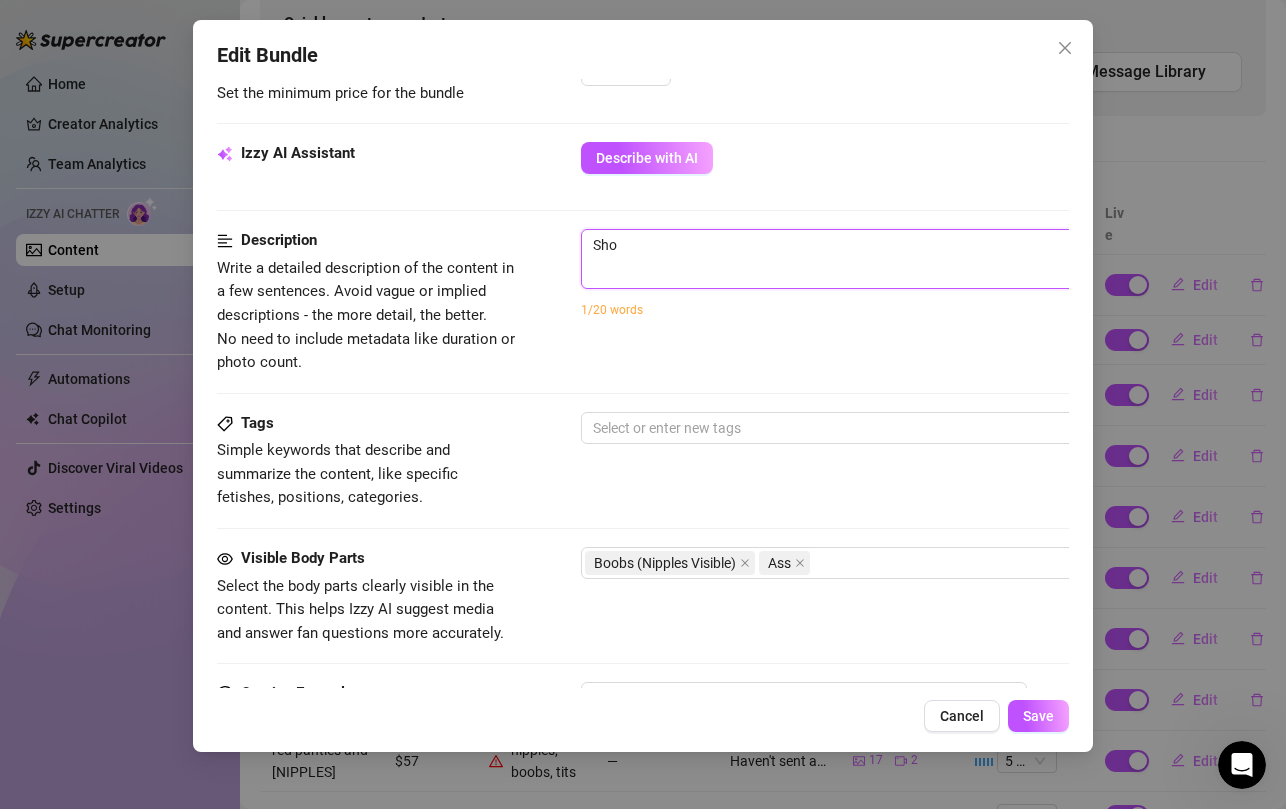 type on "Show" 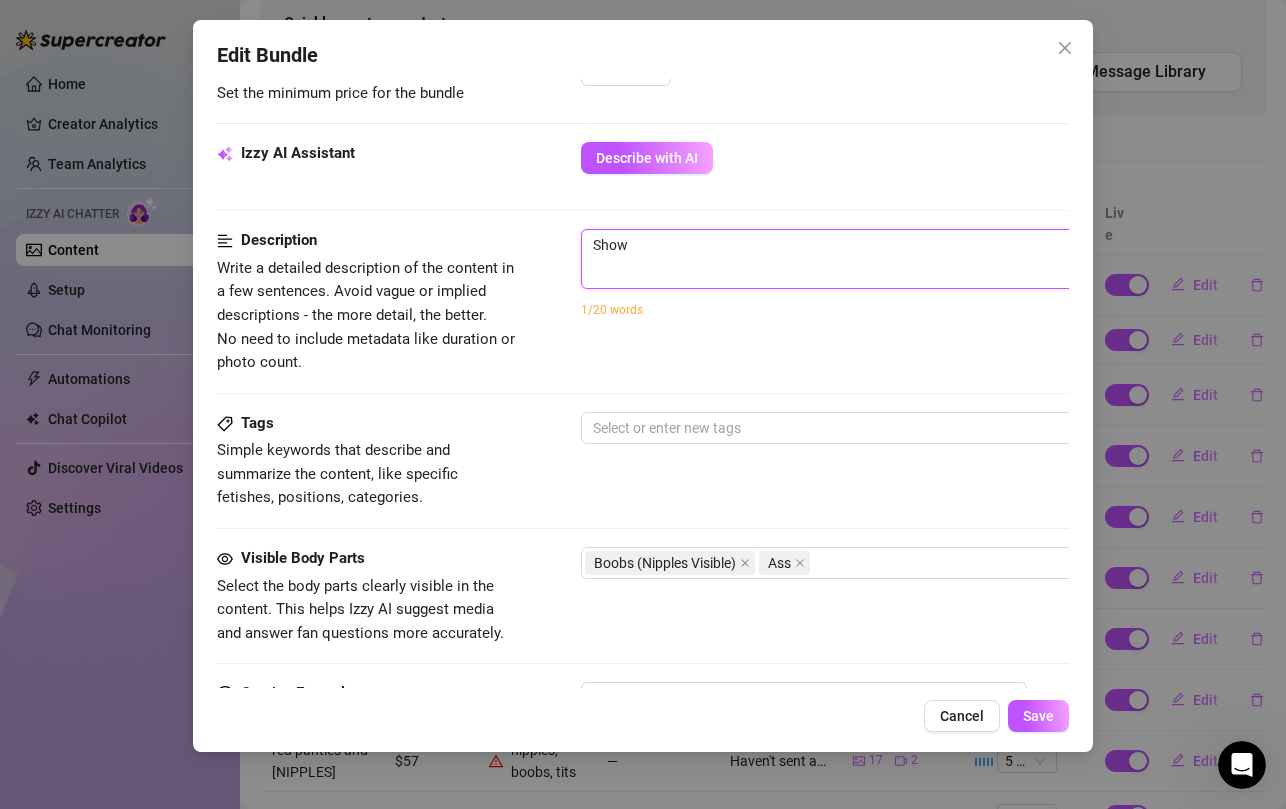 type on "Showi" 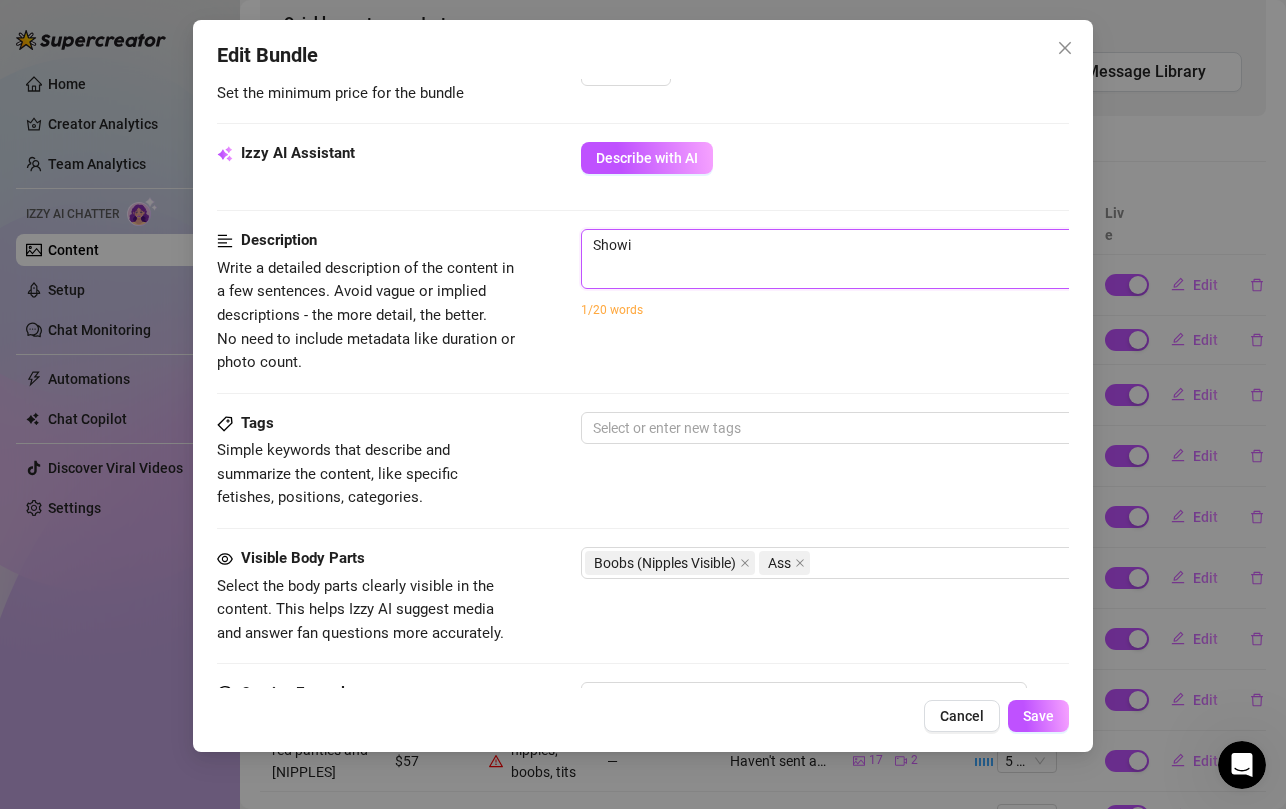 type on "Showin" 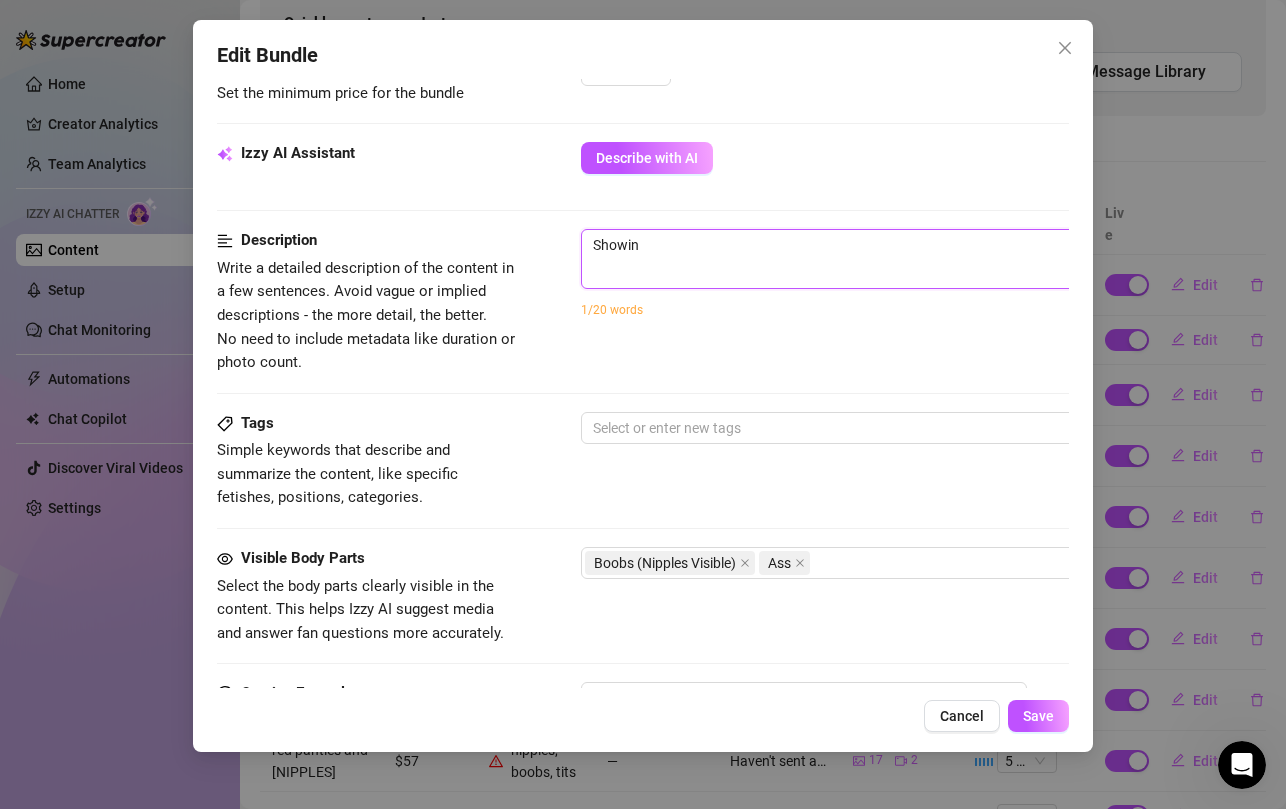 type on "Showing" 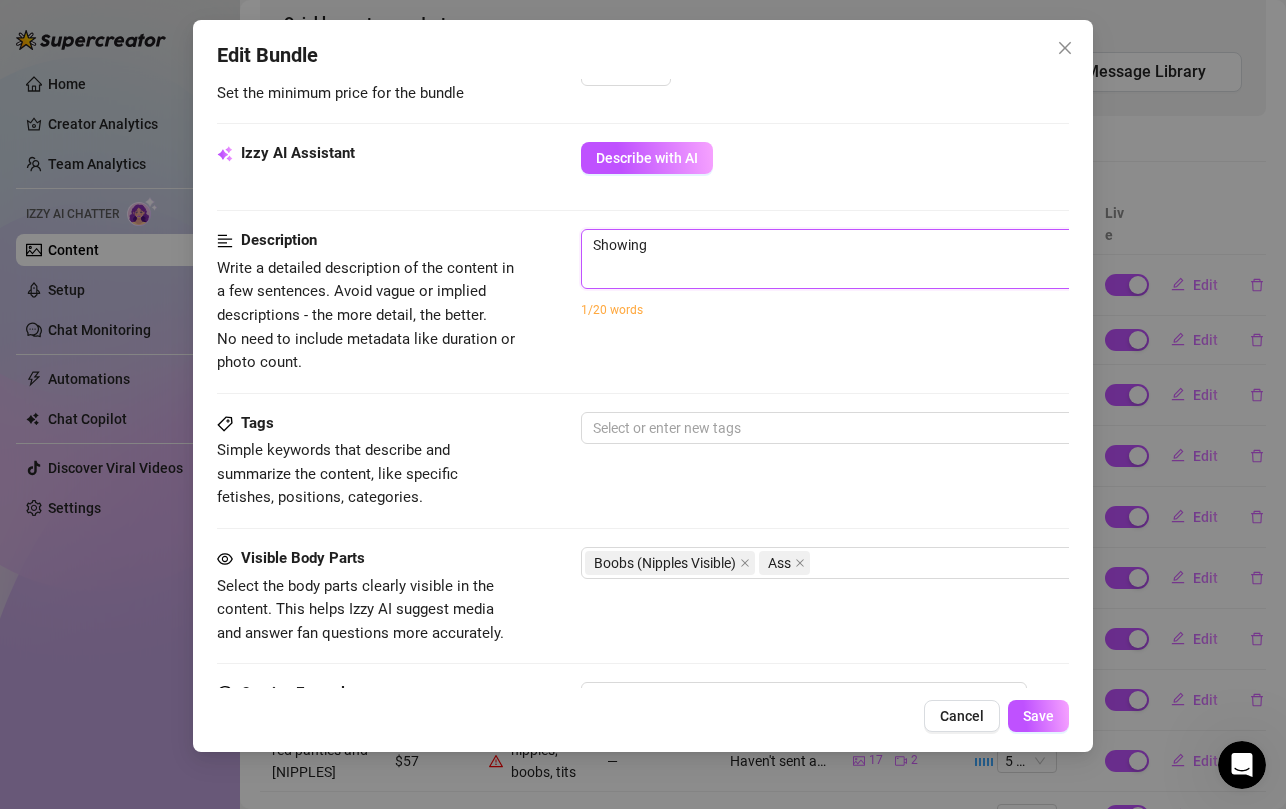 type on "Showing" 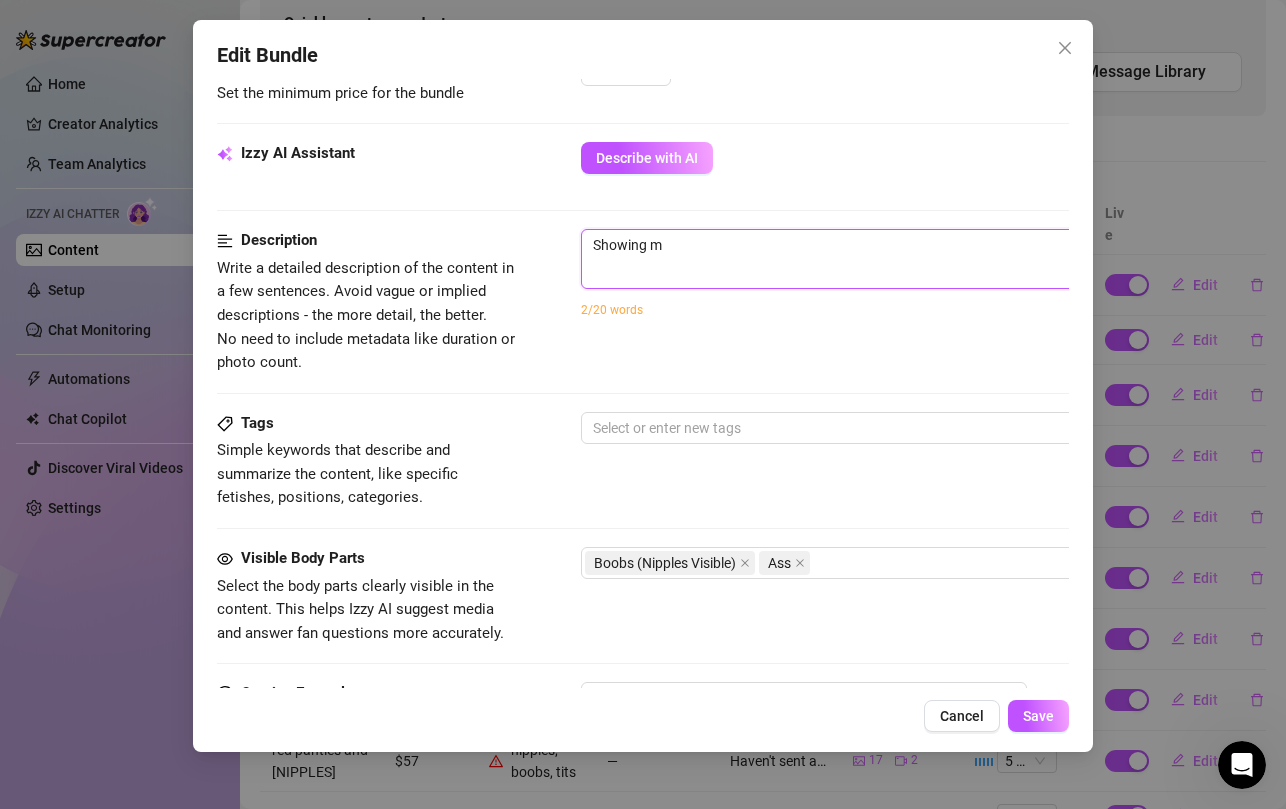 type on "Showing my" 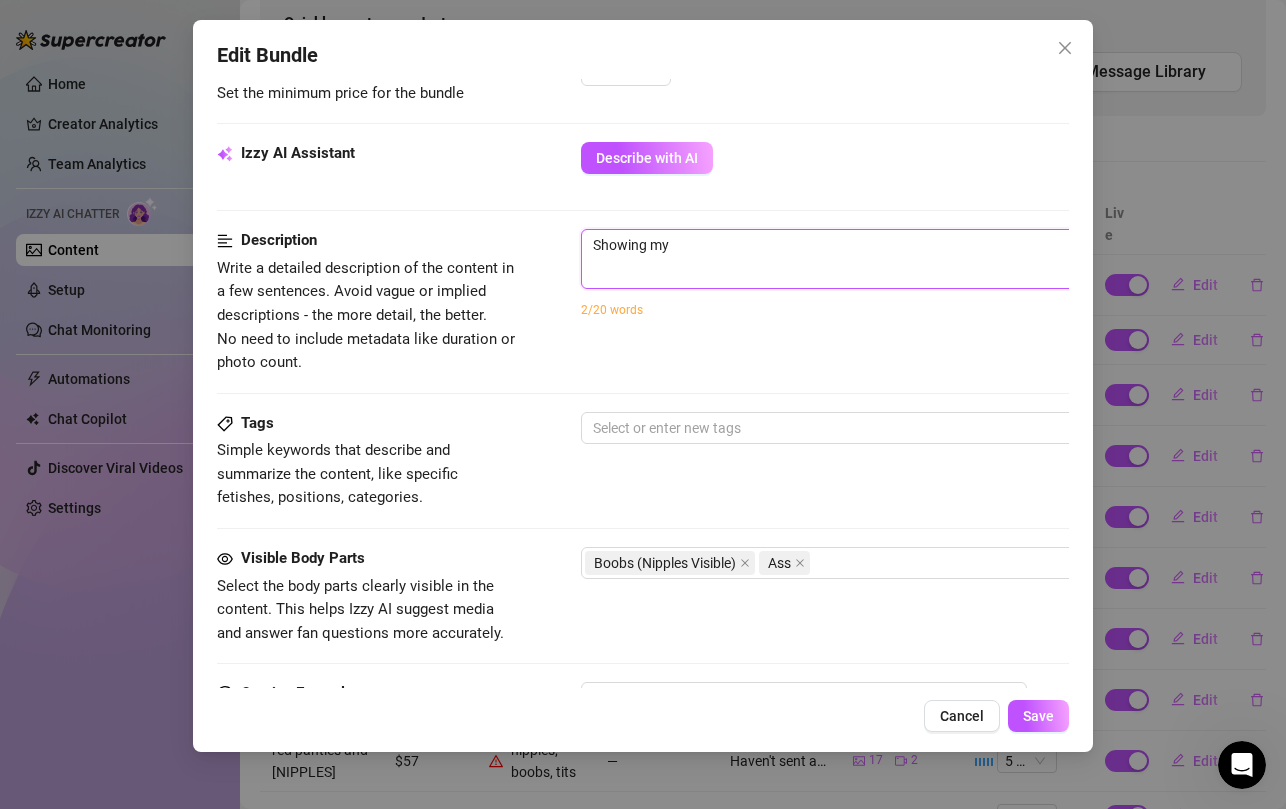 type on "Showing my" 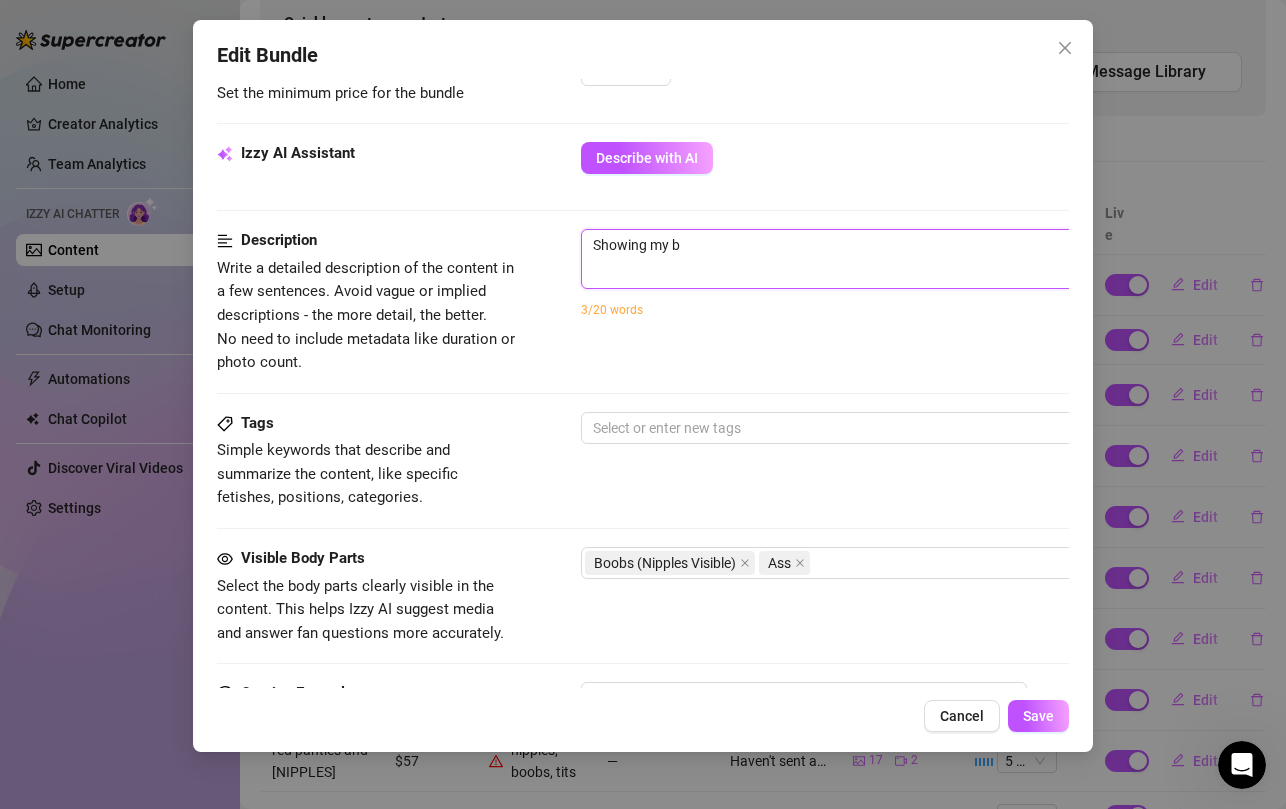 type on "Showing my ba" 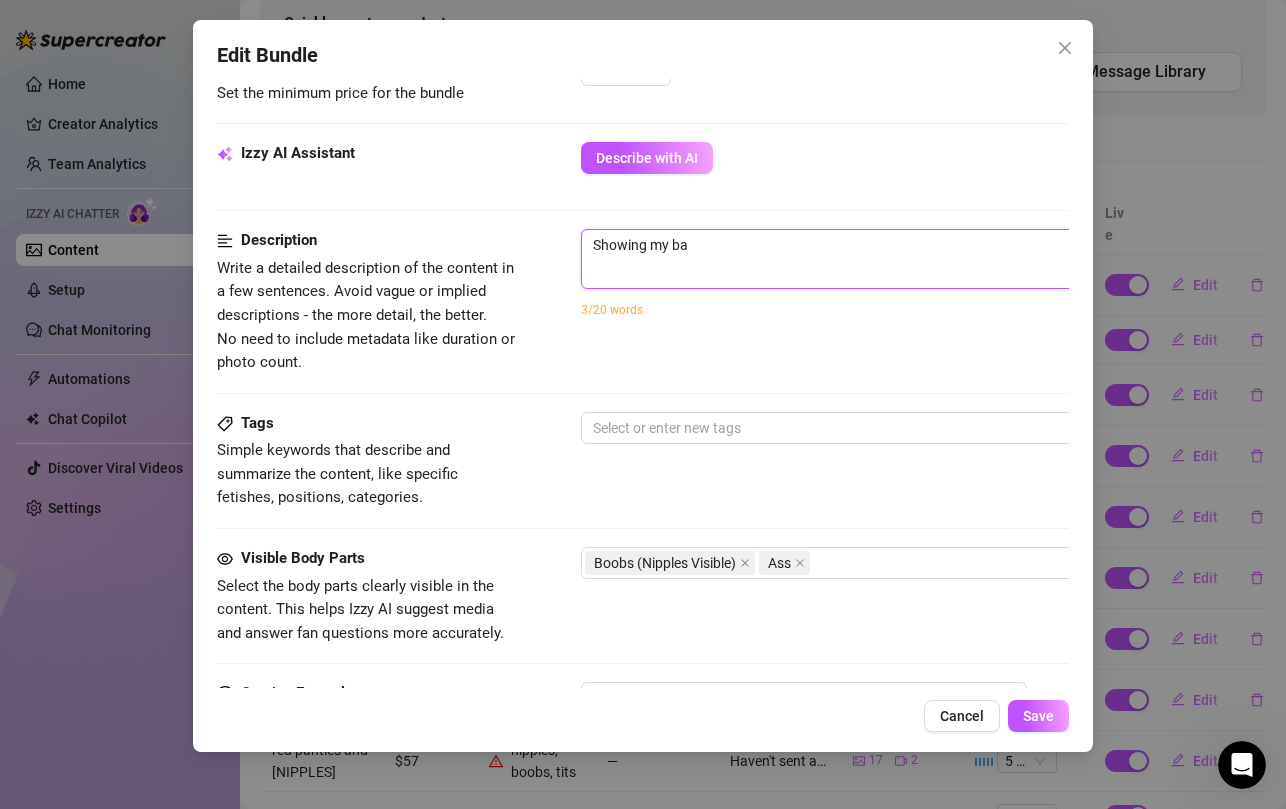 type on "Showing my bar" 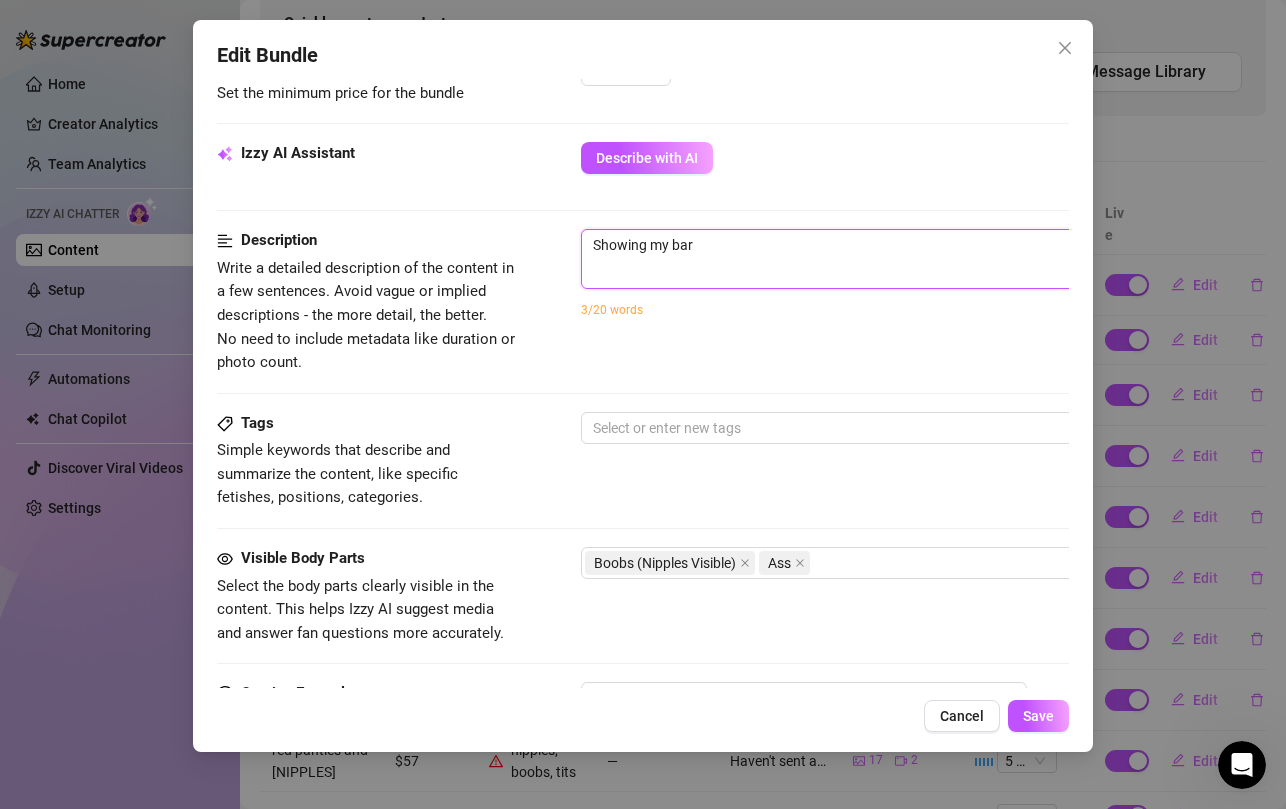 type on "Showing my [ASS]" 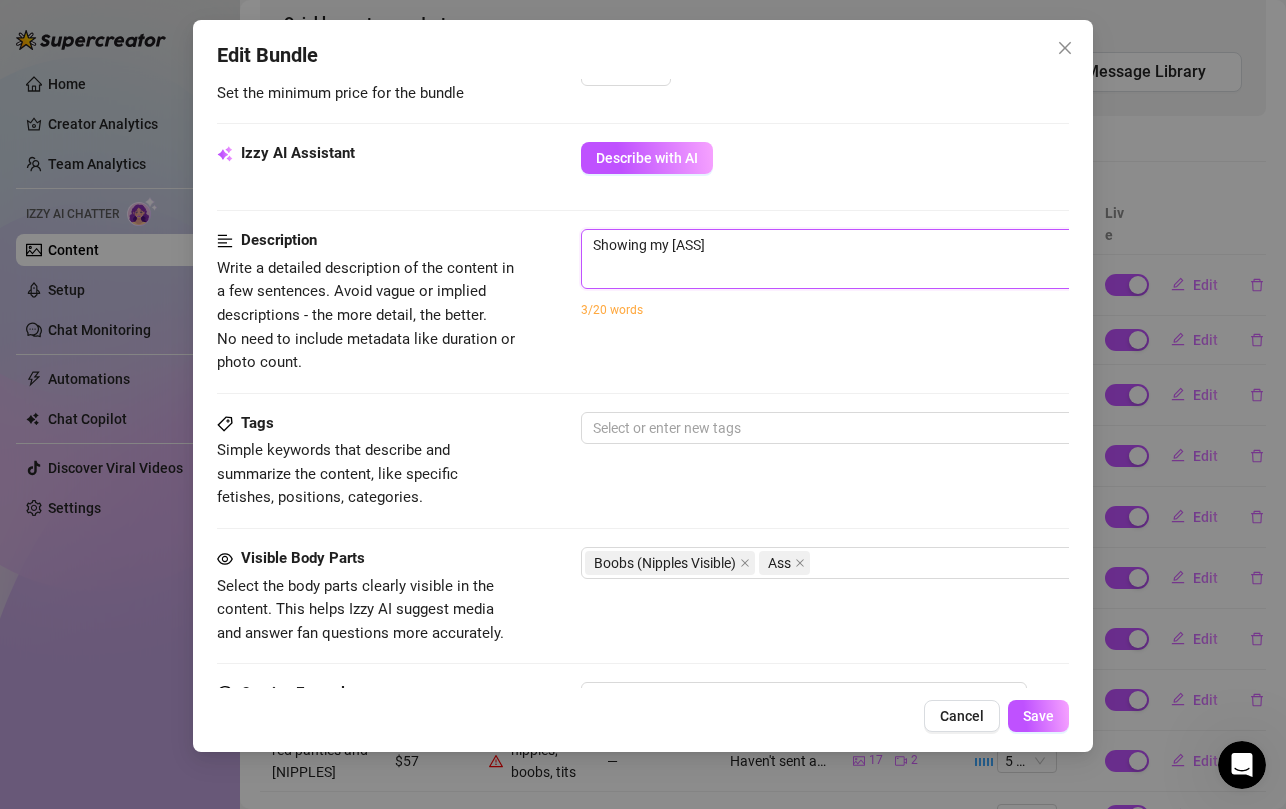 type on "Showing my [ASS]" 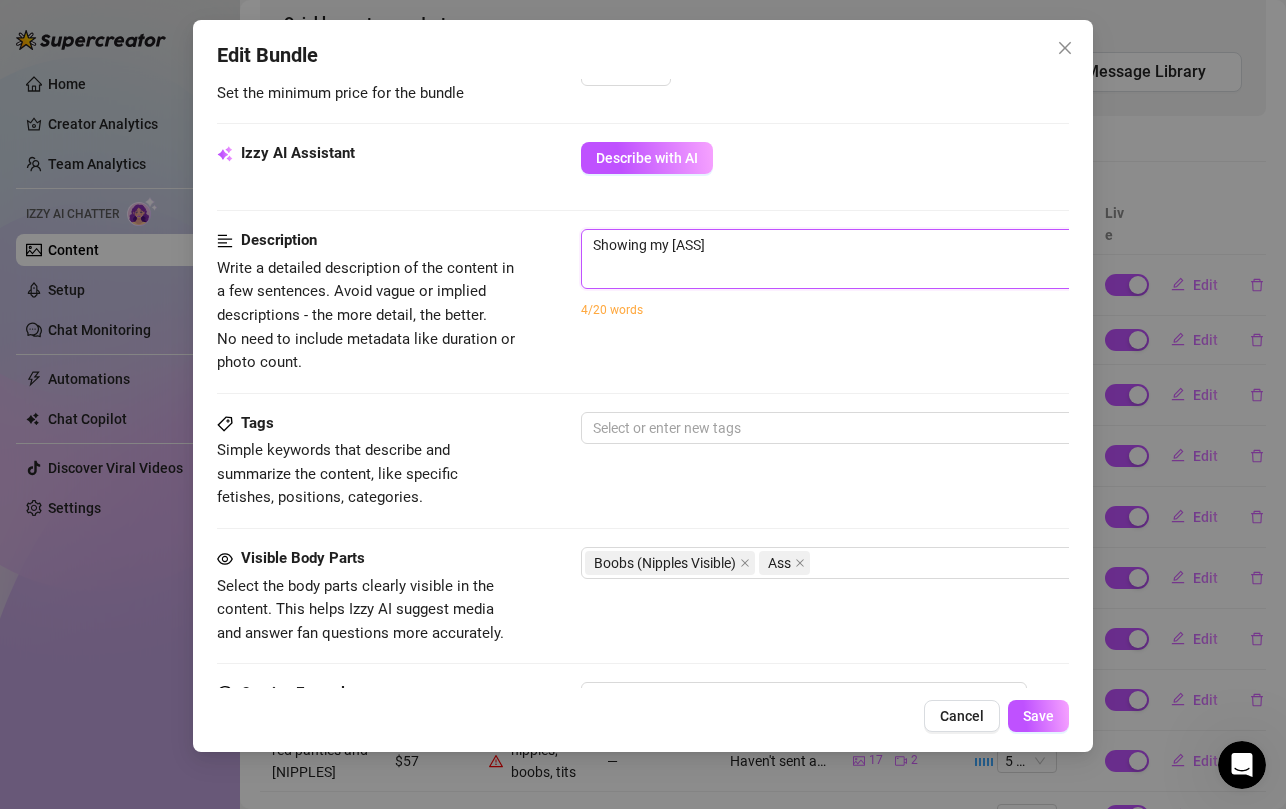 type on "Showing my bare as" 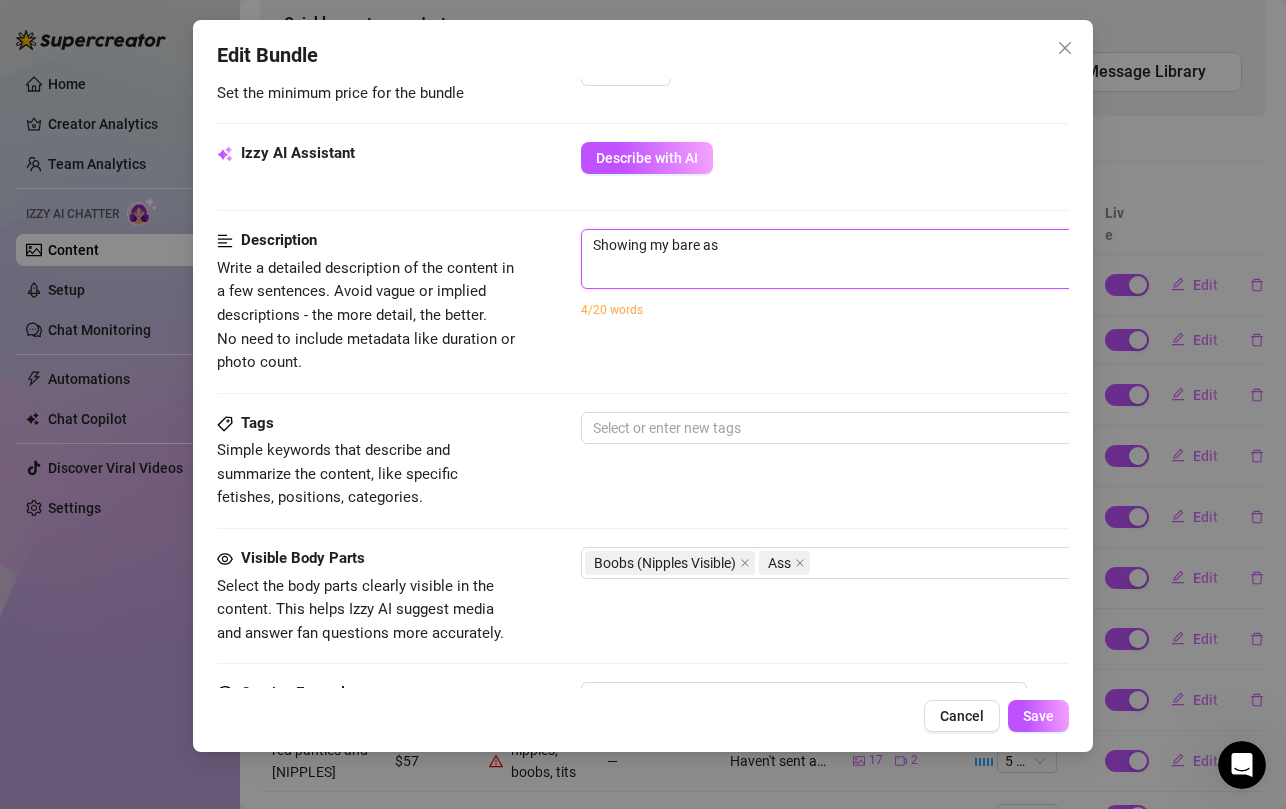 type on "Showing my bare ass" 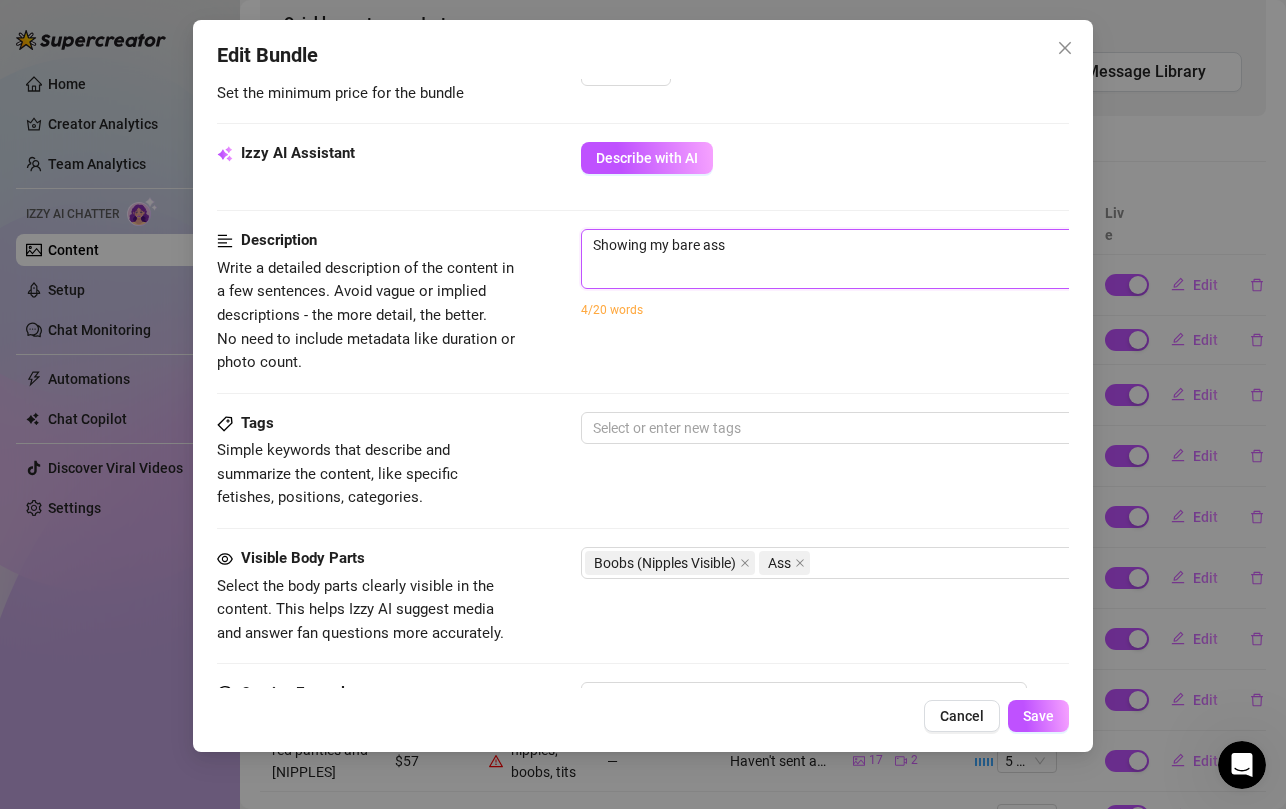 type on "Showing my bare ass" 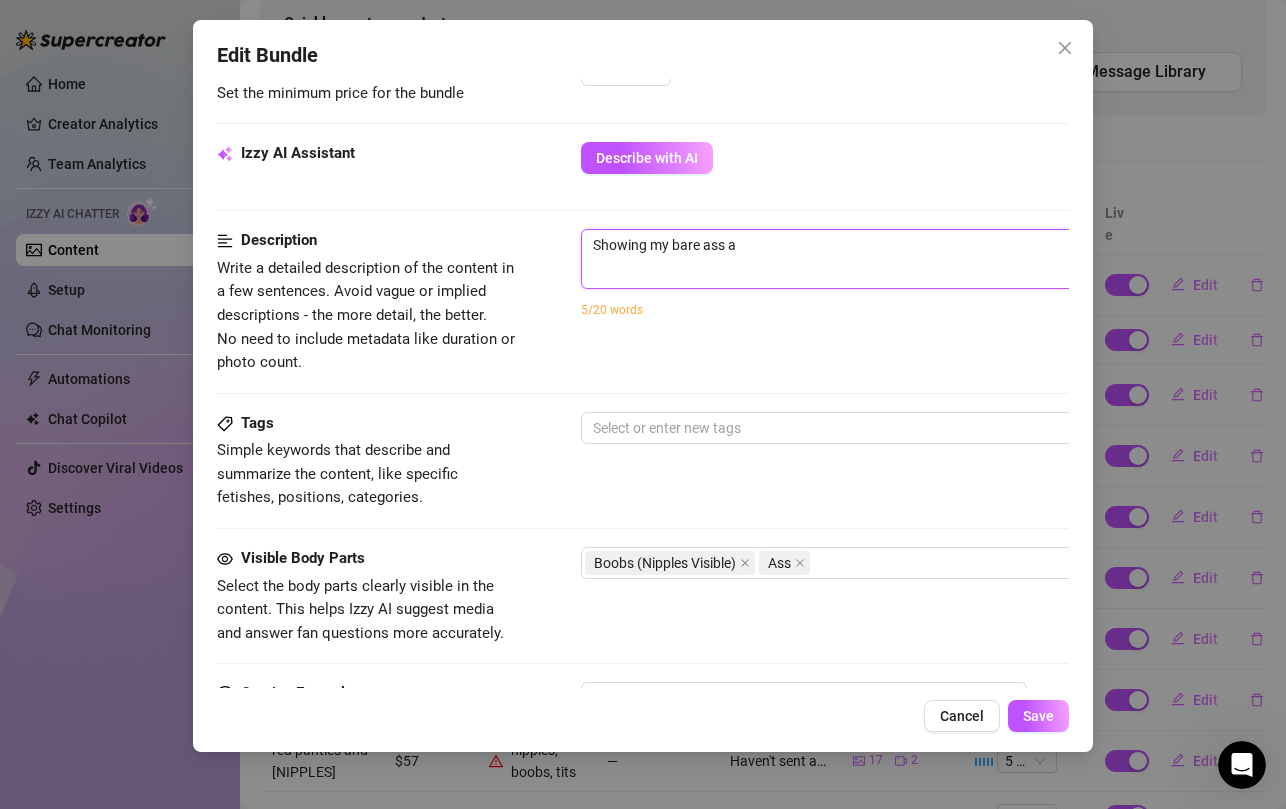 type on "Showing my bare ass an" 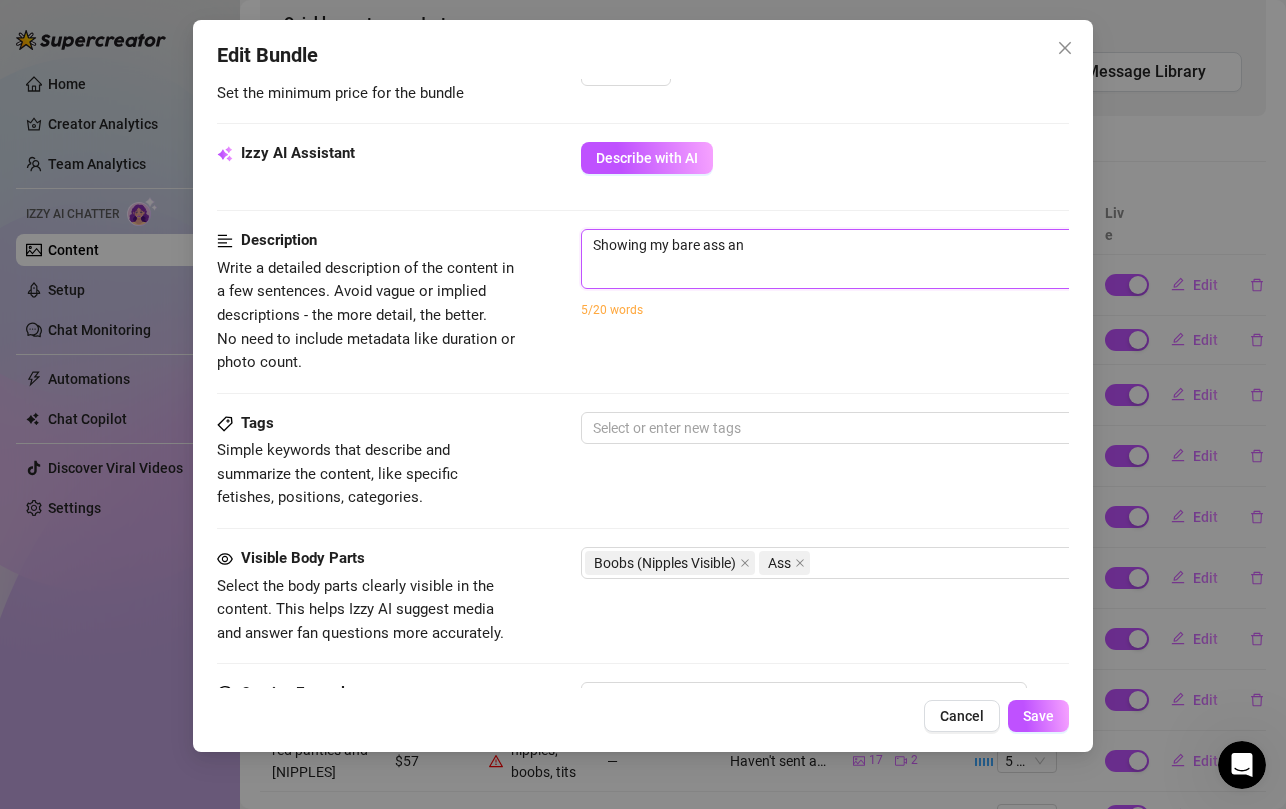type on "Showing my bare ass and" 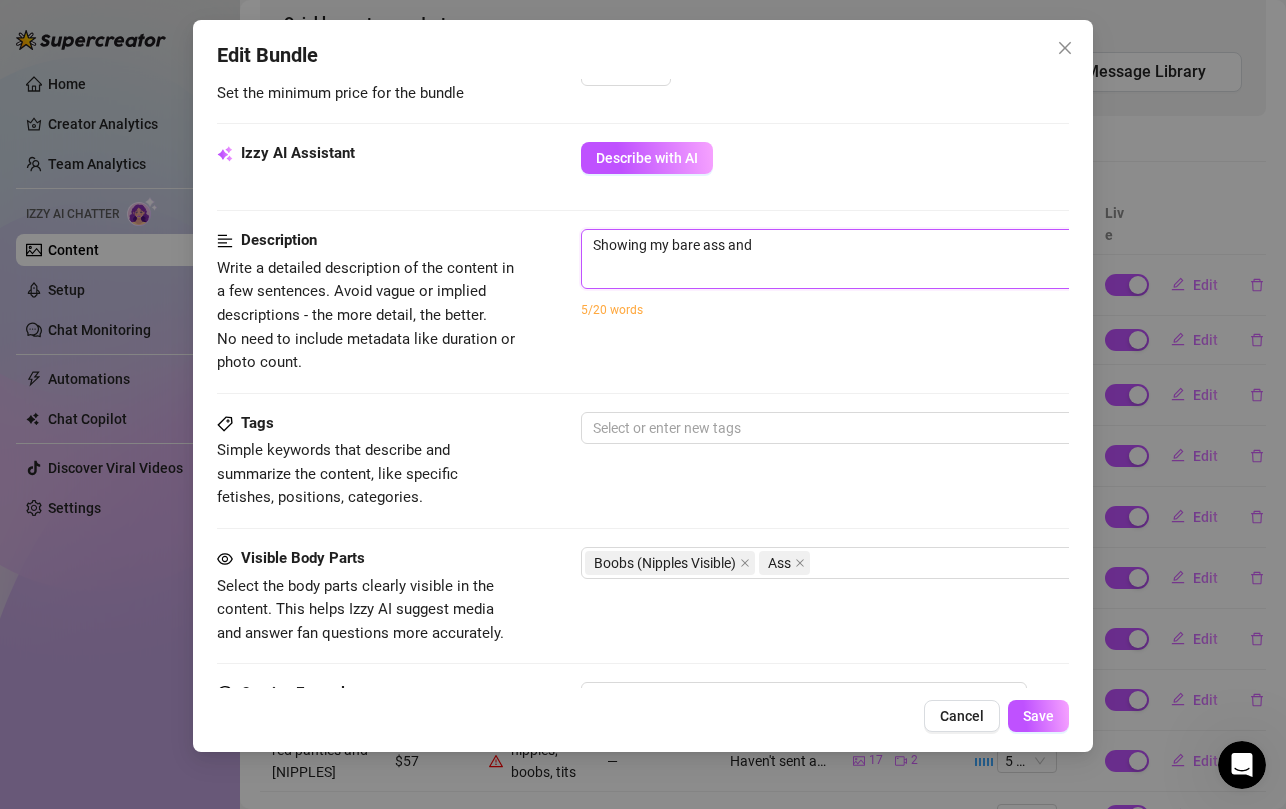type on "Showing my bare ass and" 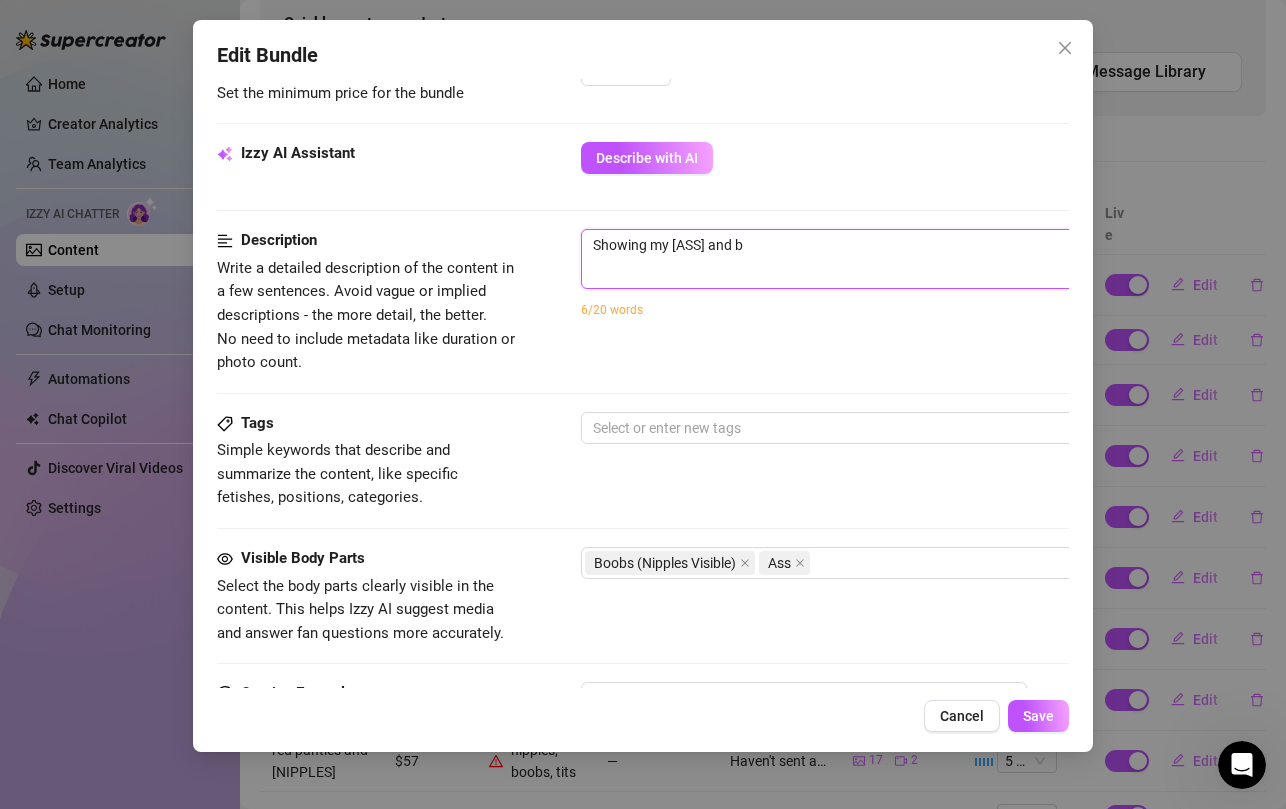 type on "Showing my [ASS] and be" 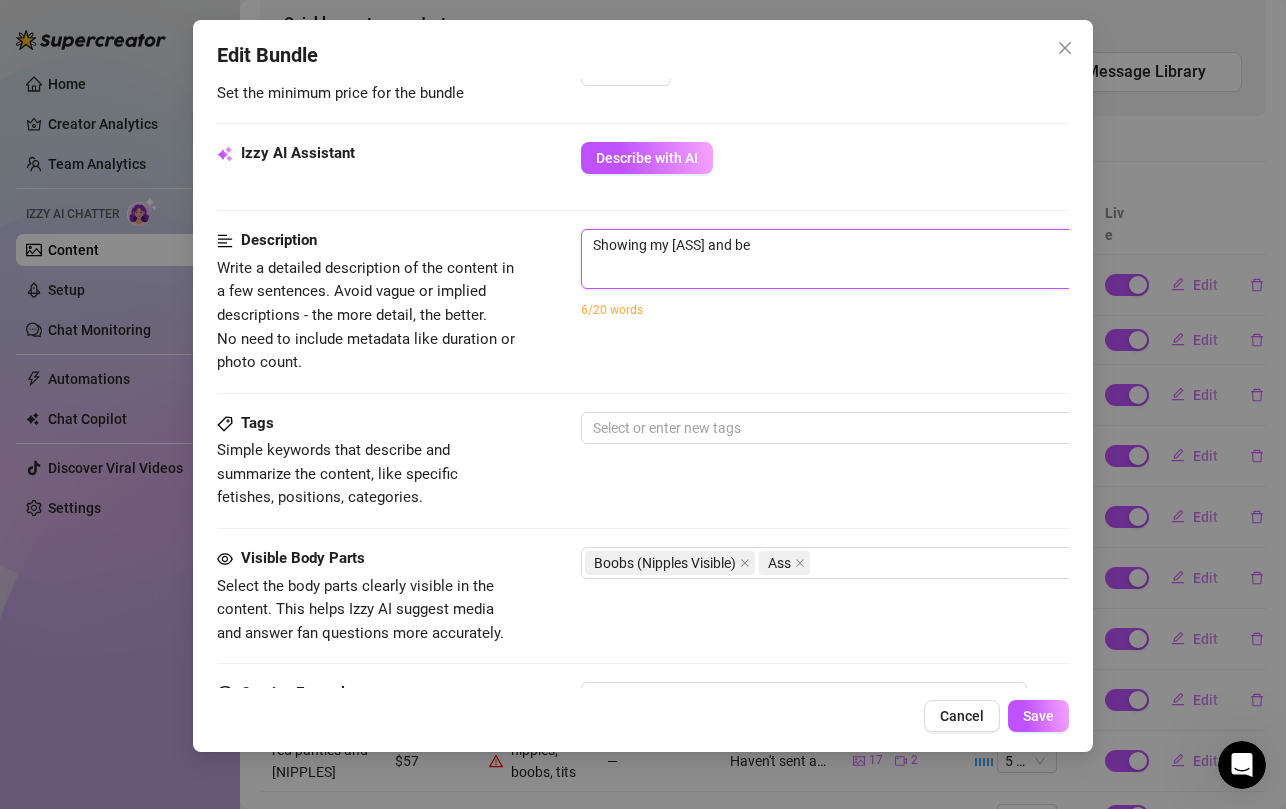 type on "Showing my [ASS] and bea" 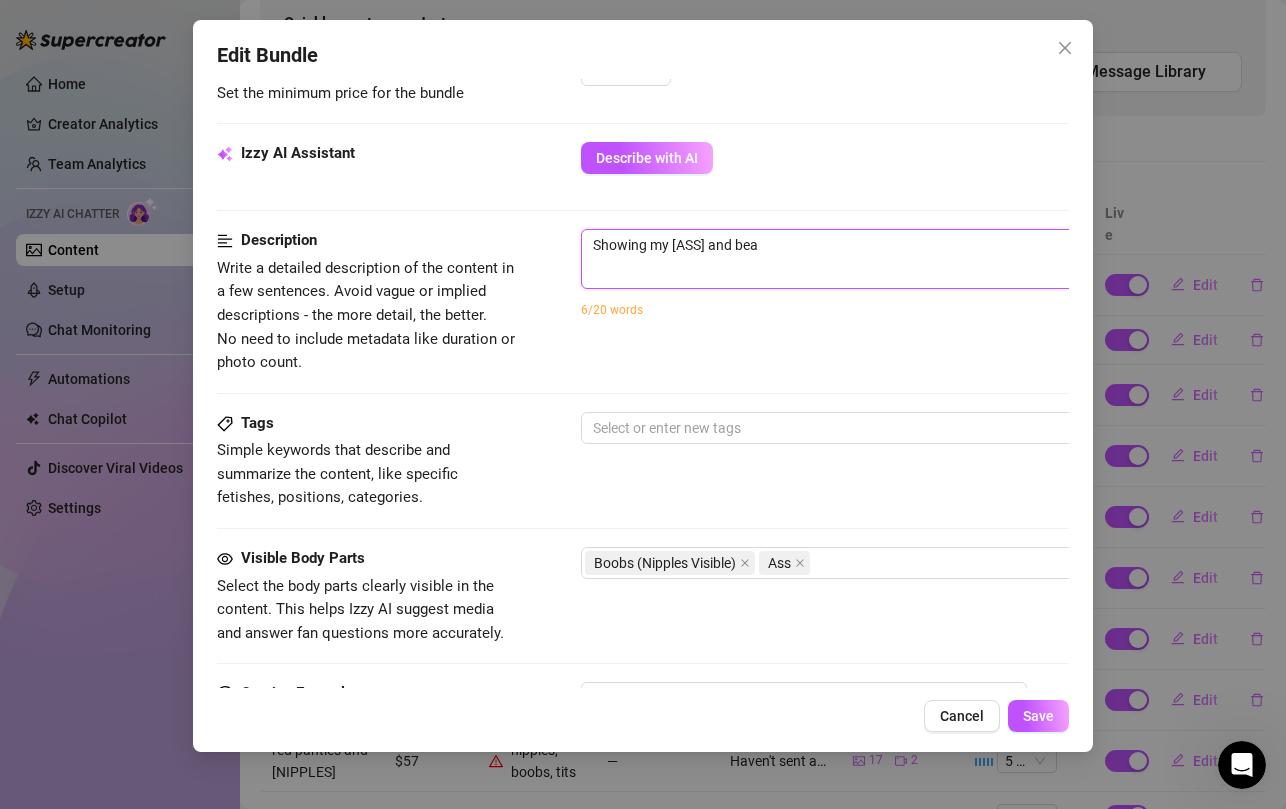 type on "Showing my bare ass and beau" 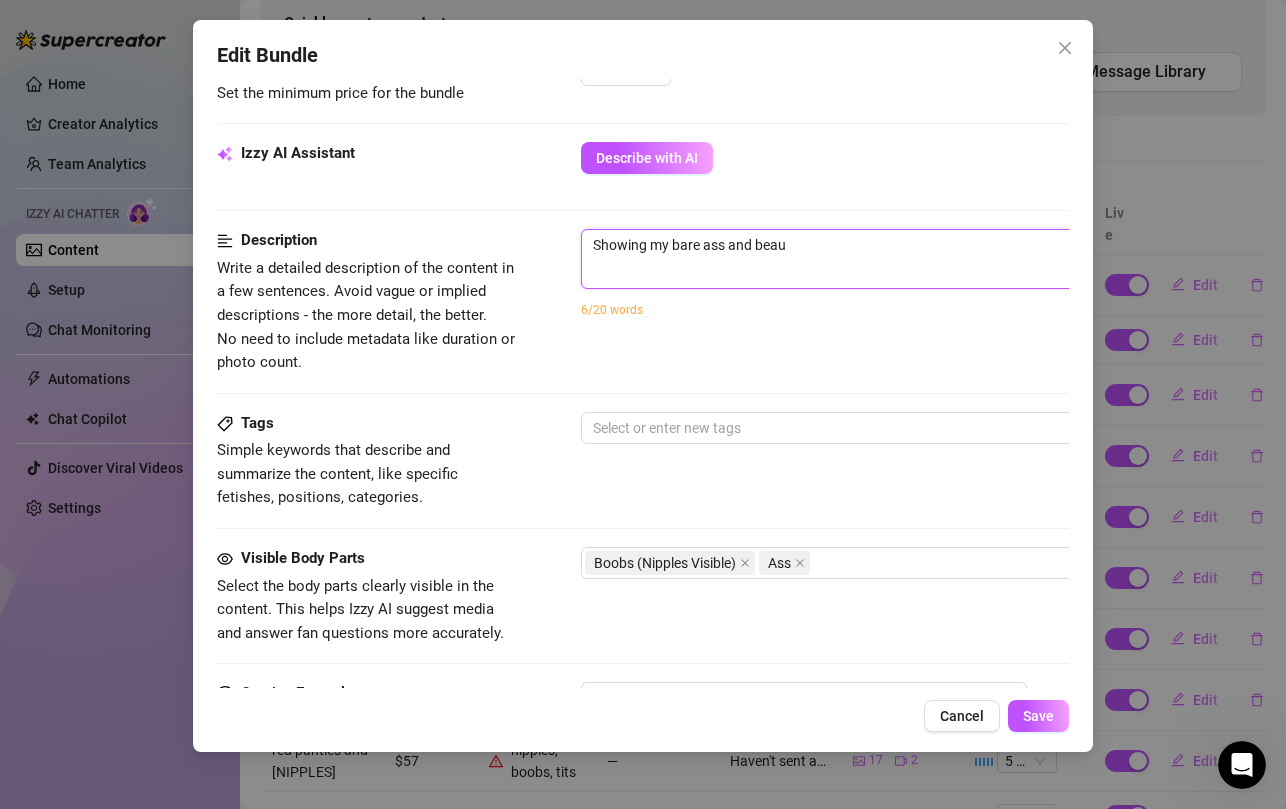 type on "Showing my bare ass and beaut" 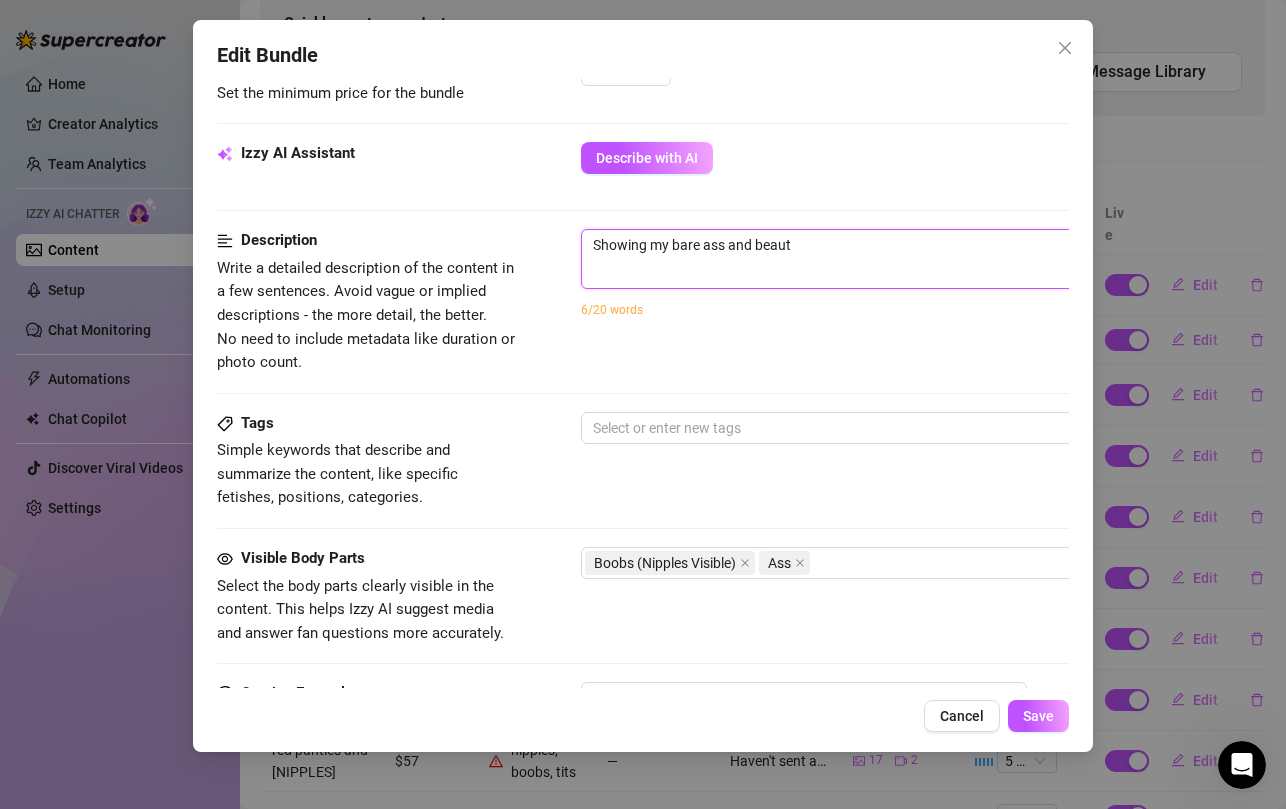 type on "Showing my bare ass and beauti" 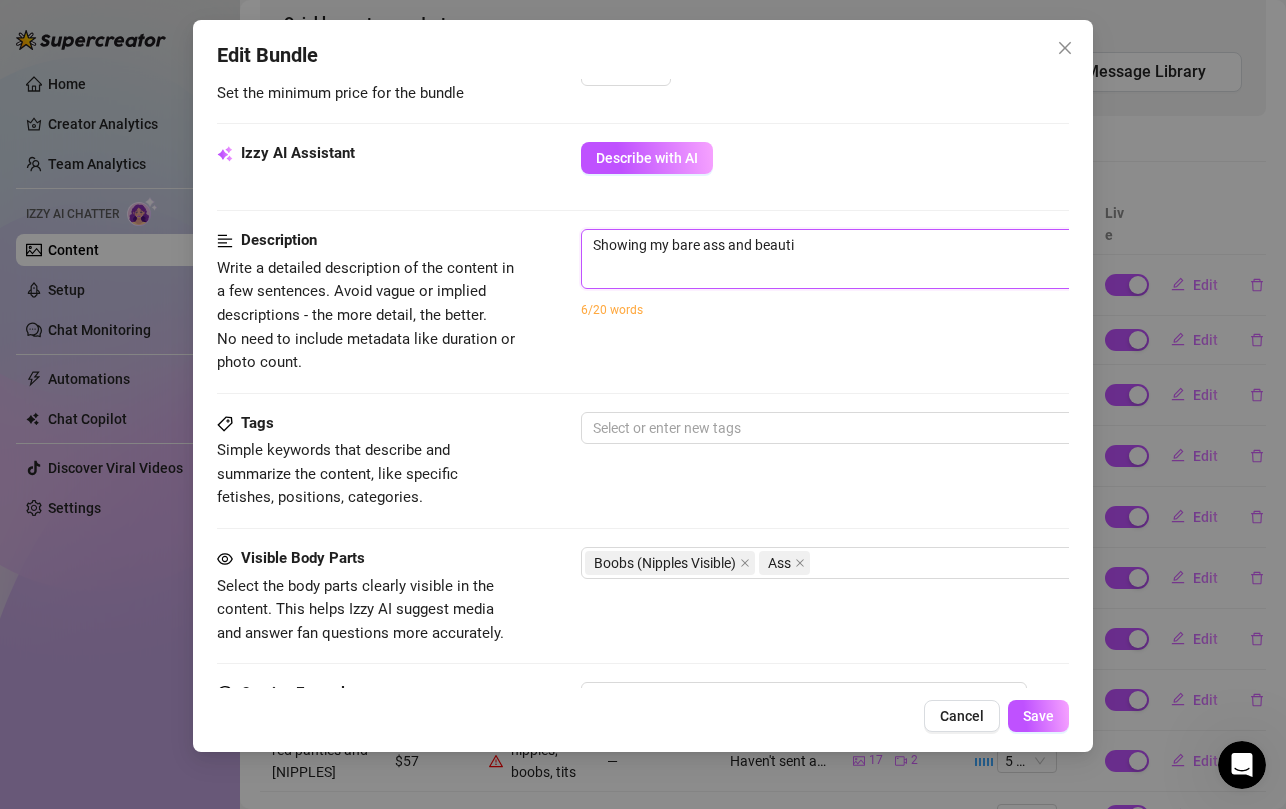 type on "Showing my [ASS] and beautif" 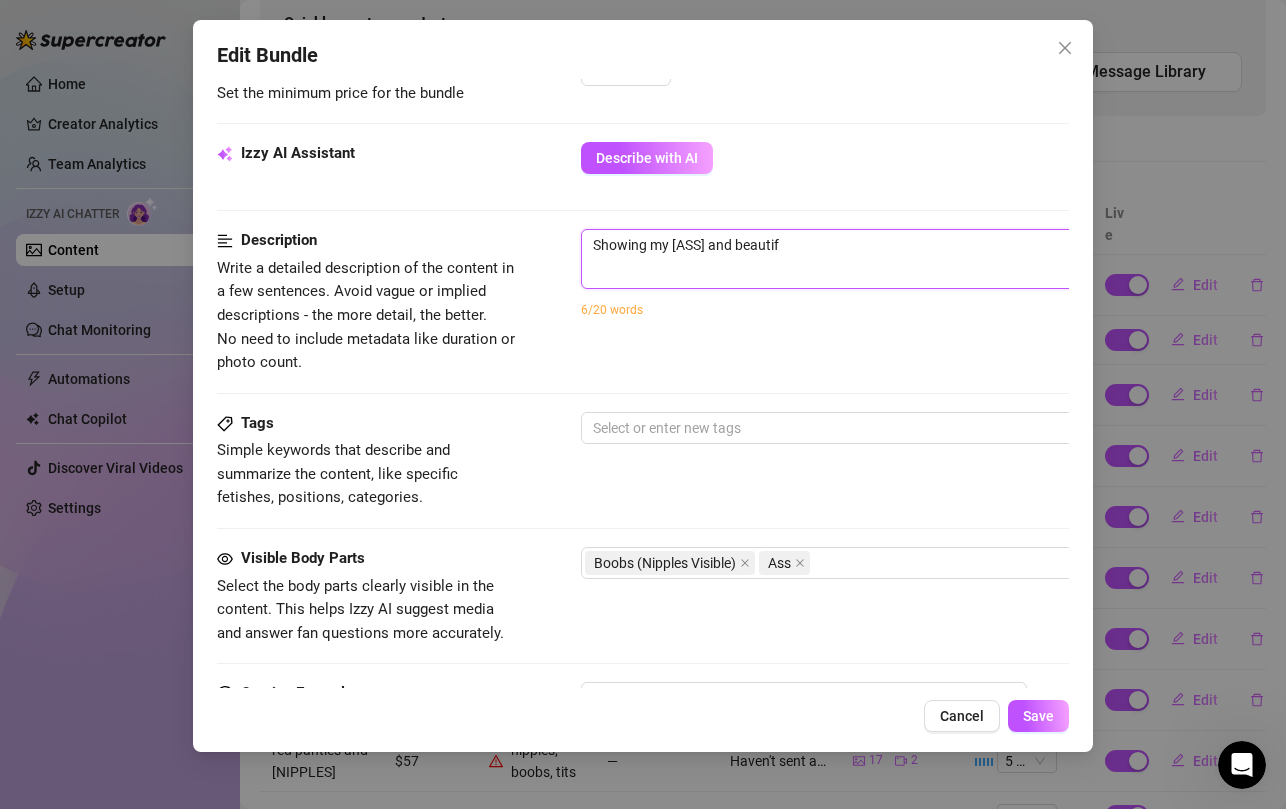 type on "Showing my [ASS] and beautifu" 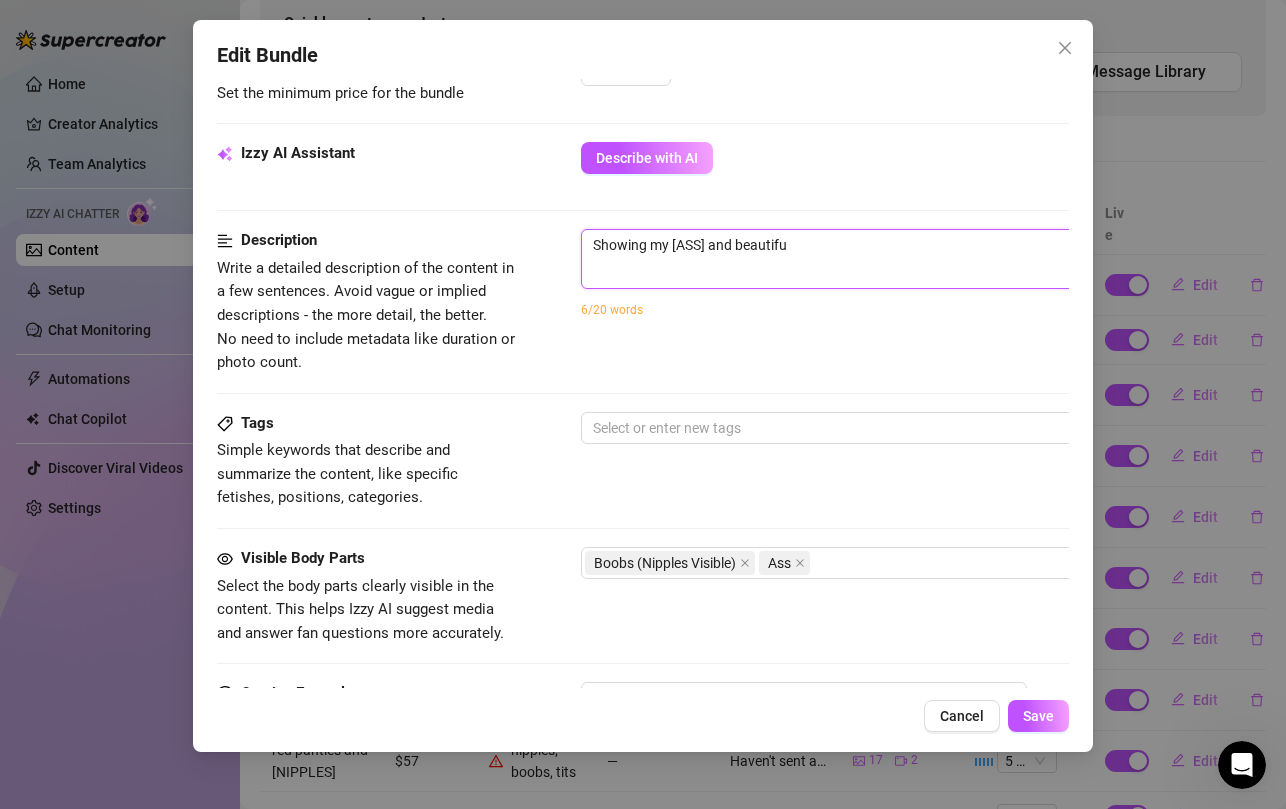 type on "Showing my [ASS] and beautiful" 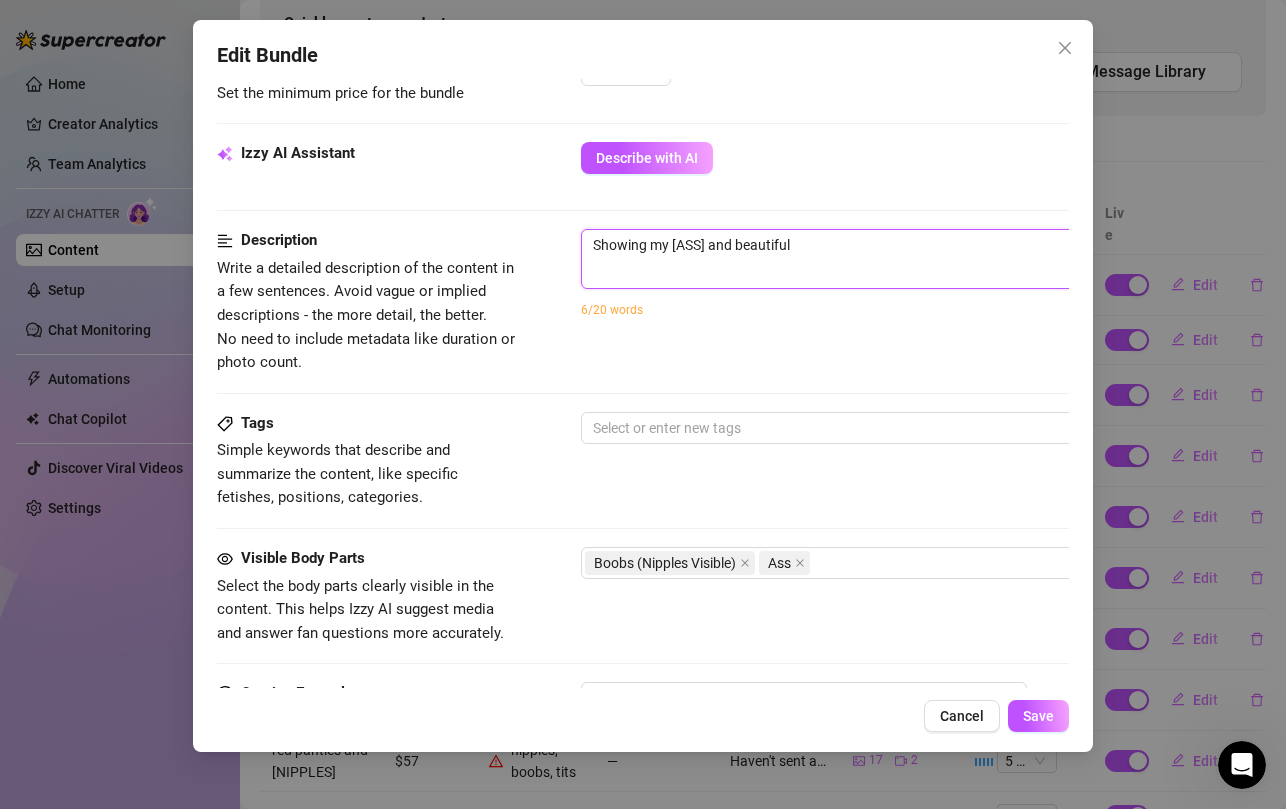 type on "Showing my [ASS] and beautiful" 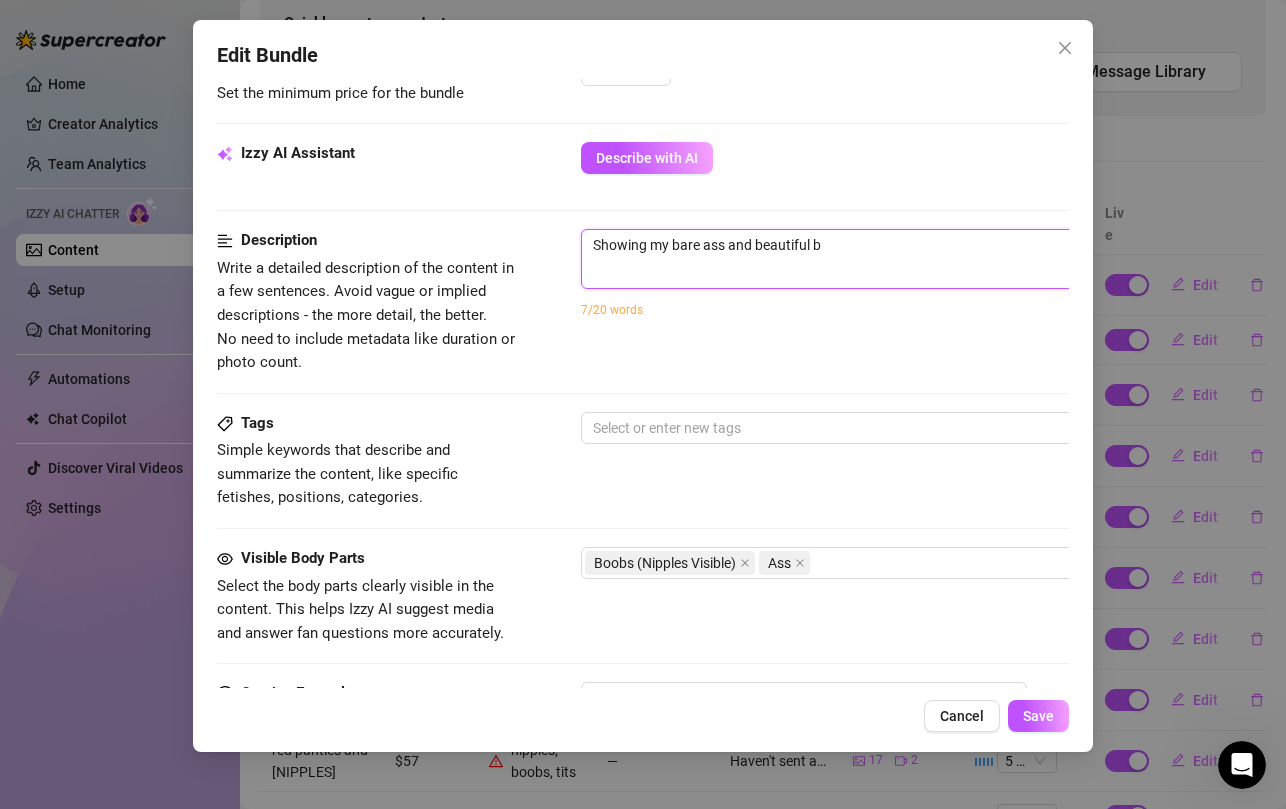 type on "Showing my bare ass and beautiful bo" 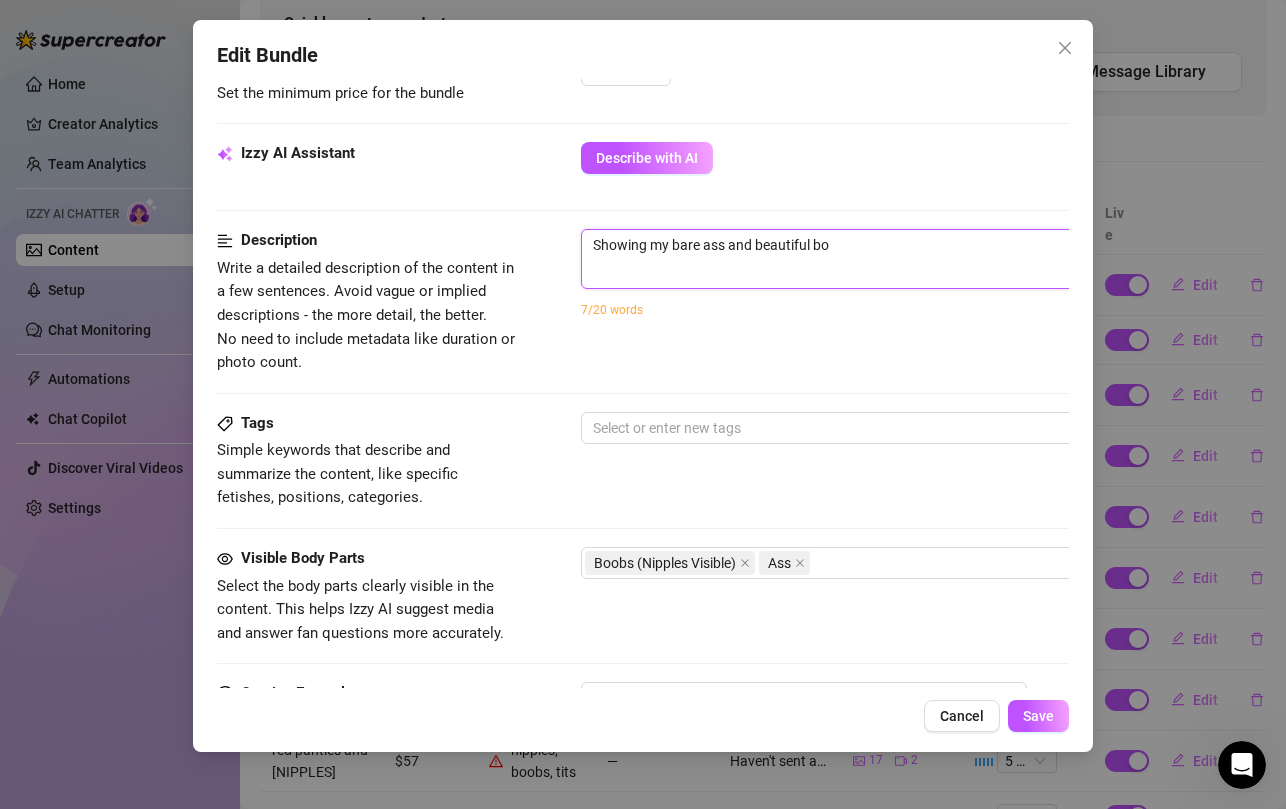 type on "Showing my [ASS] and beautiful boo" 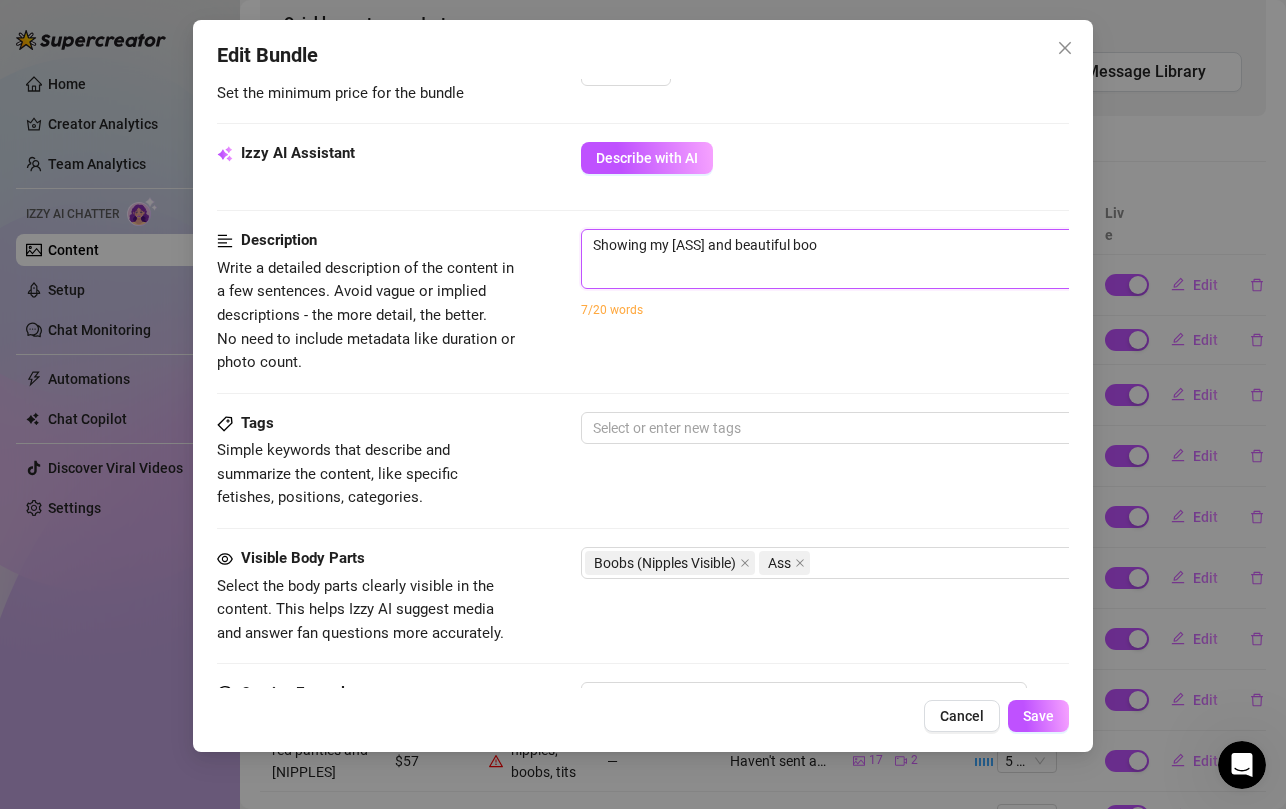 type on "Showing my bare ass and beautiful boob" 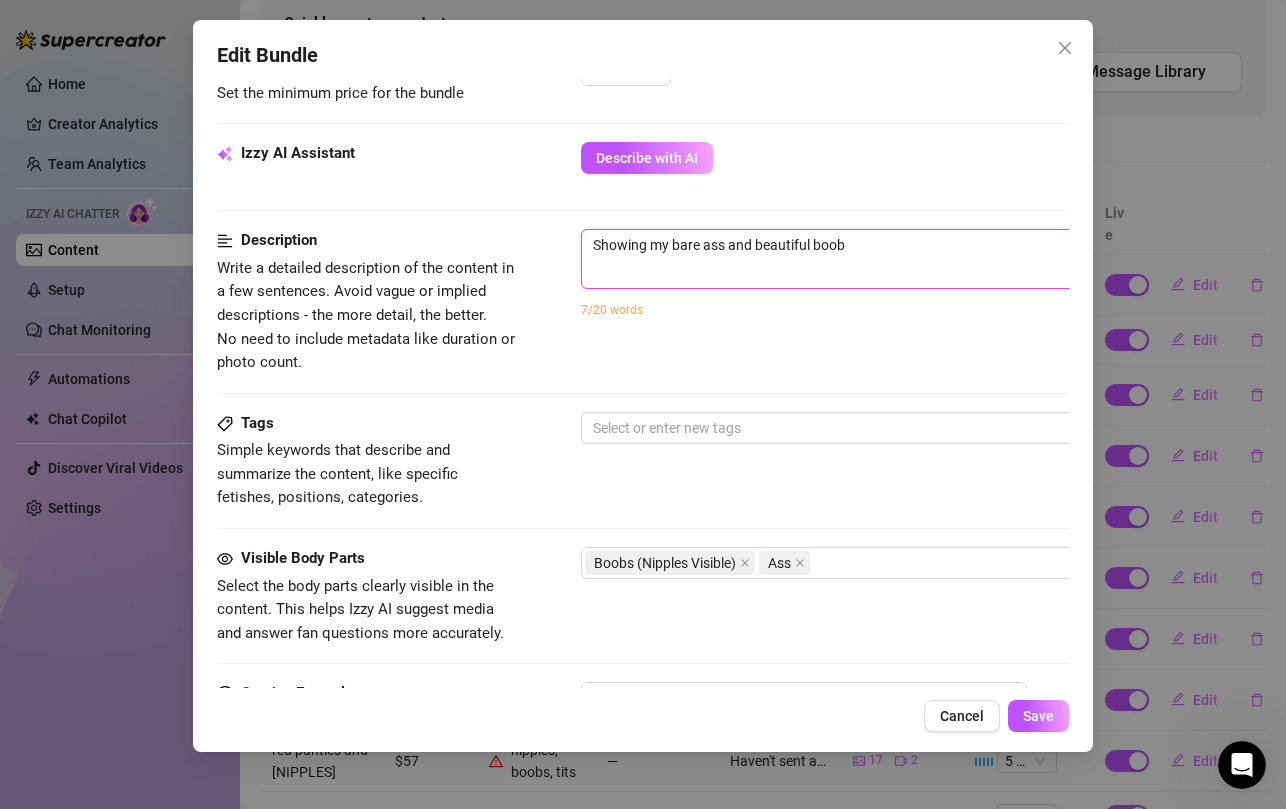type on "Showing my bare ass and beautiful boobs" 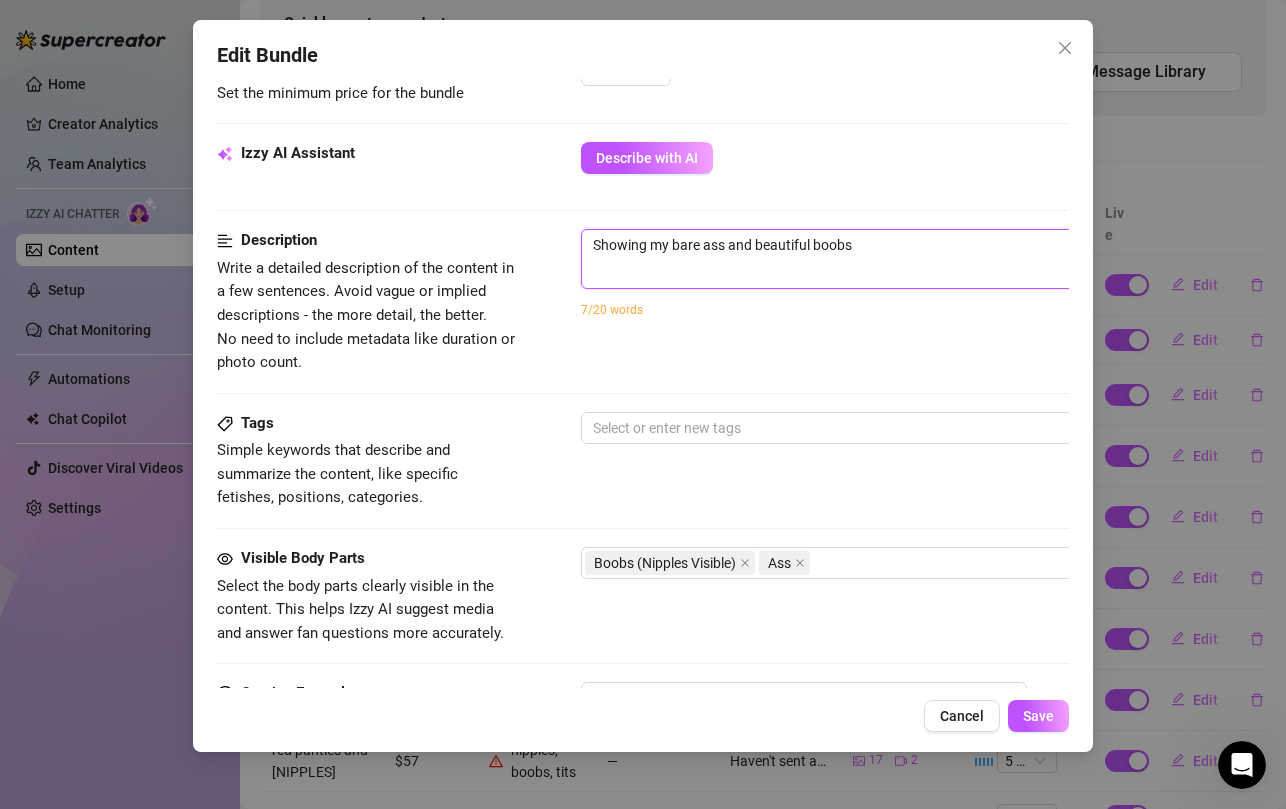 type on "Showing my bare ass and beautiful boobs" 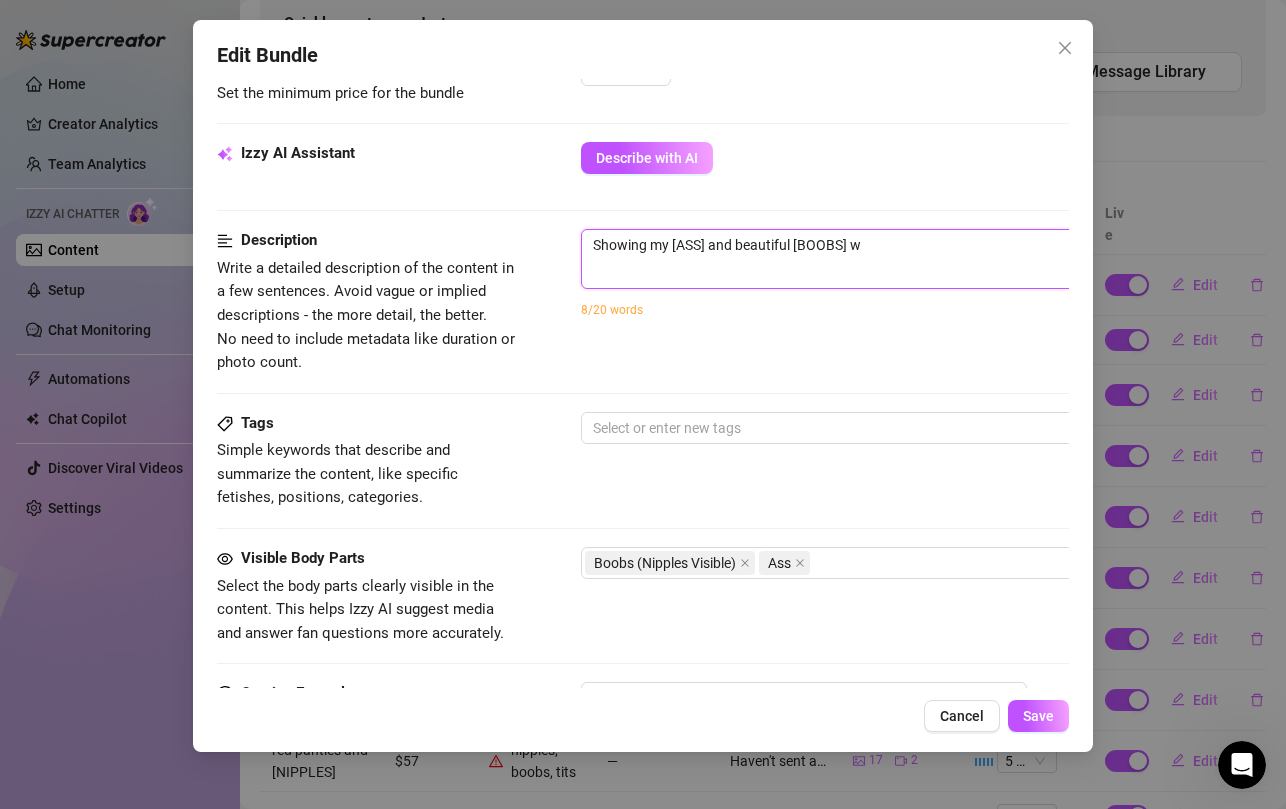 type on "Showing my bare ass and beautiful boobs wi" 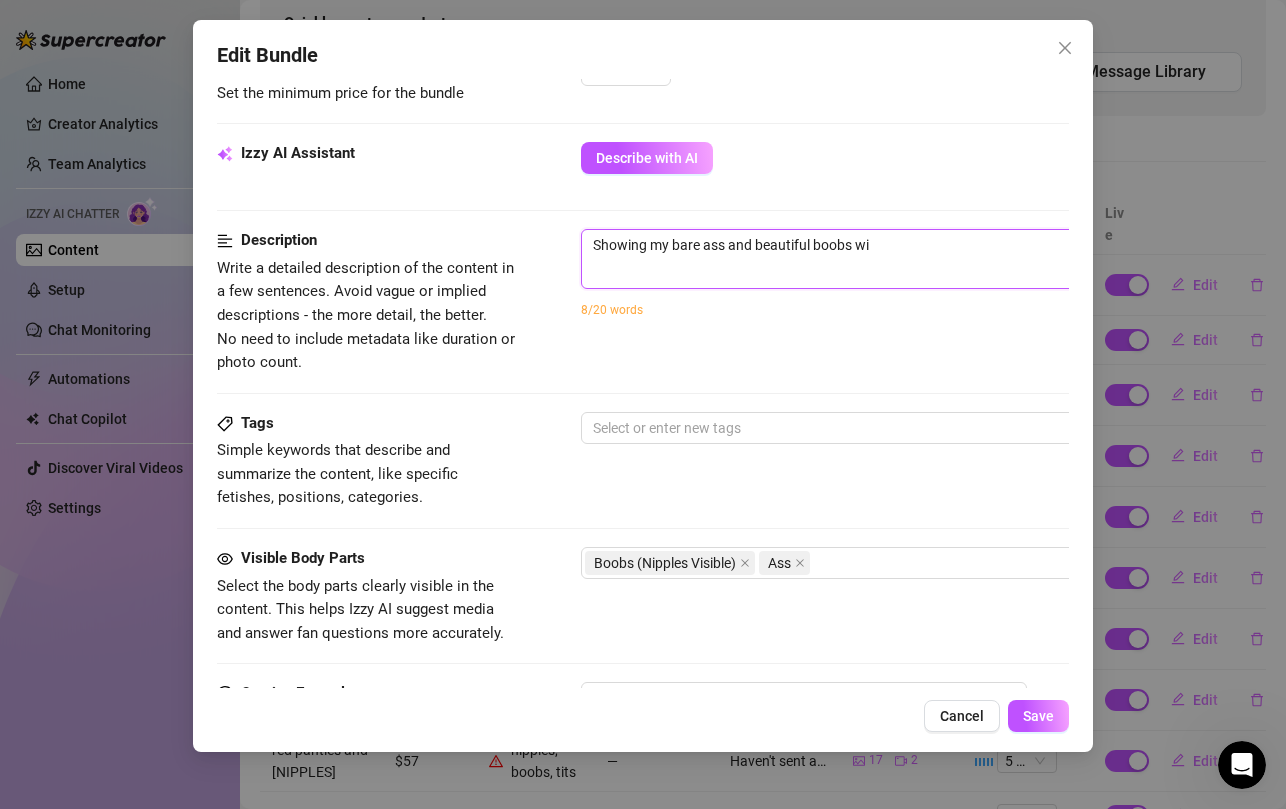 type on "Showing my bare ass and beautiful boobs wit" 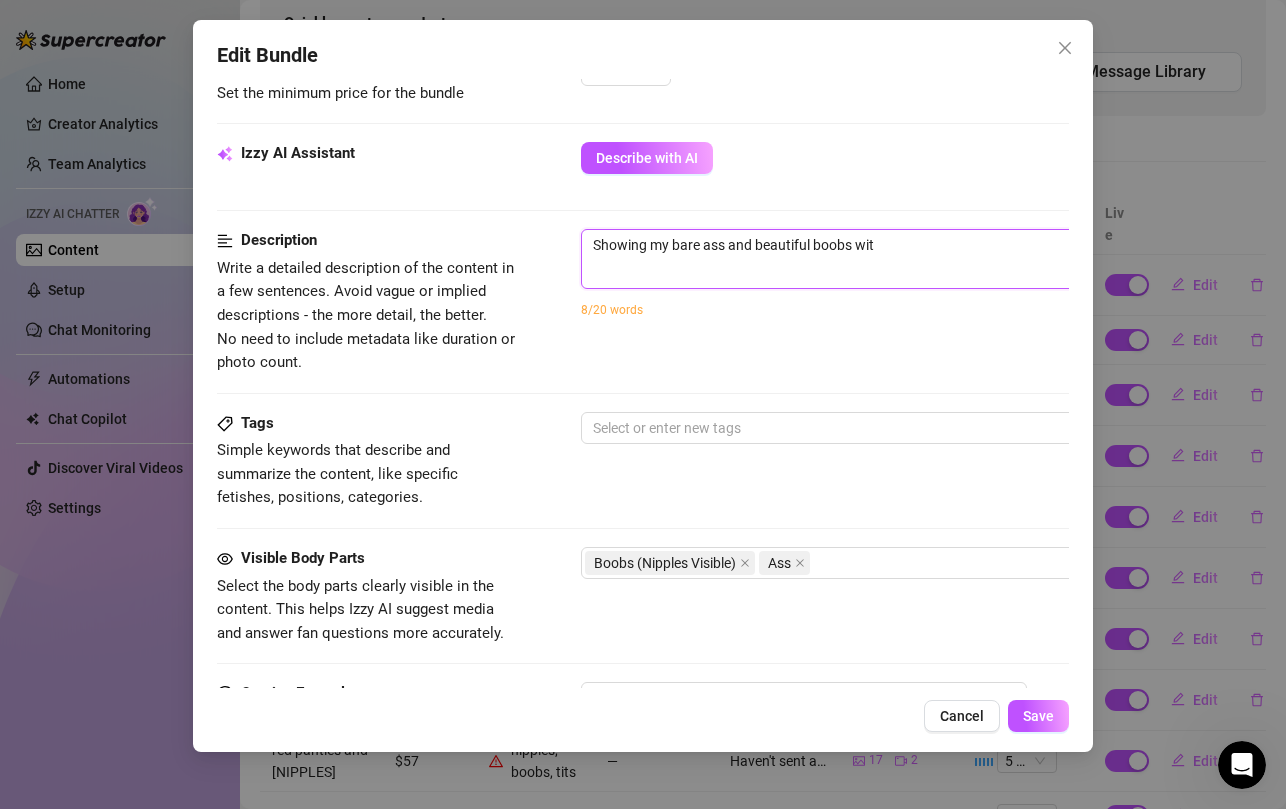 type on "Showing my [ASS] and beautiful [BOOBS] with" 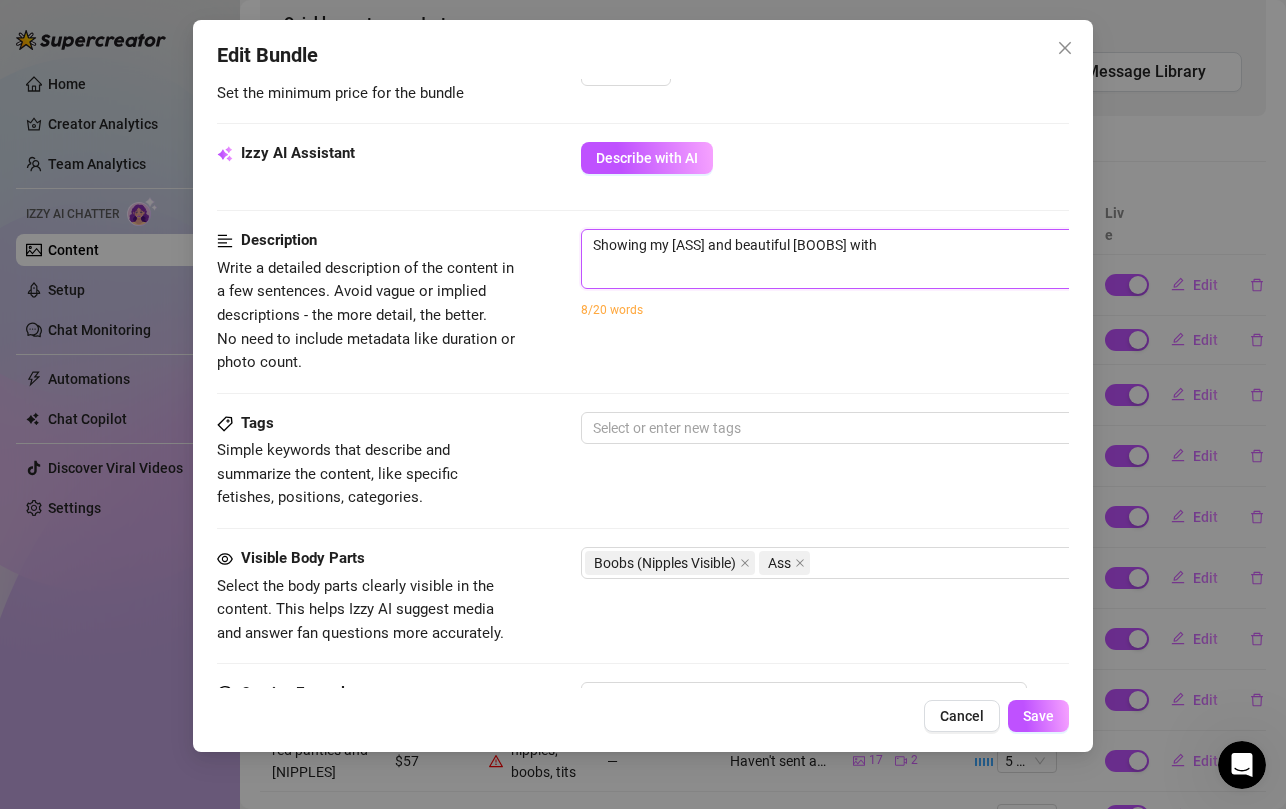 type on "Showing my [ASS] and beautiful [BOOBS] with" 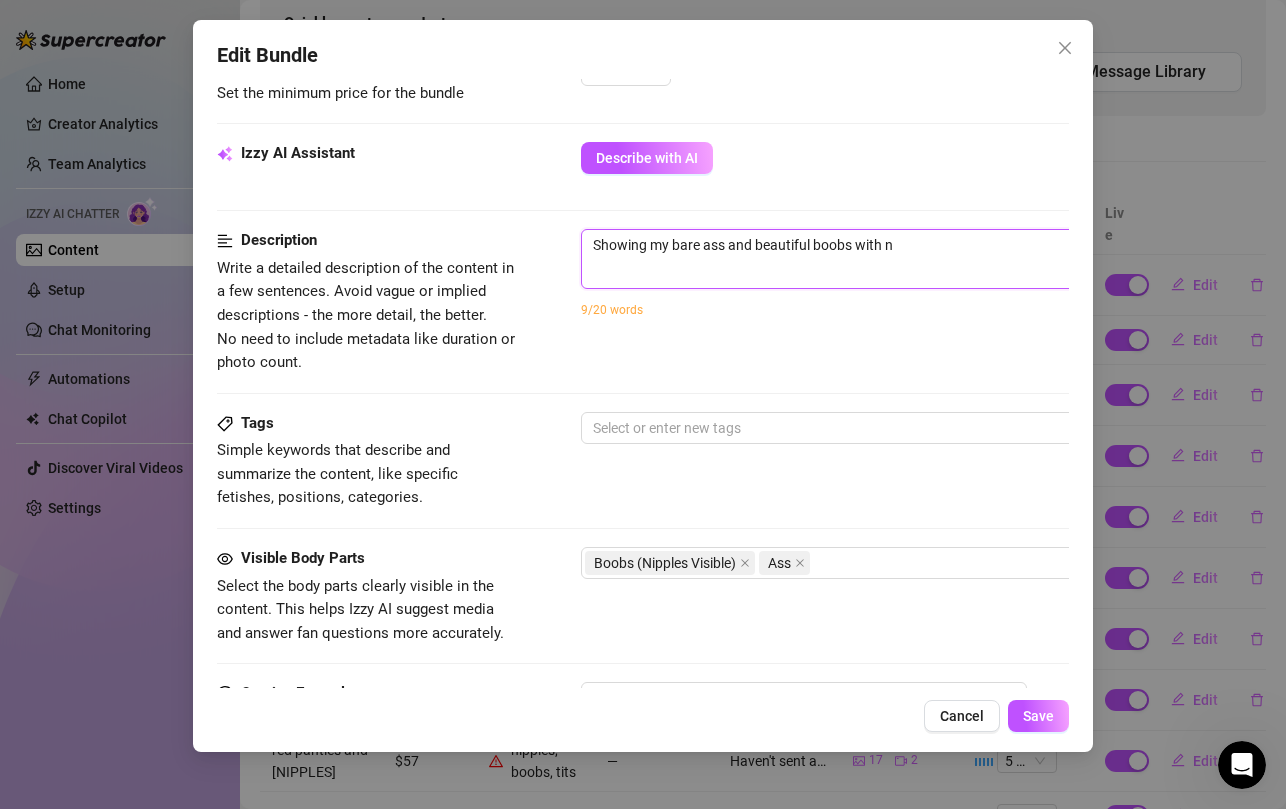type on "Showing my bare ass and beautiful boobs with ni" 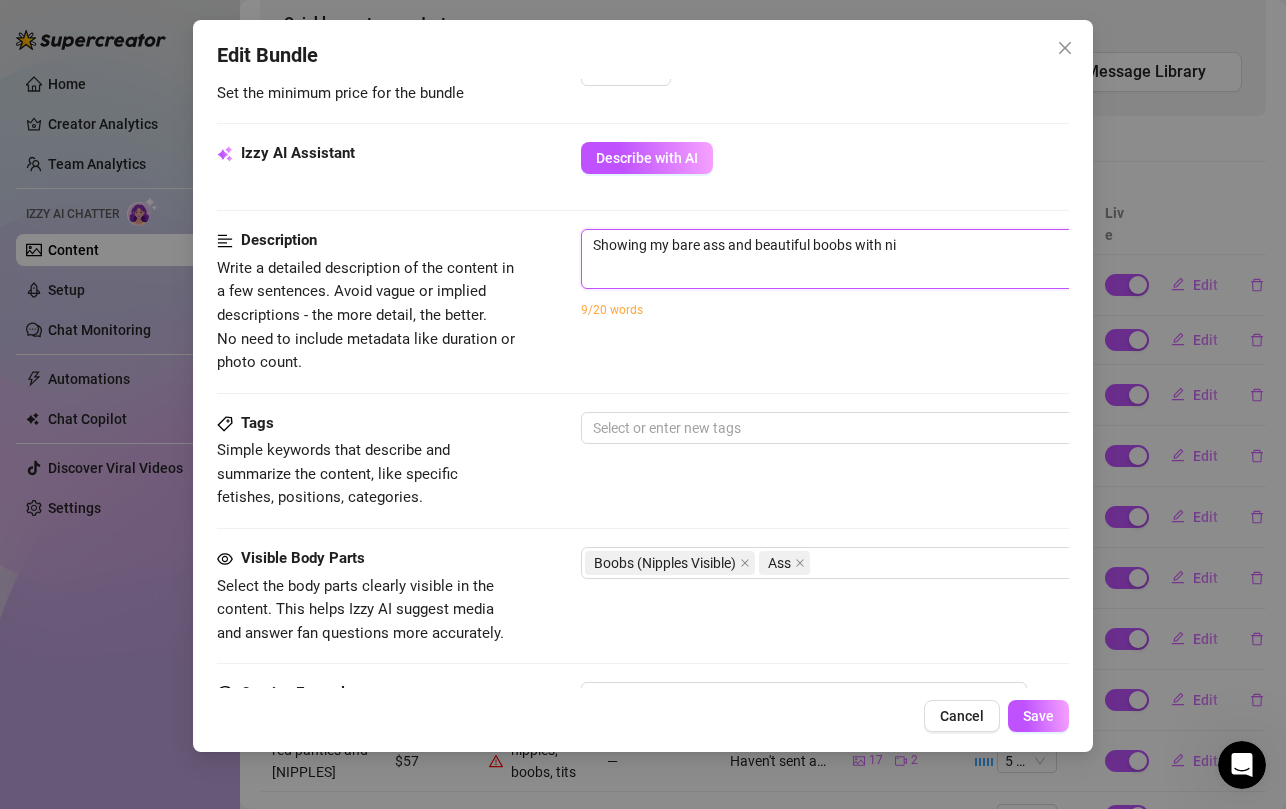 type on "Showing my [ASS] and beautiful [BOOBS] with [NIPPLES]" 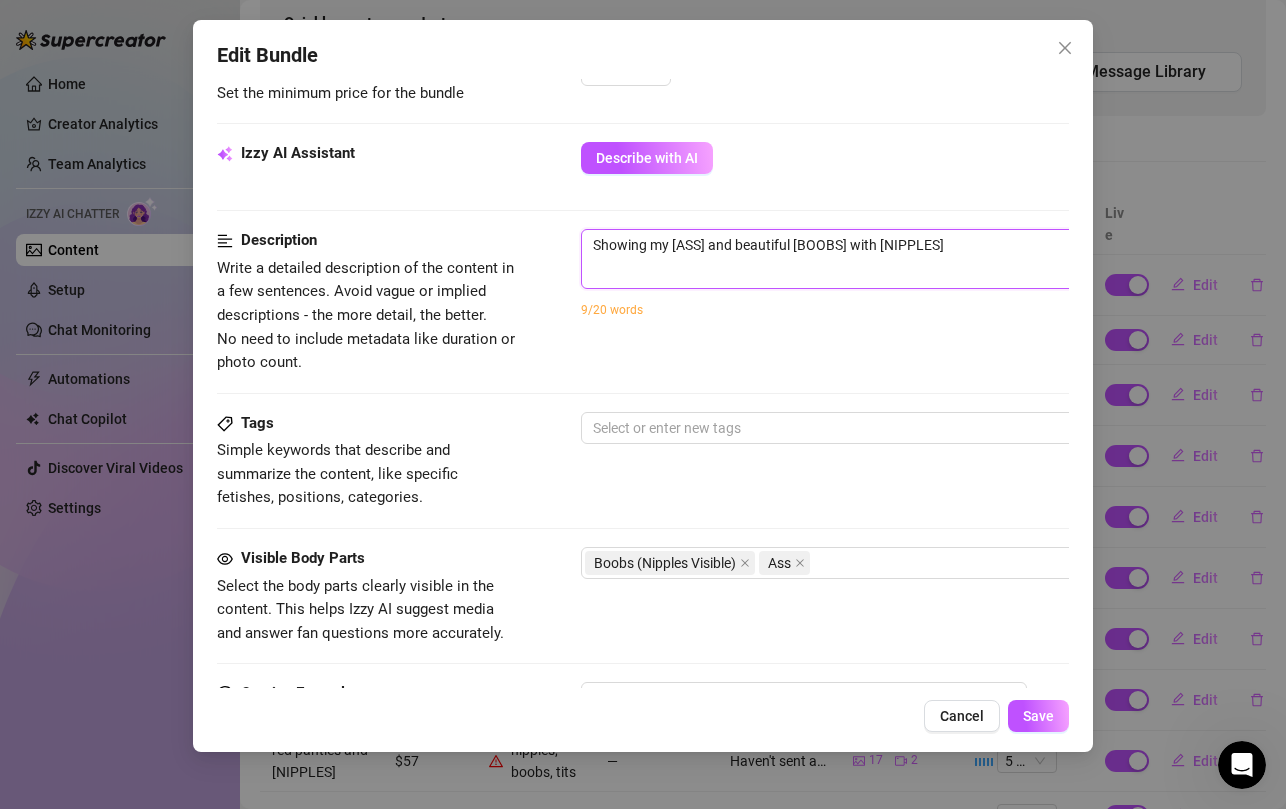type on "Showing my [ASS] and beautiful [BOOBS] with nipp" 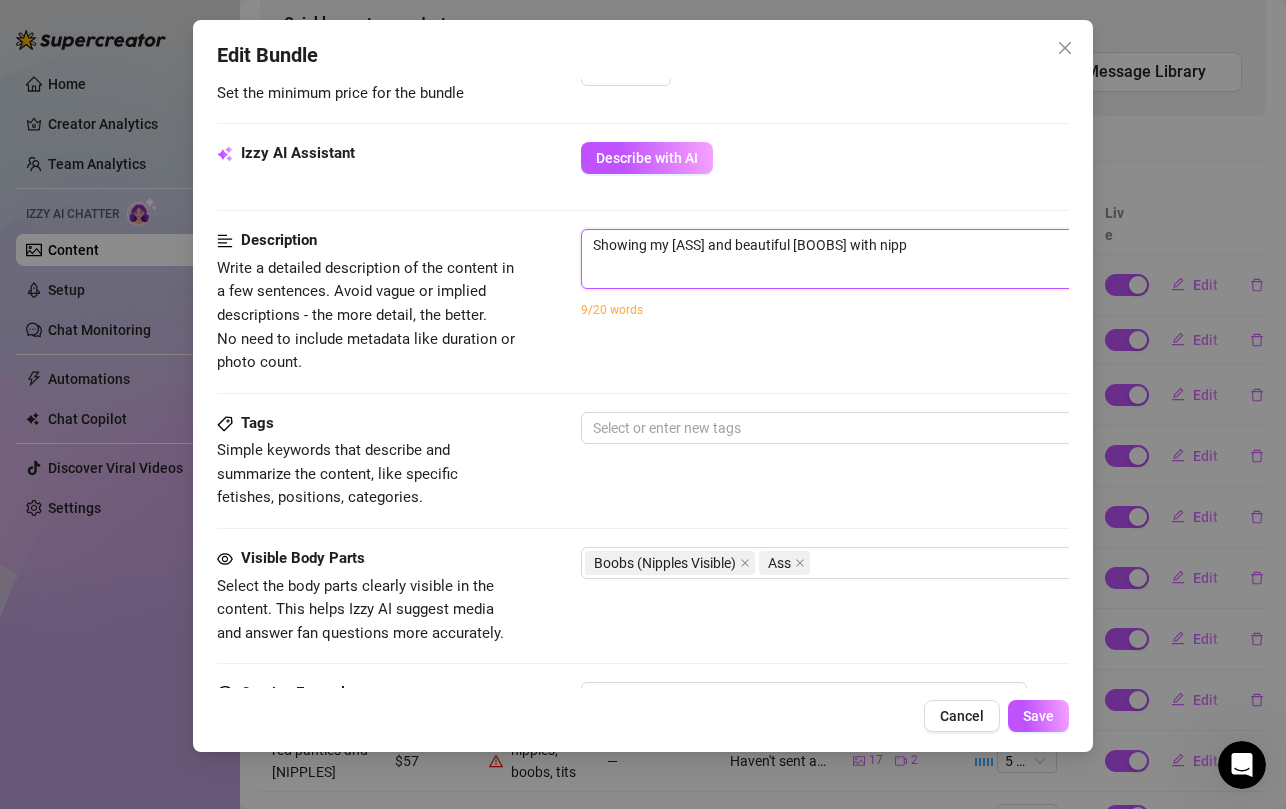 type on "Showing my bare ass and beautiful boobs with nippl" 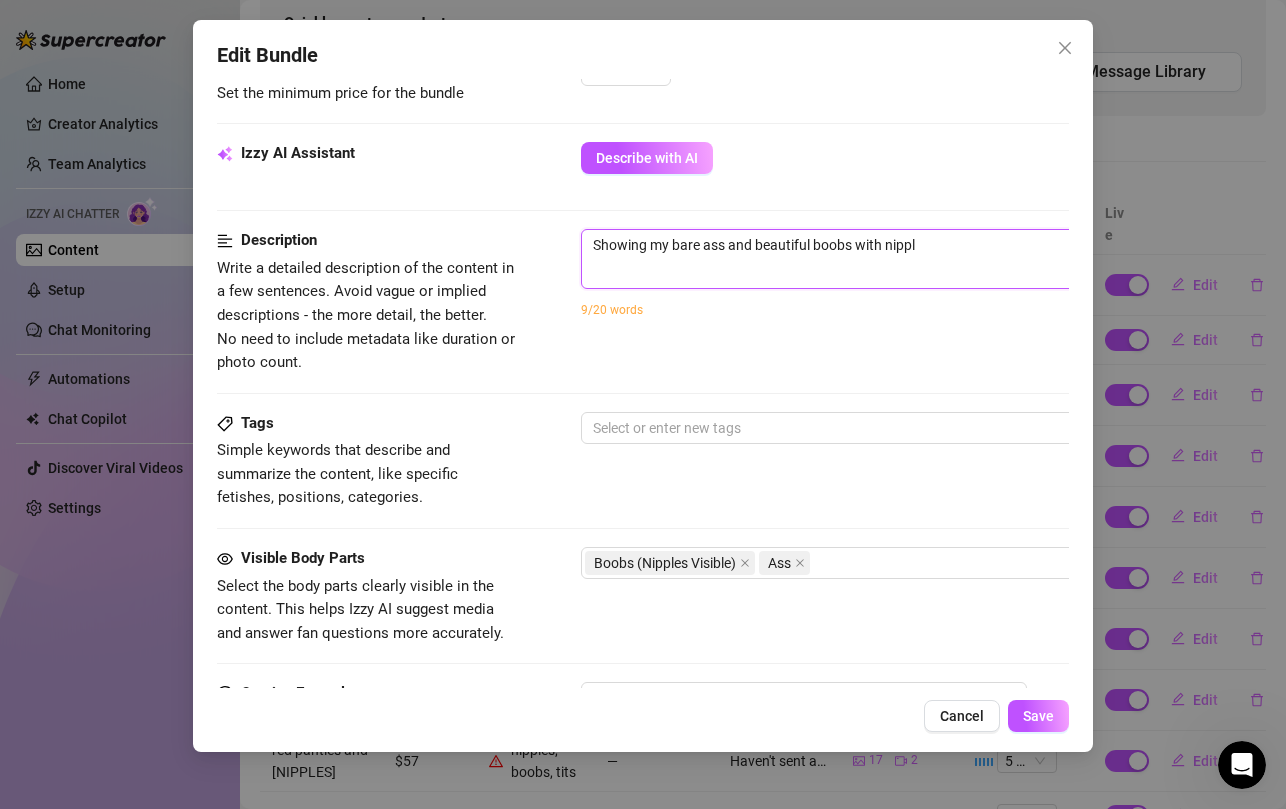 type on "Showing my bare ass and beautiful boobs with nipple" 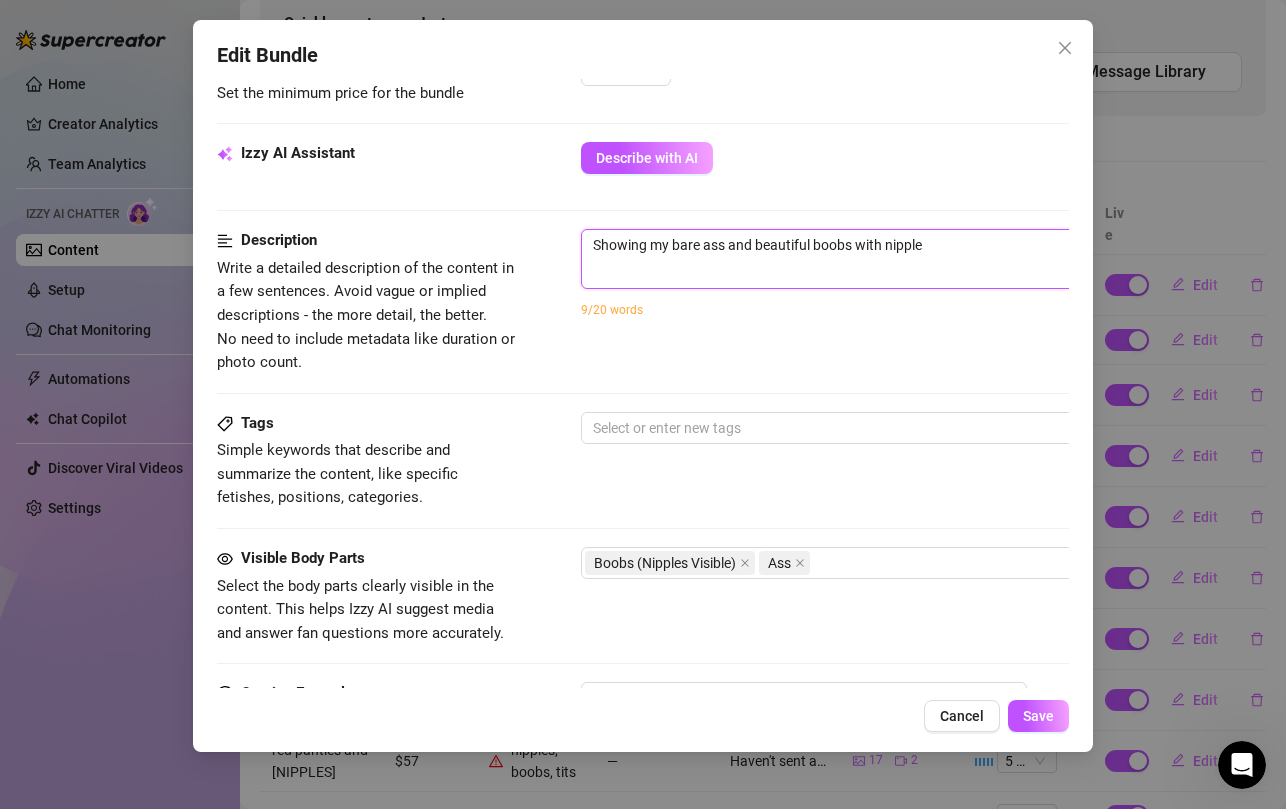 type on "Showing my [ASS] and beautiful [BOOBS] with [NIPPLES]" 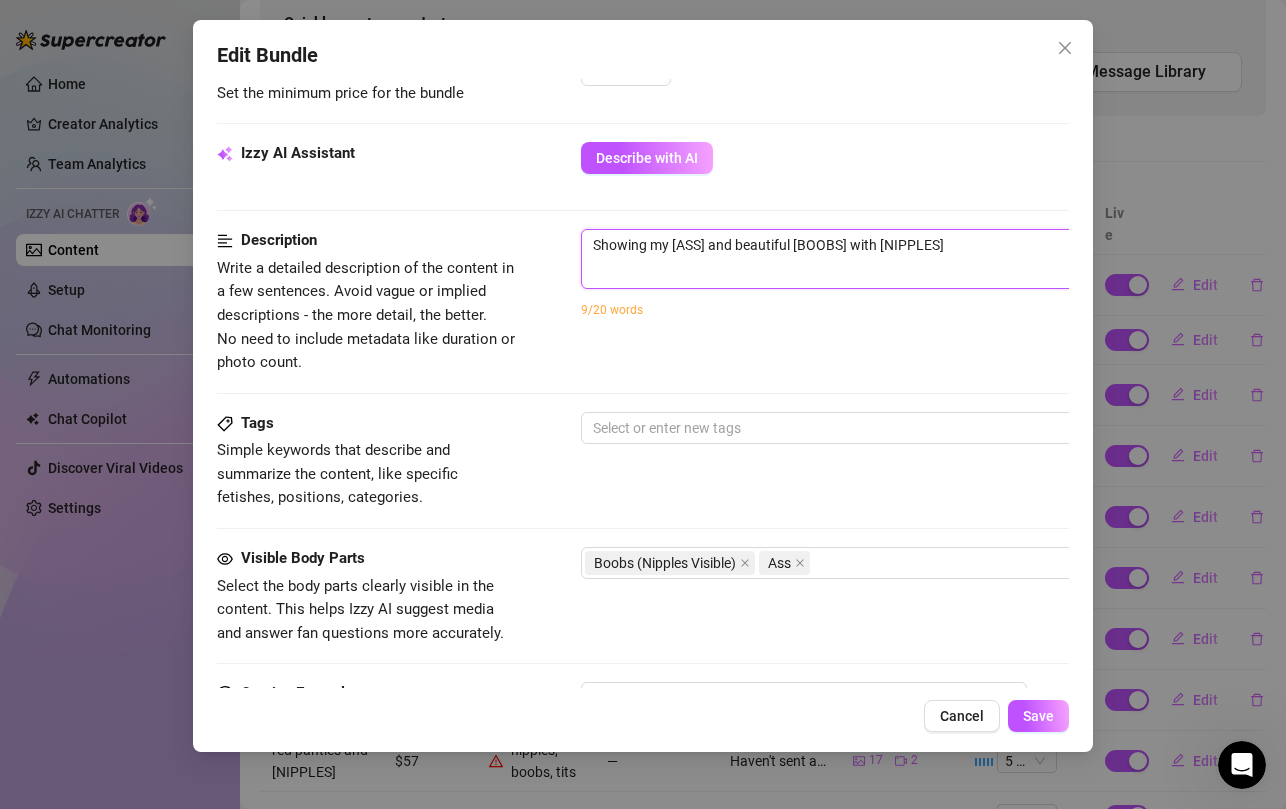 type on "Showing my [ASS] and beautiful [BOOBS] with [NIPPLES]" 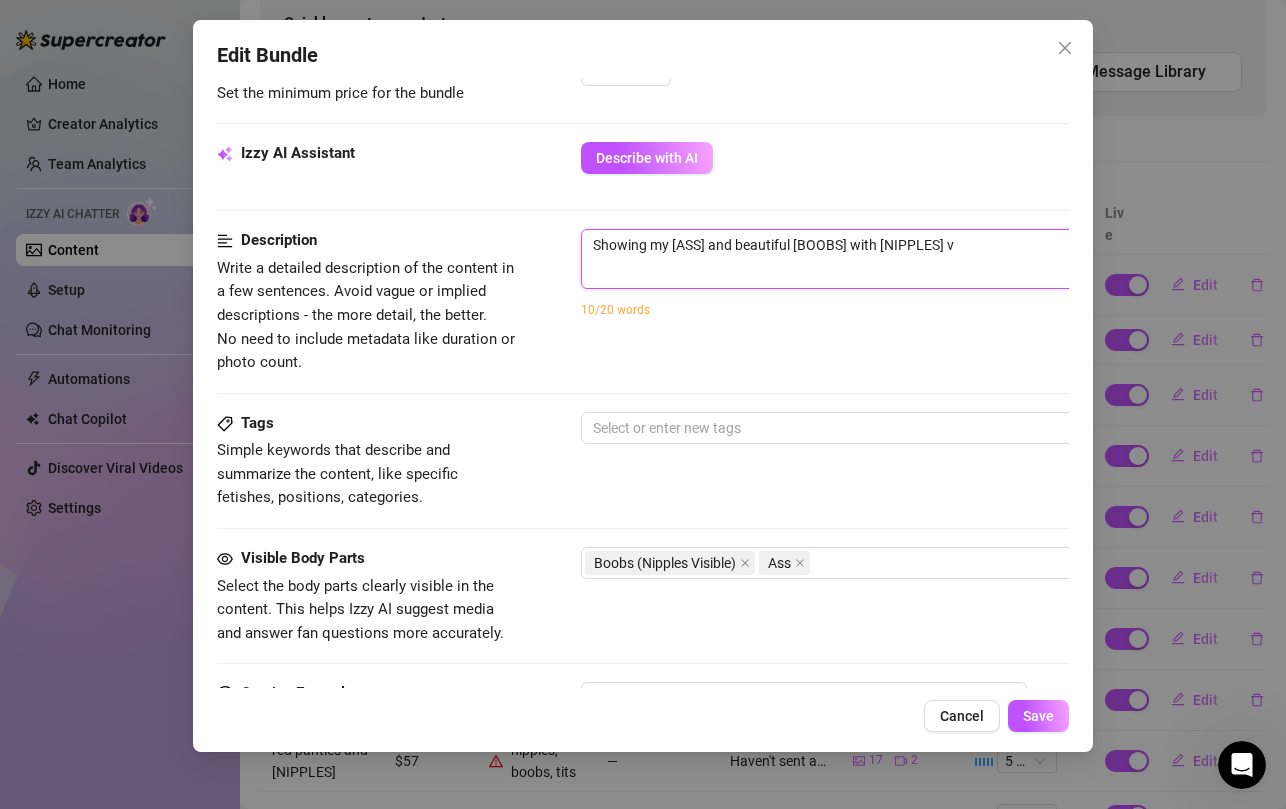 type on "Showing my bare ass and beautiful boobs with nipples vi" 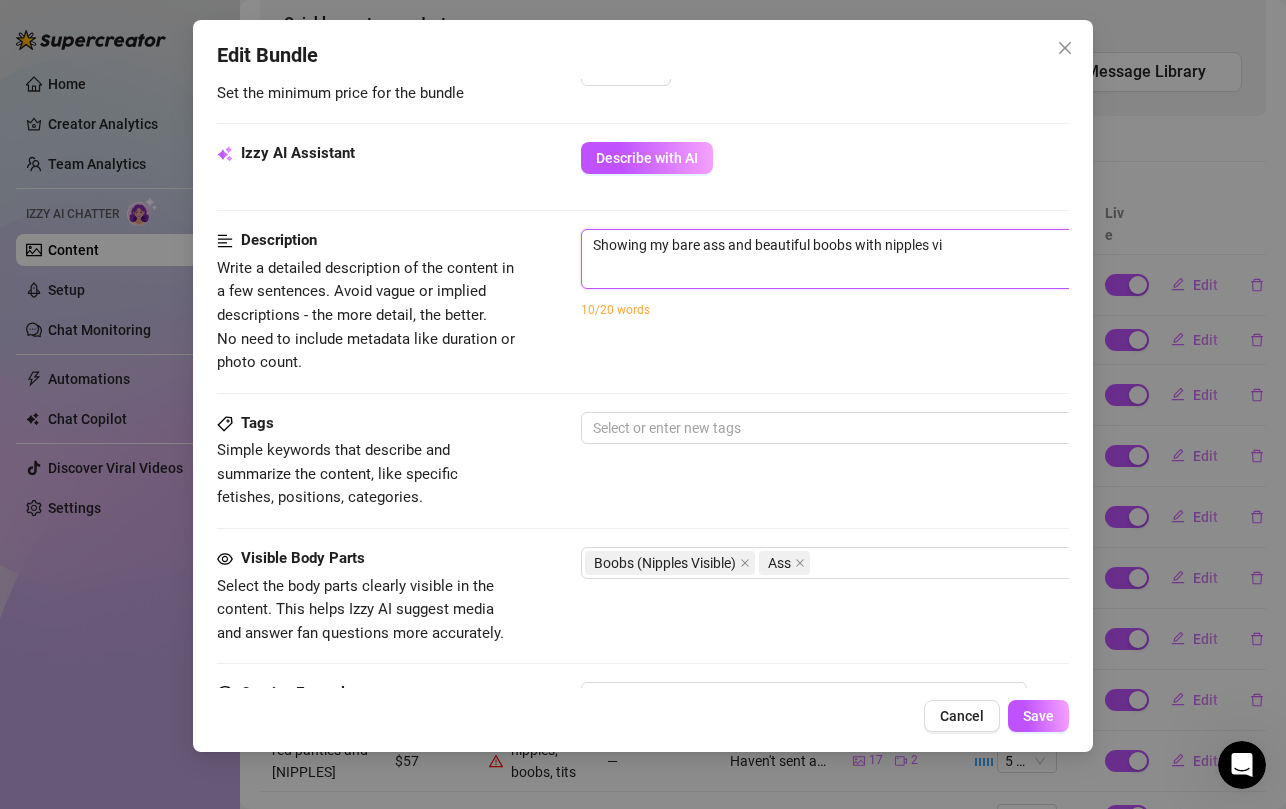 type on "Showing my bare ass and beautiful boobs with nipples vis" 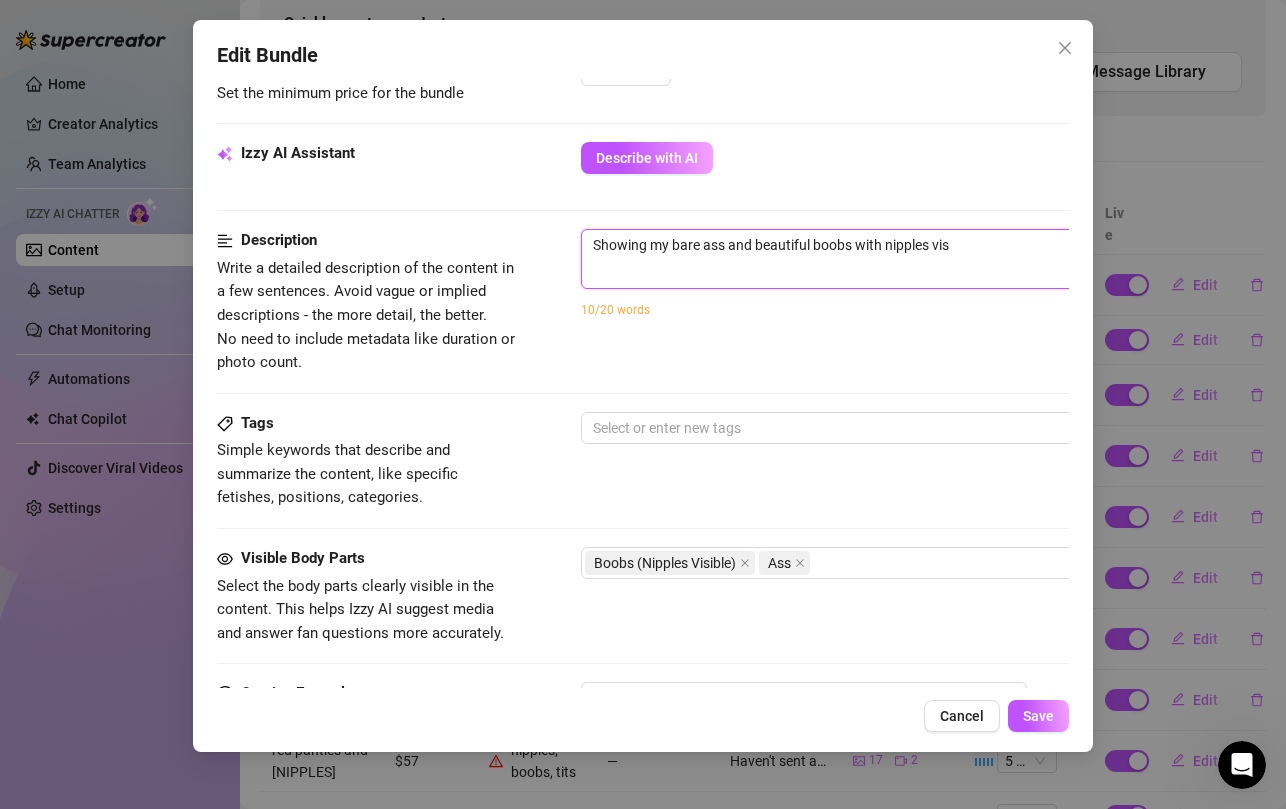 type on "Showing my bare ass and beautiful boobs with nipples visi" 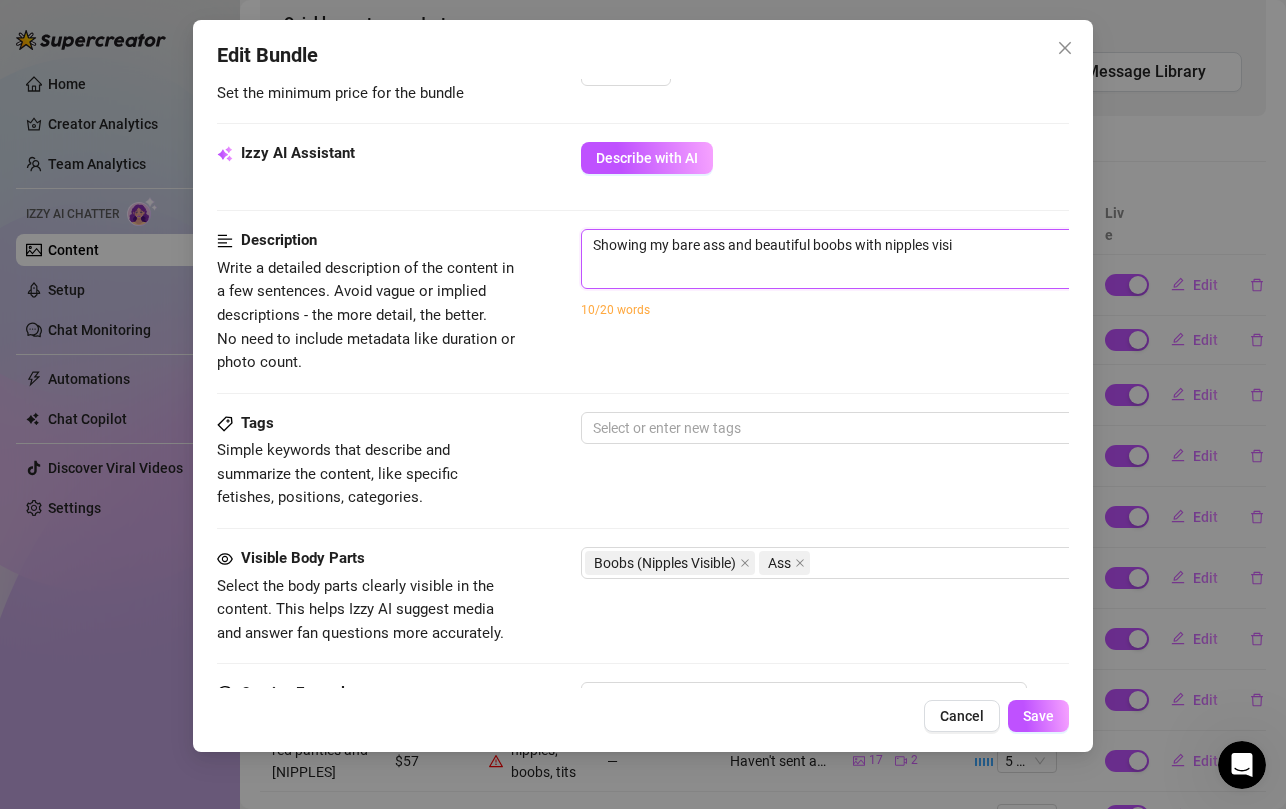 type on "Showing my bare ass and beautiful boobs with nipples visib" 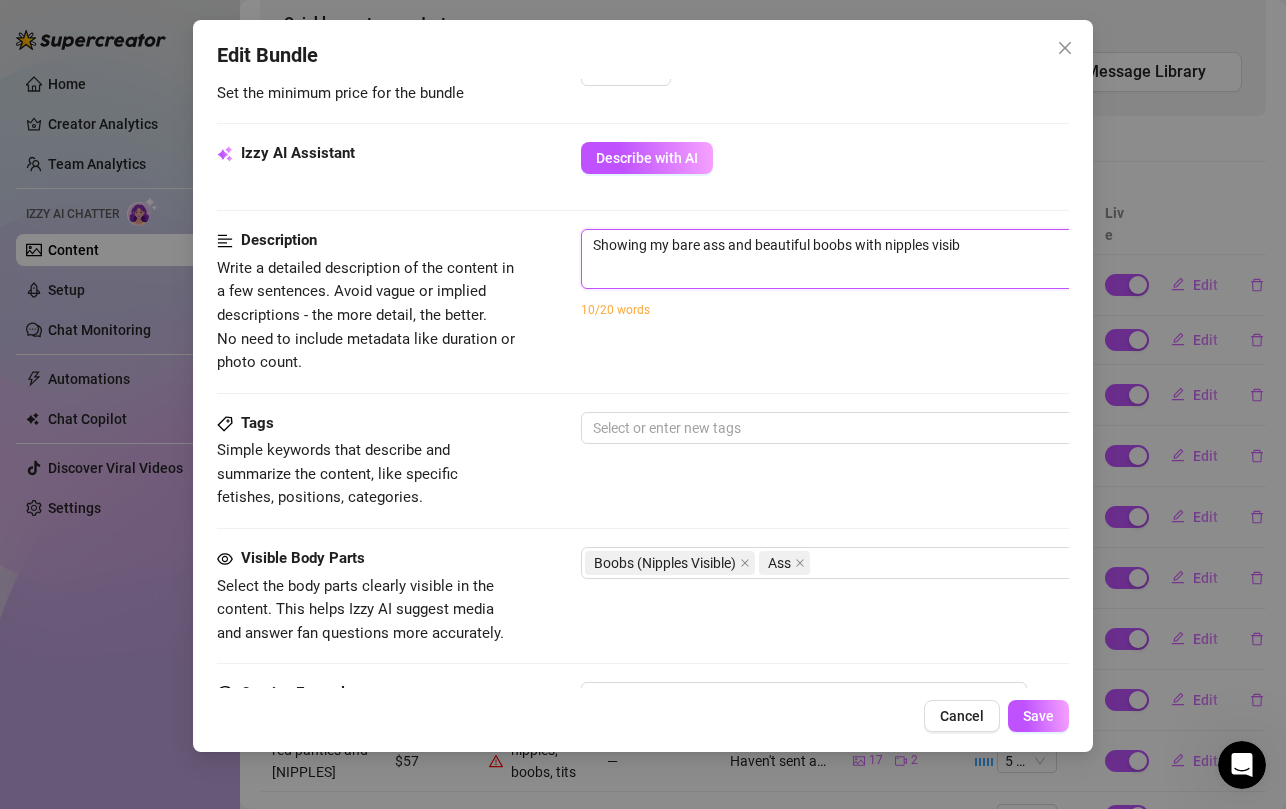 type on "Showing my bare ass and beautiful boobs with nipples visibl" 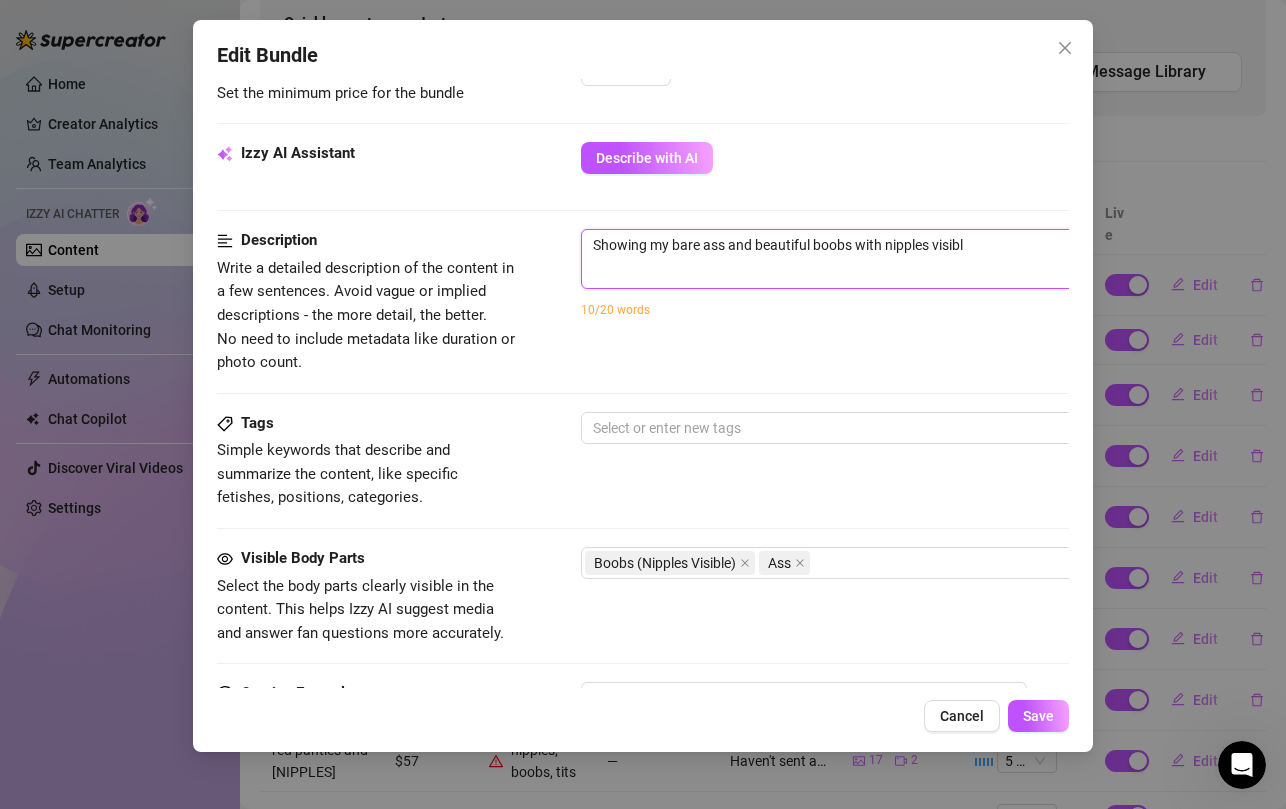 type on "Showing my [ASS] and beautiful [BOOBS] with [NIPPLES] visible" 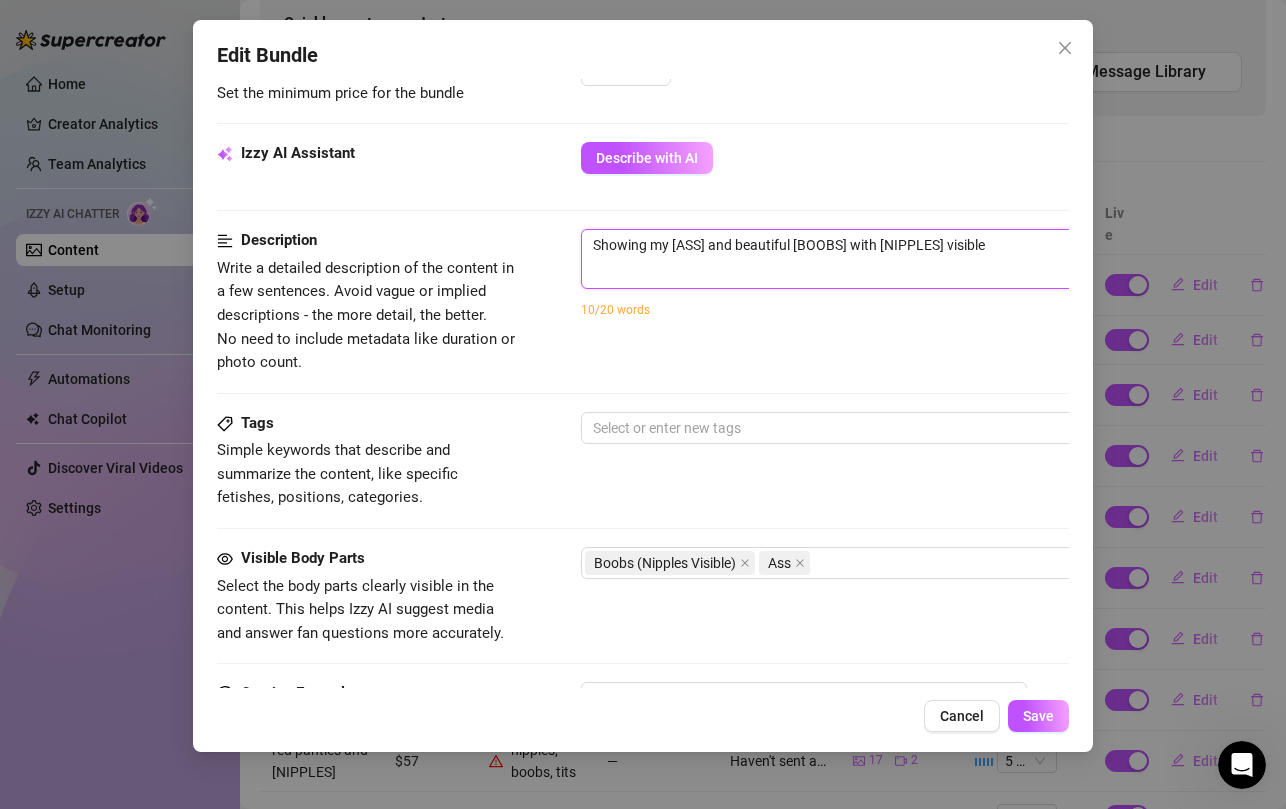type on "Showing my bare ass and beautiful boobs with nipples fvisible" 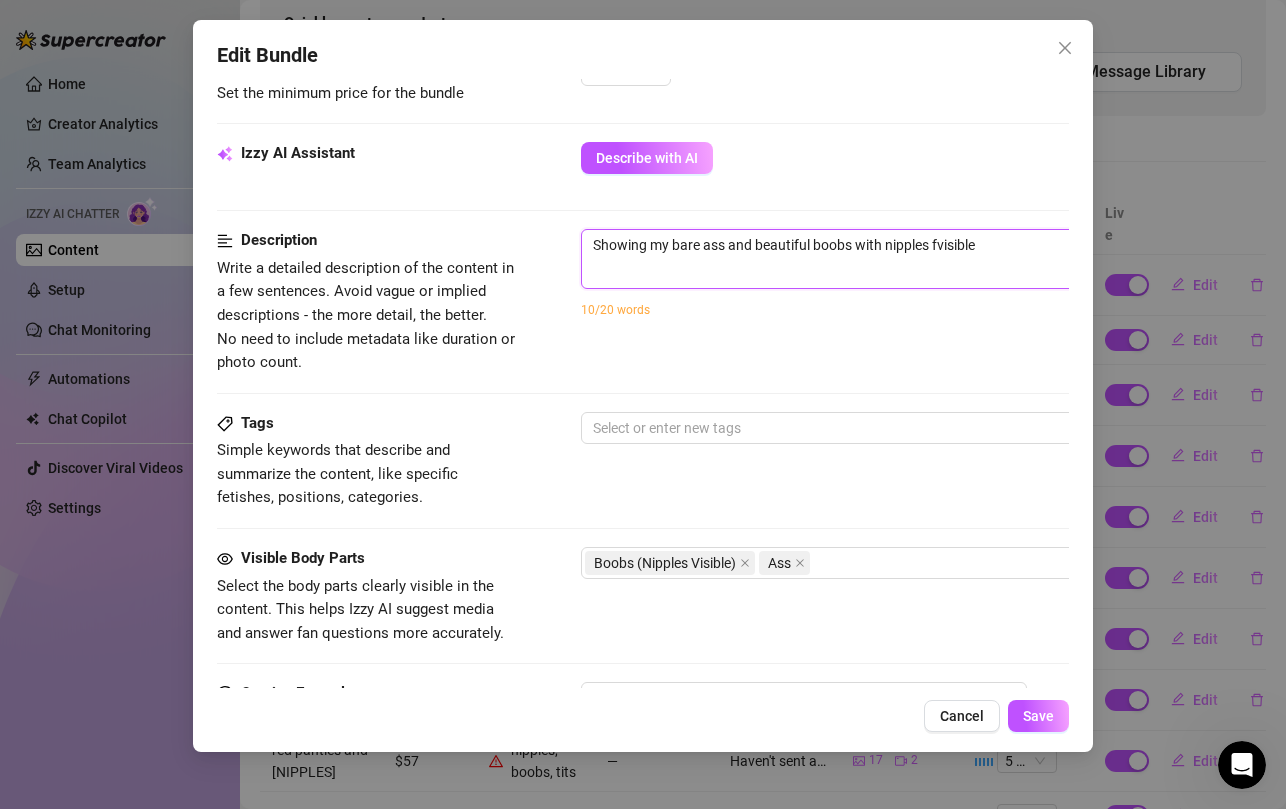 type on "Showing my [ASS] and beautiful [BOOBS] with [NIPPLES] fuvisible" 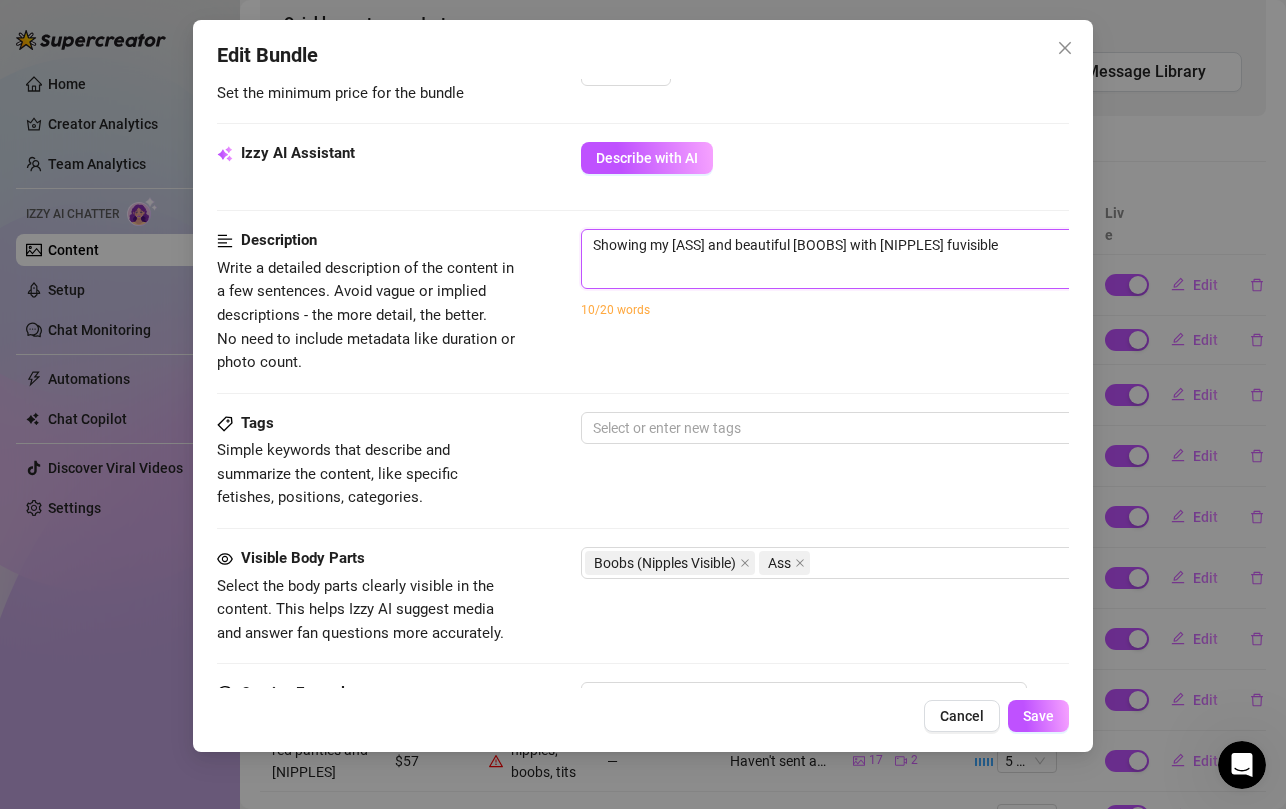 type on "Showing my bare ass and beautiful boobs with nipples fulvisible" 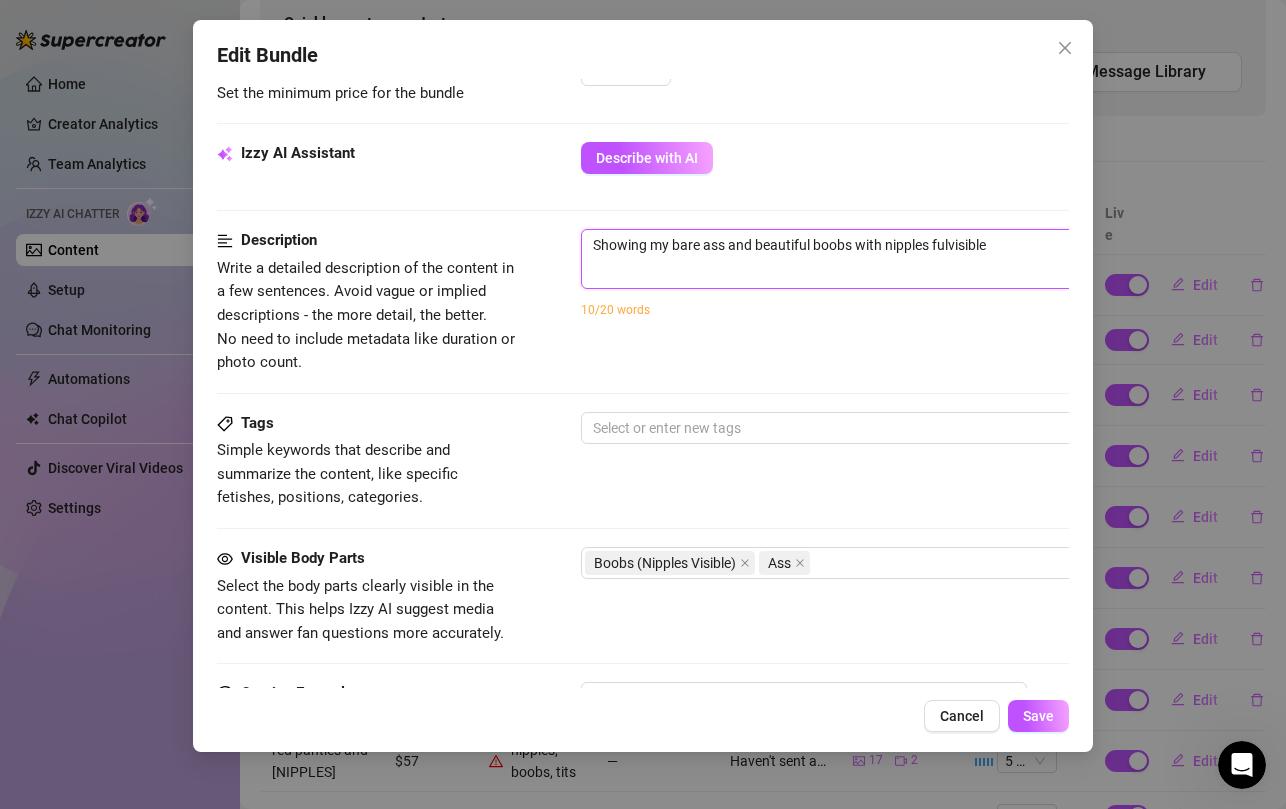 type on "Showing my bare ass and beautiful boobs with nipples fullvisible" 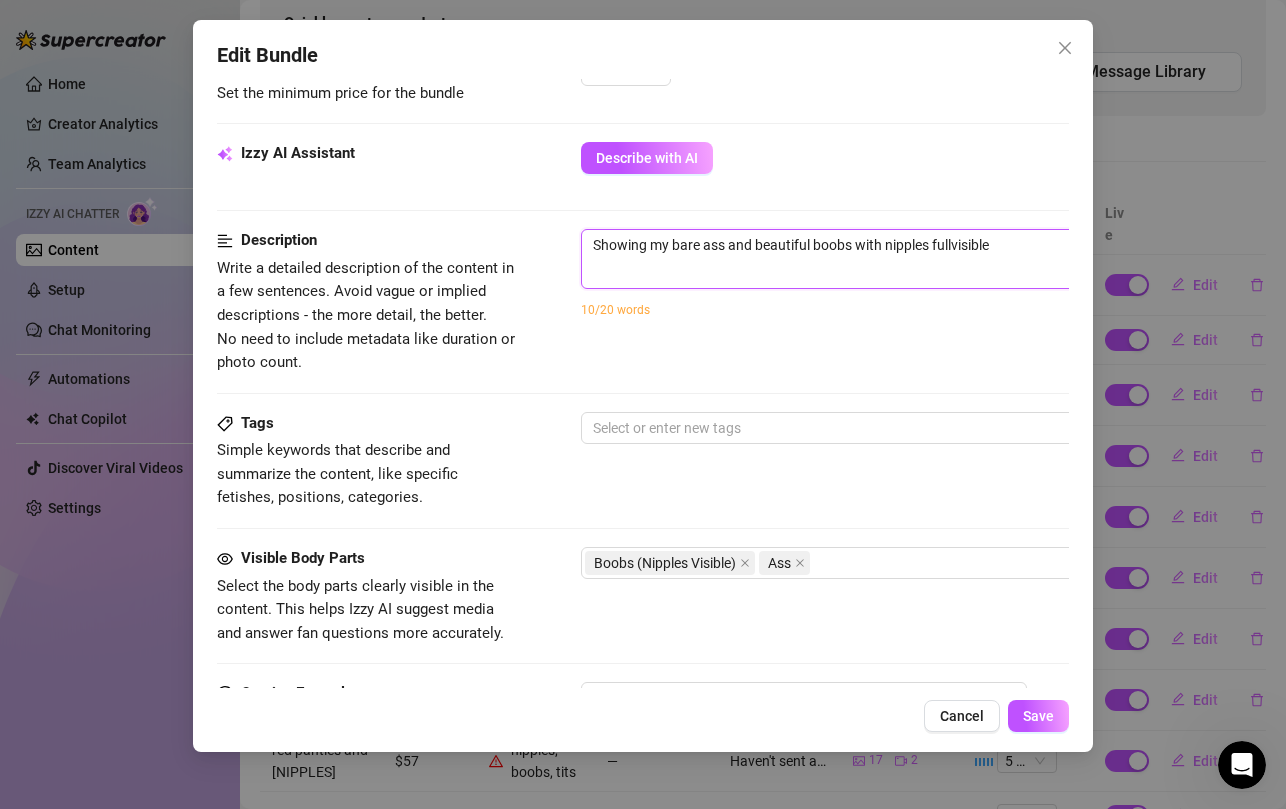 type on "Showing my [ASS] and beautiful [BOOBS] with [NIPPLES] fullyvisible" 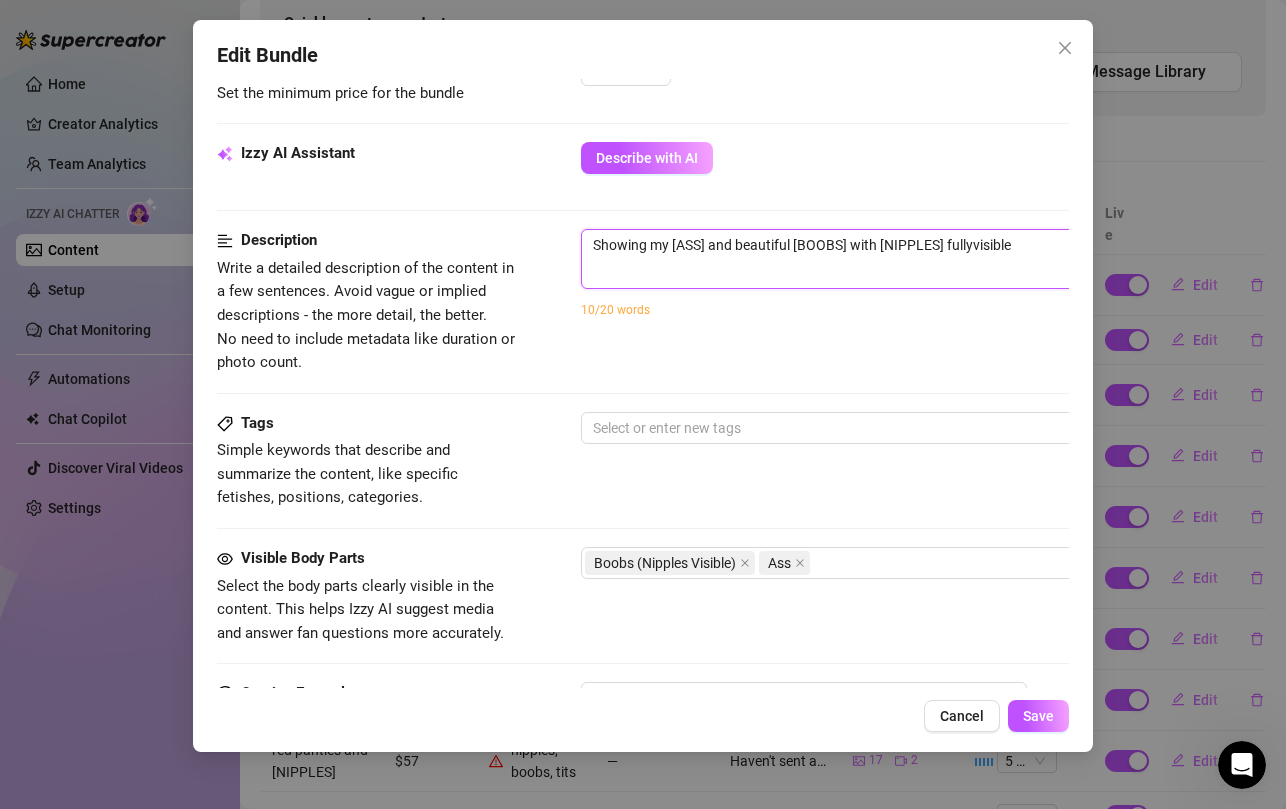 type on "Showing my bare ass and beautiful boobs with nipples fully visible" 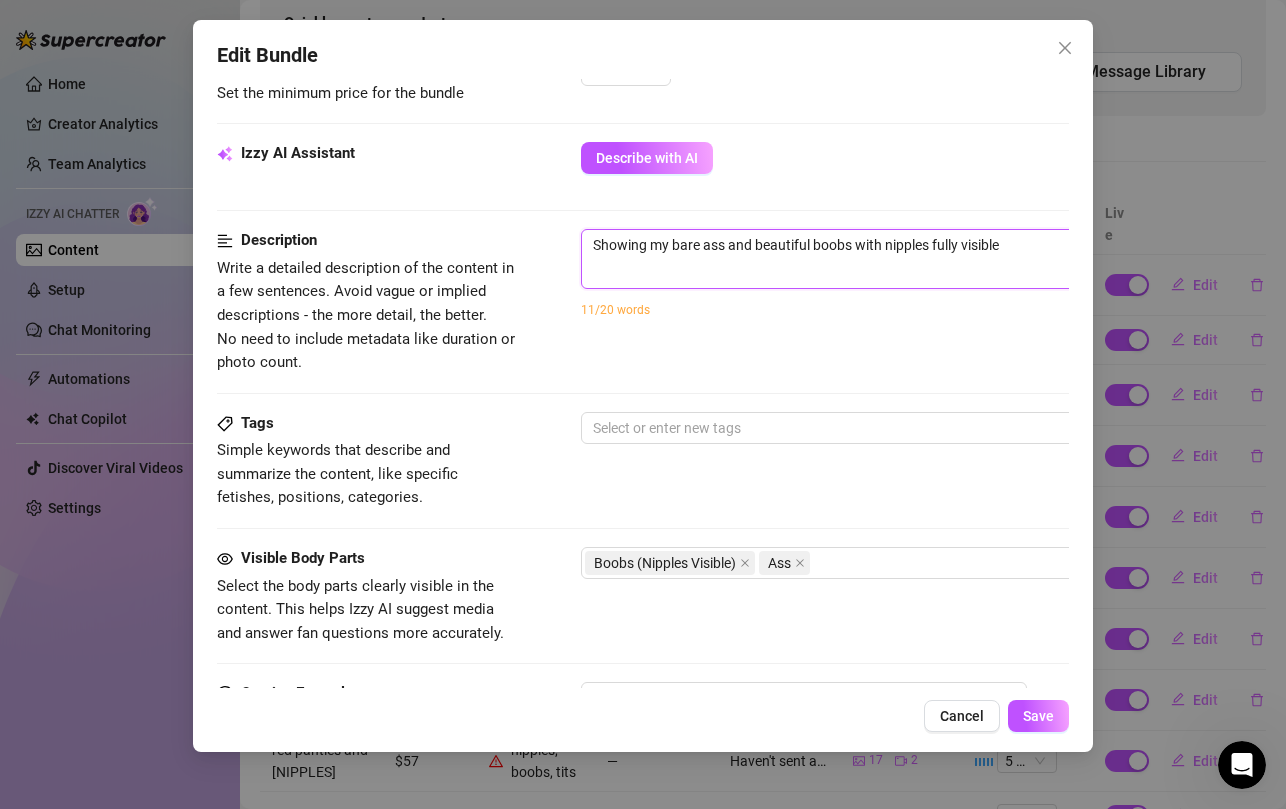 type on "Showing my [ASS] and beautiful [BOOBS] with [NIPPLES] fully visible." 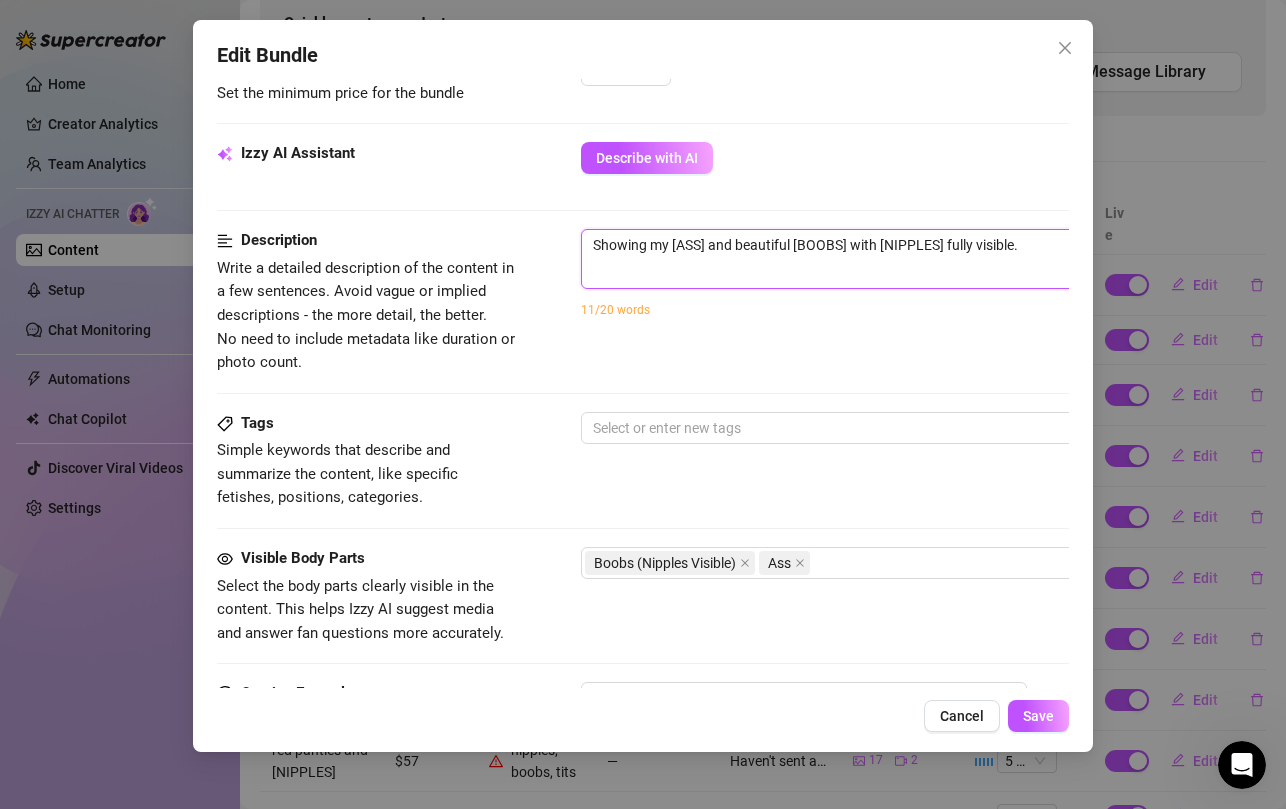 type on "Showing my [ASS] and beautiful [BOOBS] with [NIPPLES] fully visible." 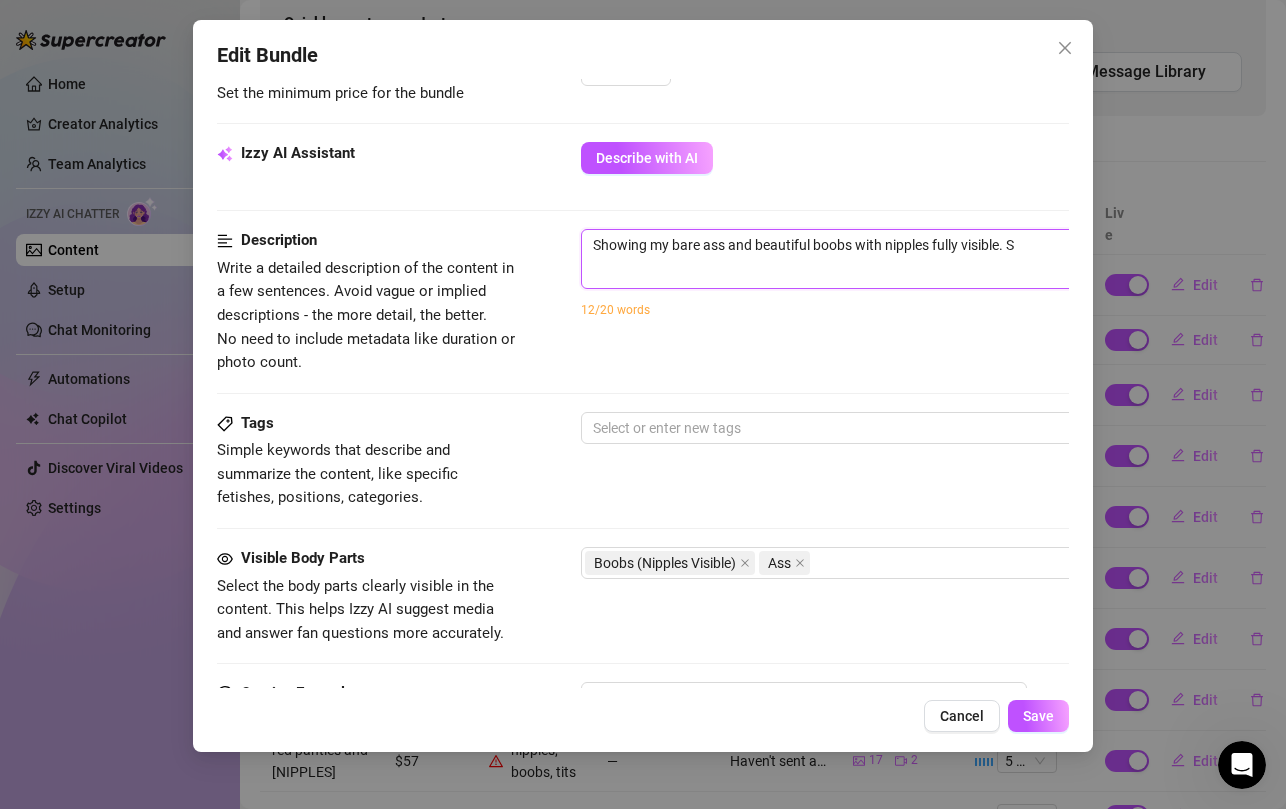 type on "Showing my [ASS] and beautiful [BOOBS] with [NIPPLES] fully visible." 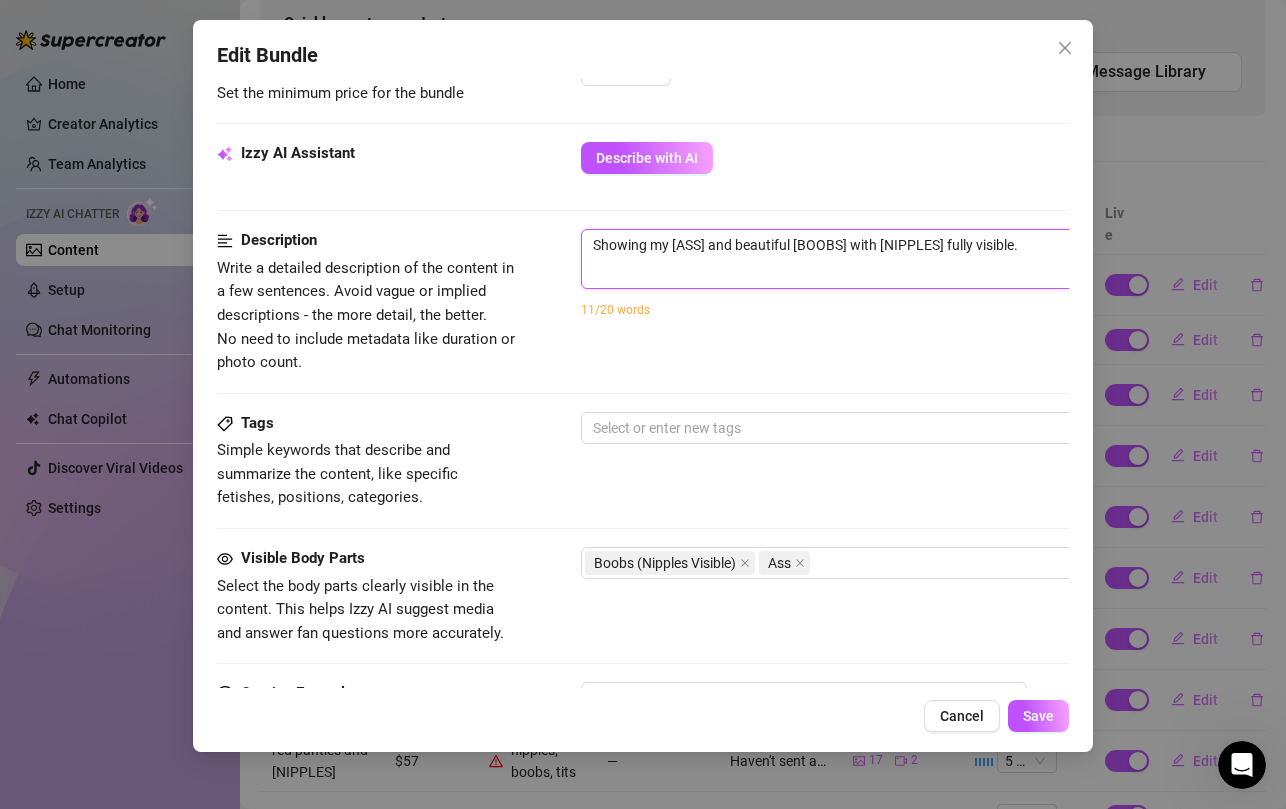 type on "Showing my bare ass and beautiful boobs with nipples fully visible. W" 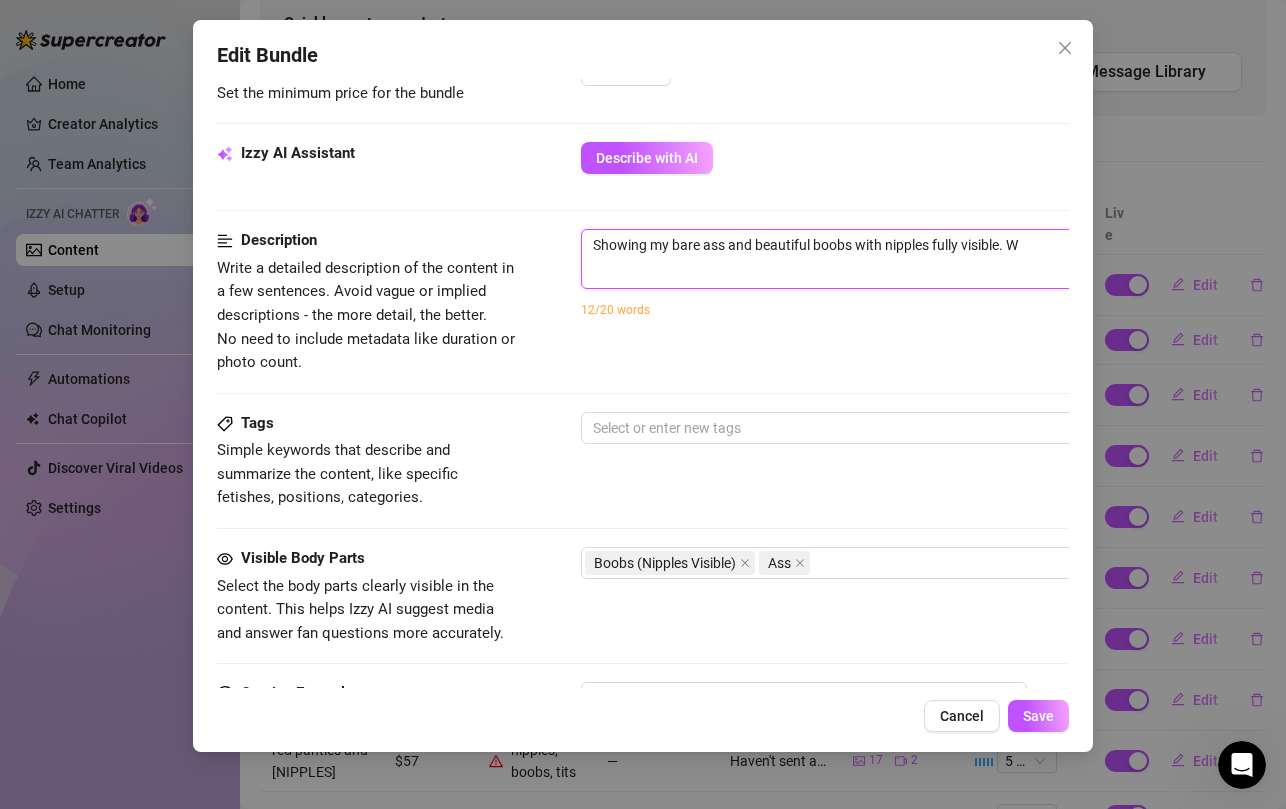 type on "Showing my [ASS] and beautiful [BOOBS] with [NIPPLES] fully visible. Wa" 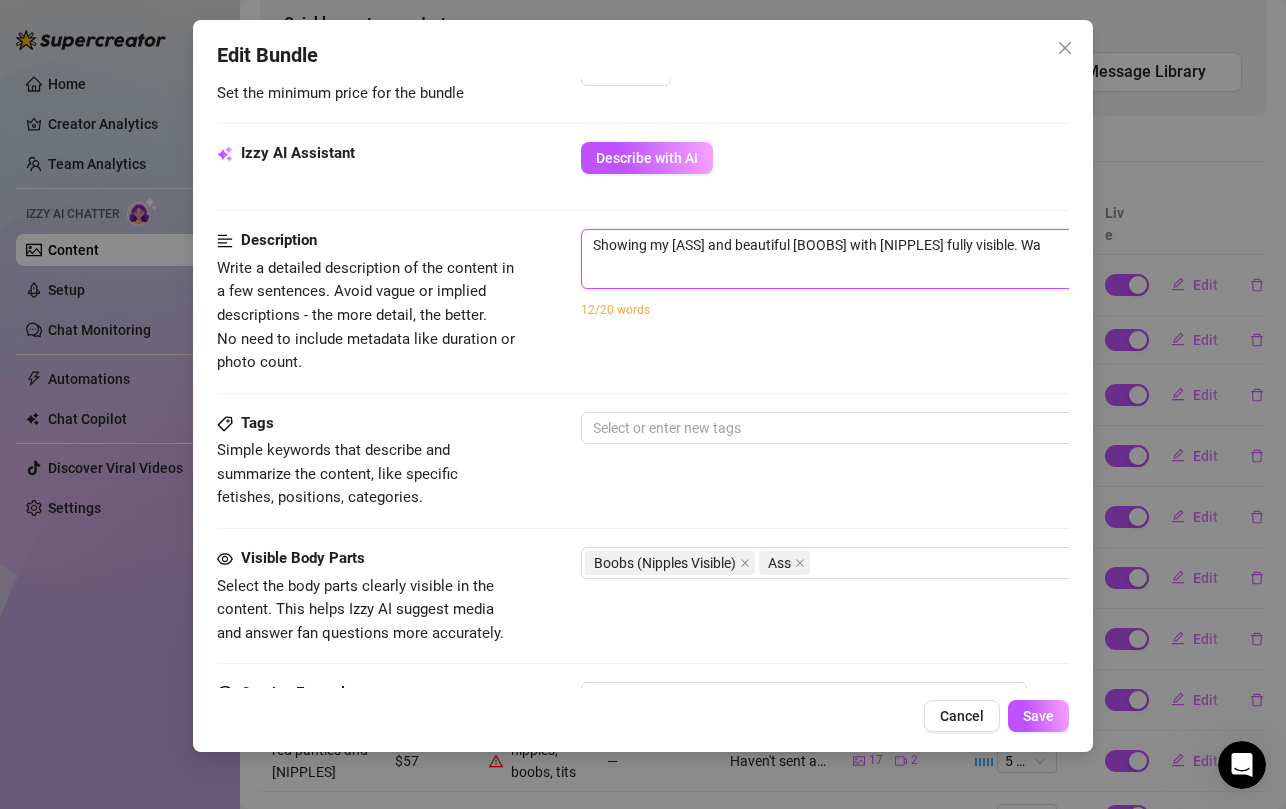 type on "Showing my bare ass and beautiful boobs with nipples fully visible. War" 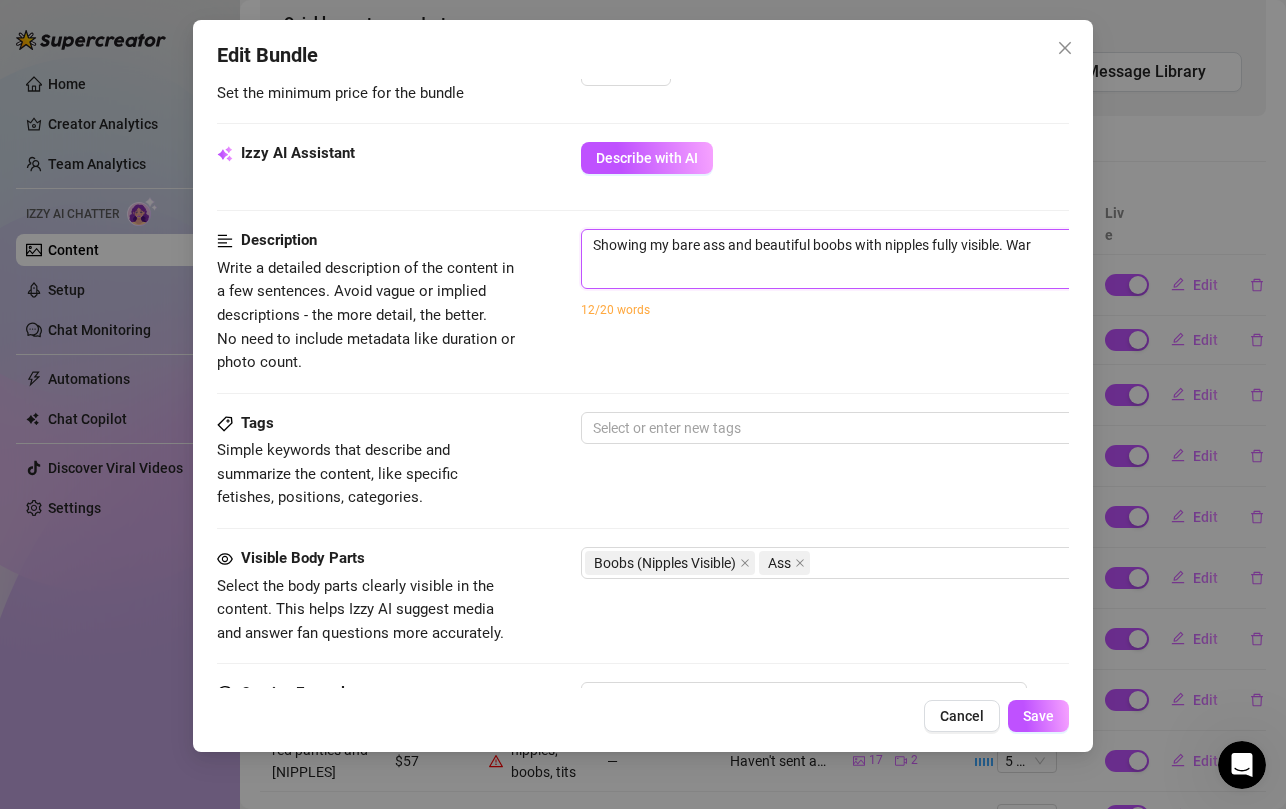 type on "Showing my bare ass and beautiful boobs with nipples fully visible. Warm" 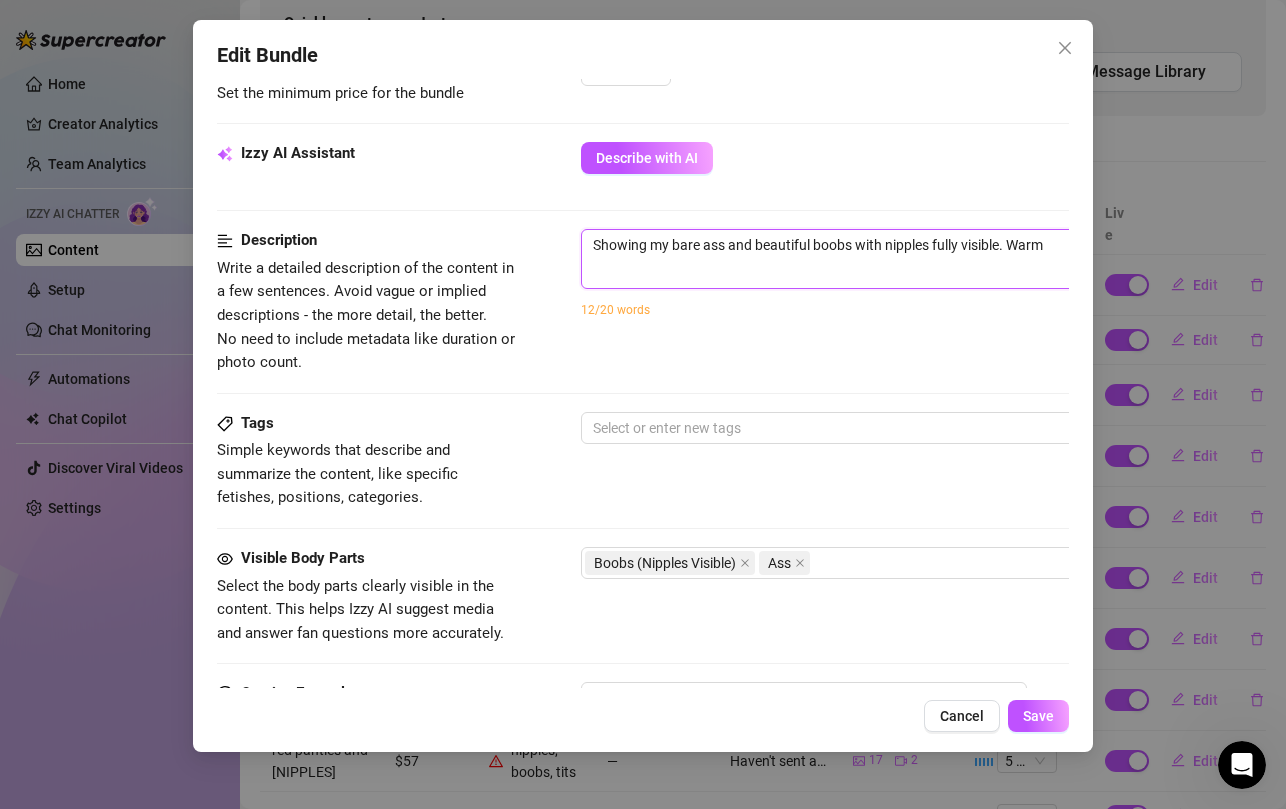 type on "Showing my bare ass and beautiful boobs with nipples fully visible. Warm" 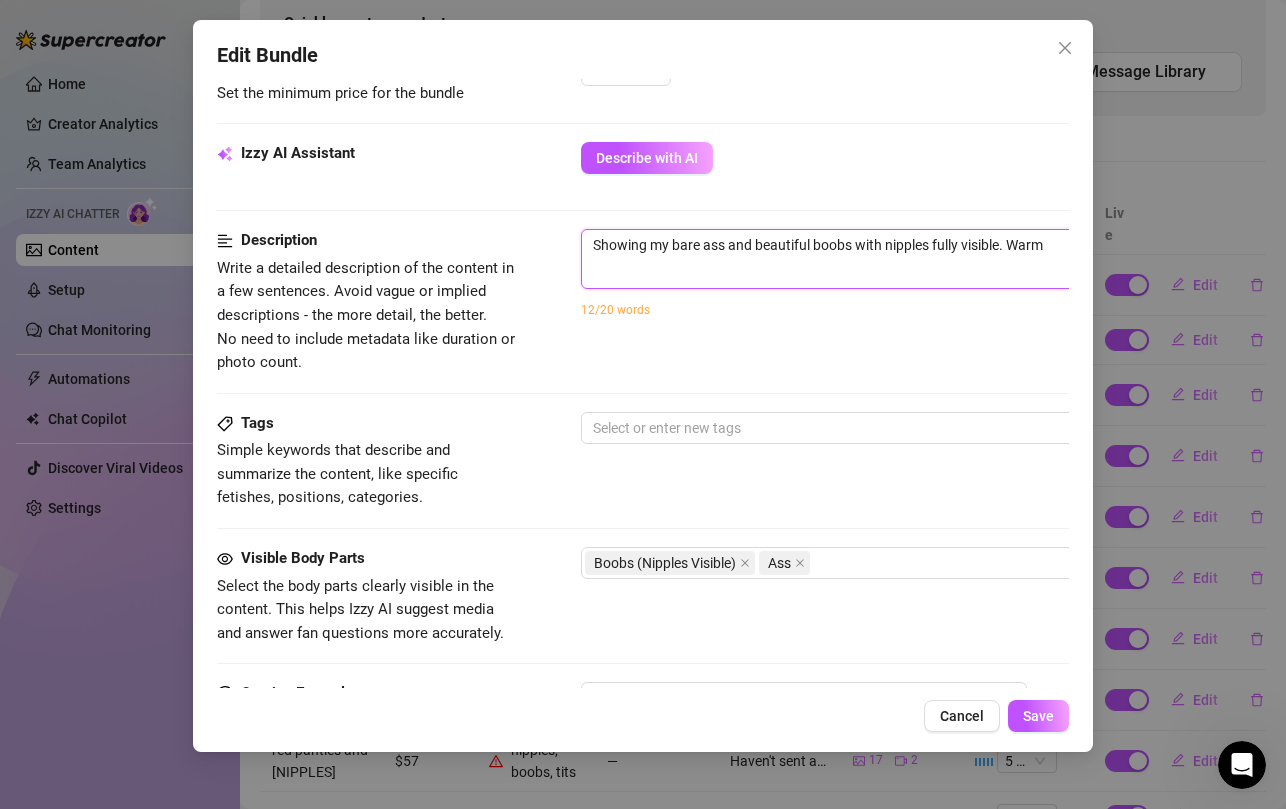 type on "Showing my bare ass and beautiful boobs with nipples fully visible. Warm l" 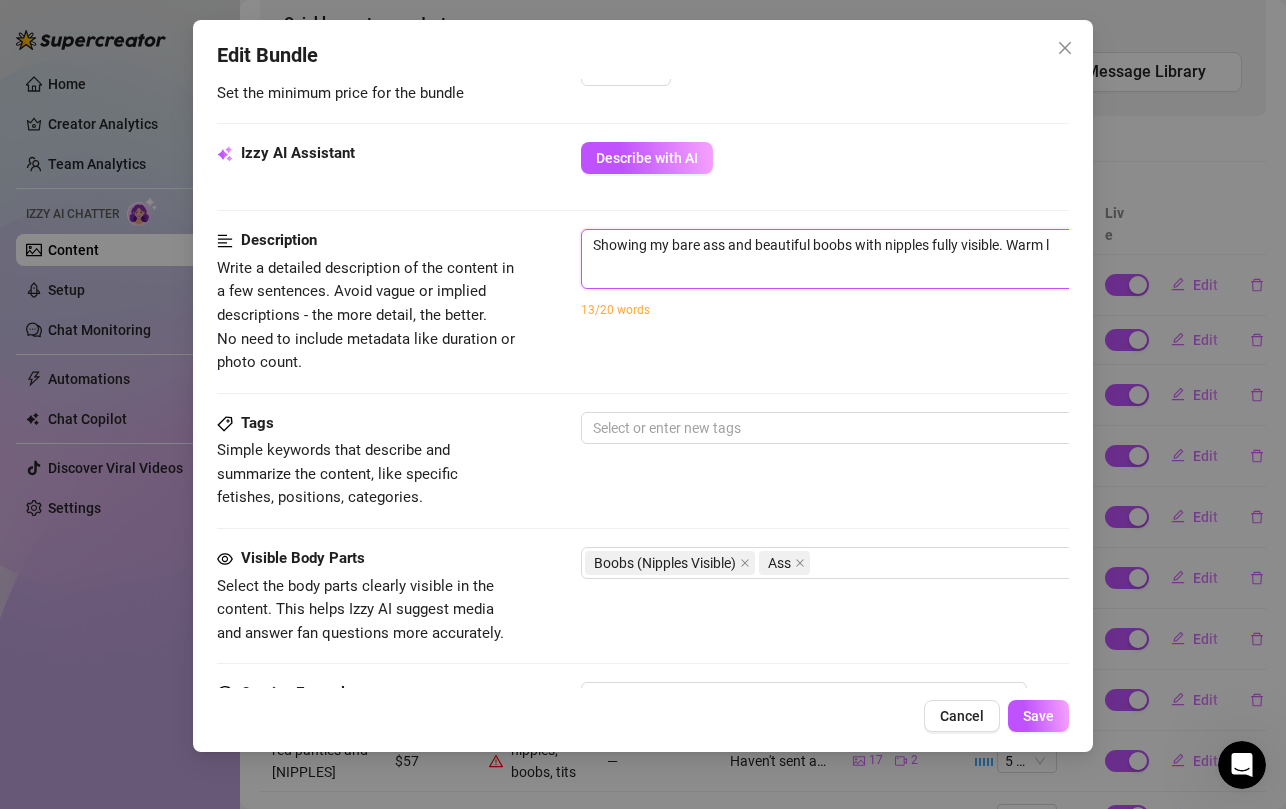 type on "Showing my [ASS] and beautiful [BOOBS] with [NIPPLES] fully visible. Warm li" 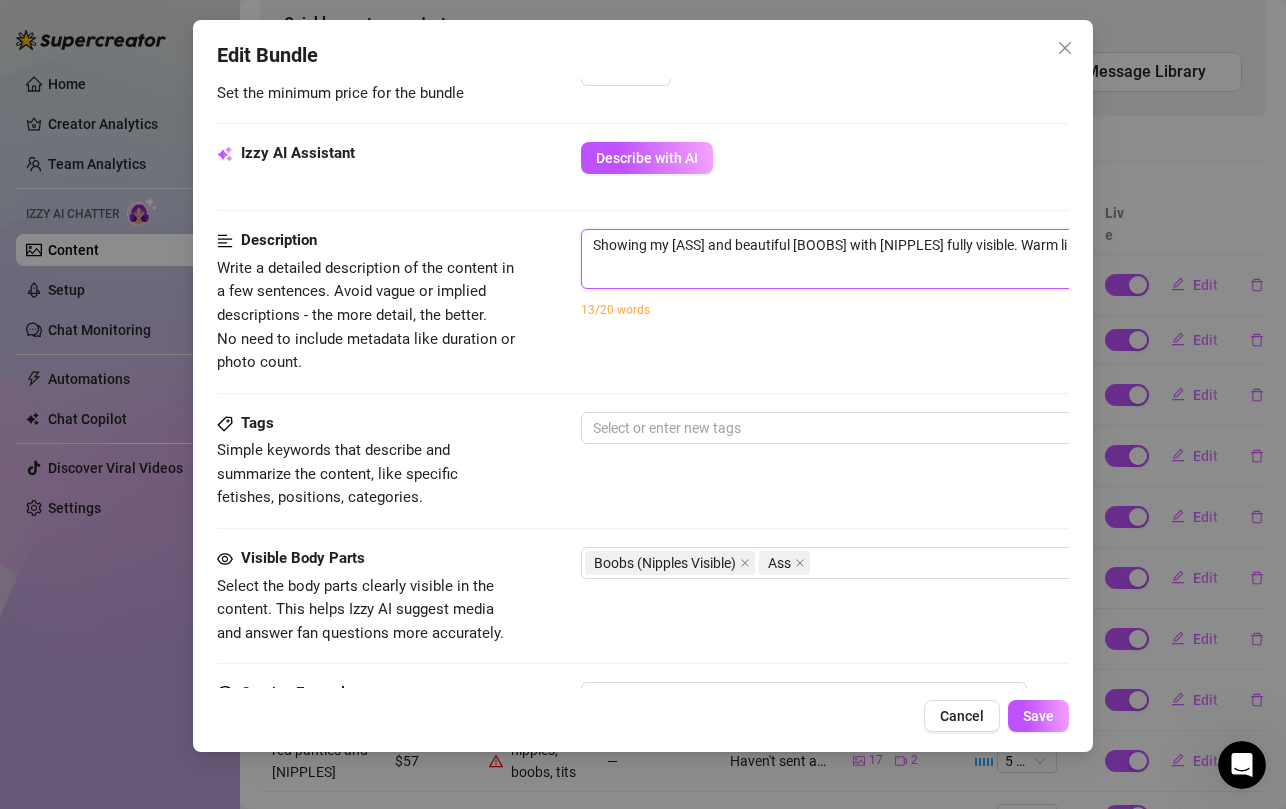 type on "Showing my bare ass and beautiful boobs with nipples fully visible. Warm lig" 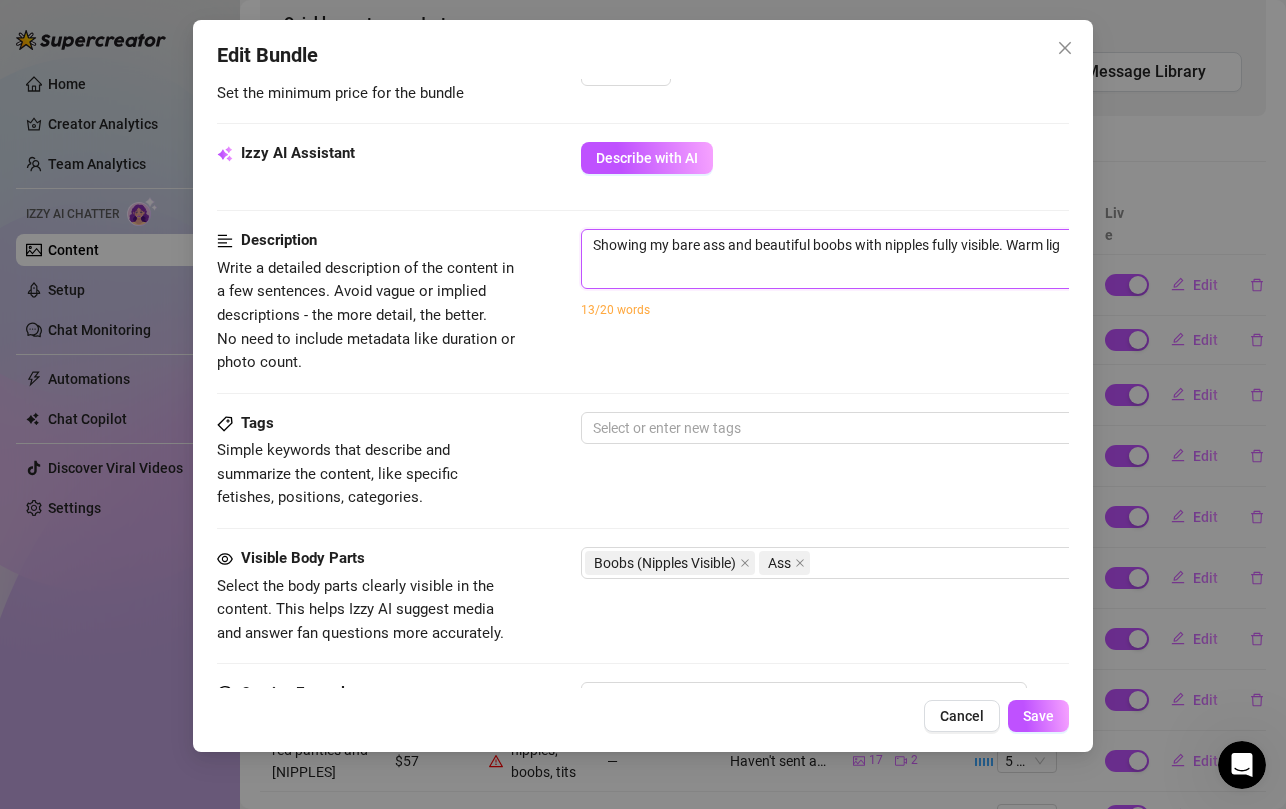 type on "Showing my [ASS] and beautiful [BOOBS] with [NIPPLES] fully visible. Warm ligh" 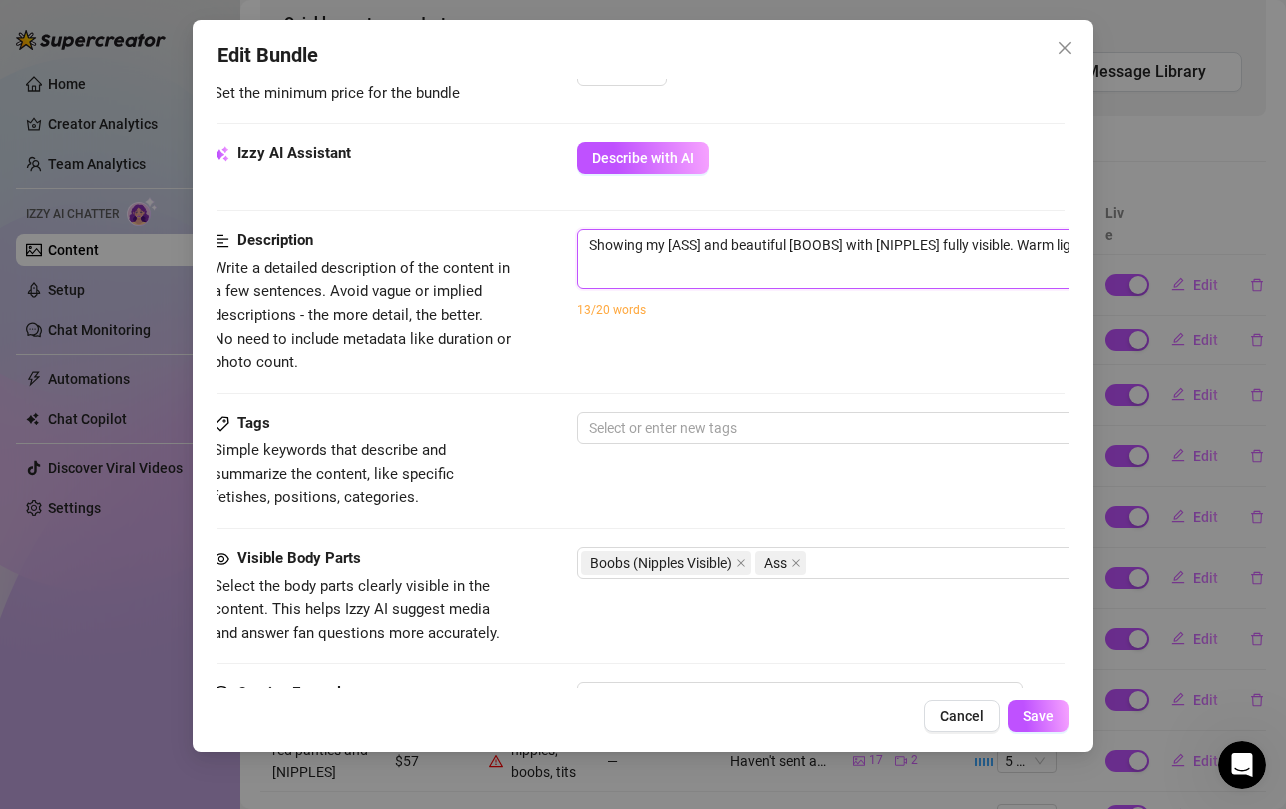 type on "Showing my bare ass and beautiful boobs with nipples fully visible. Warm light" 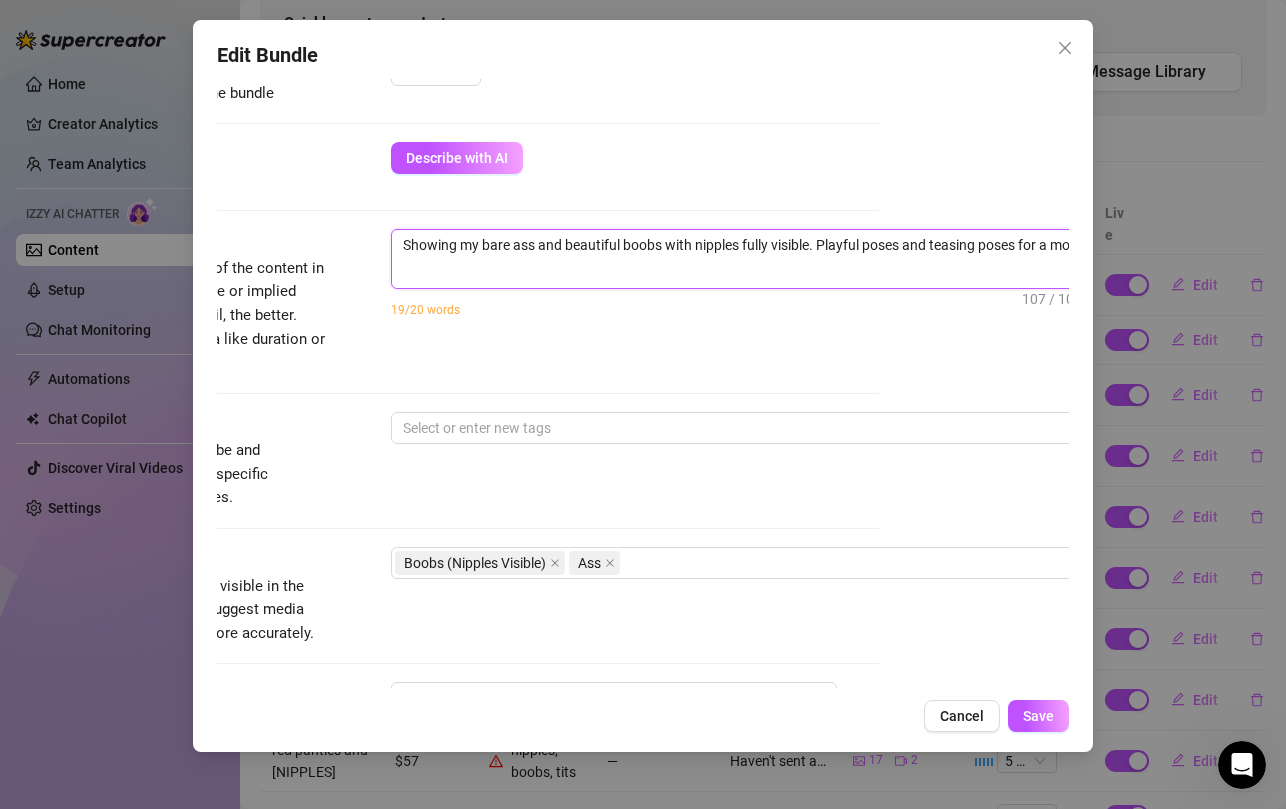 scroll, scrollTop: 911, scrollLeft: 198, axis: both 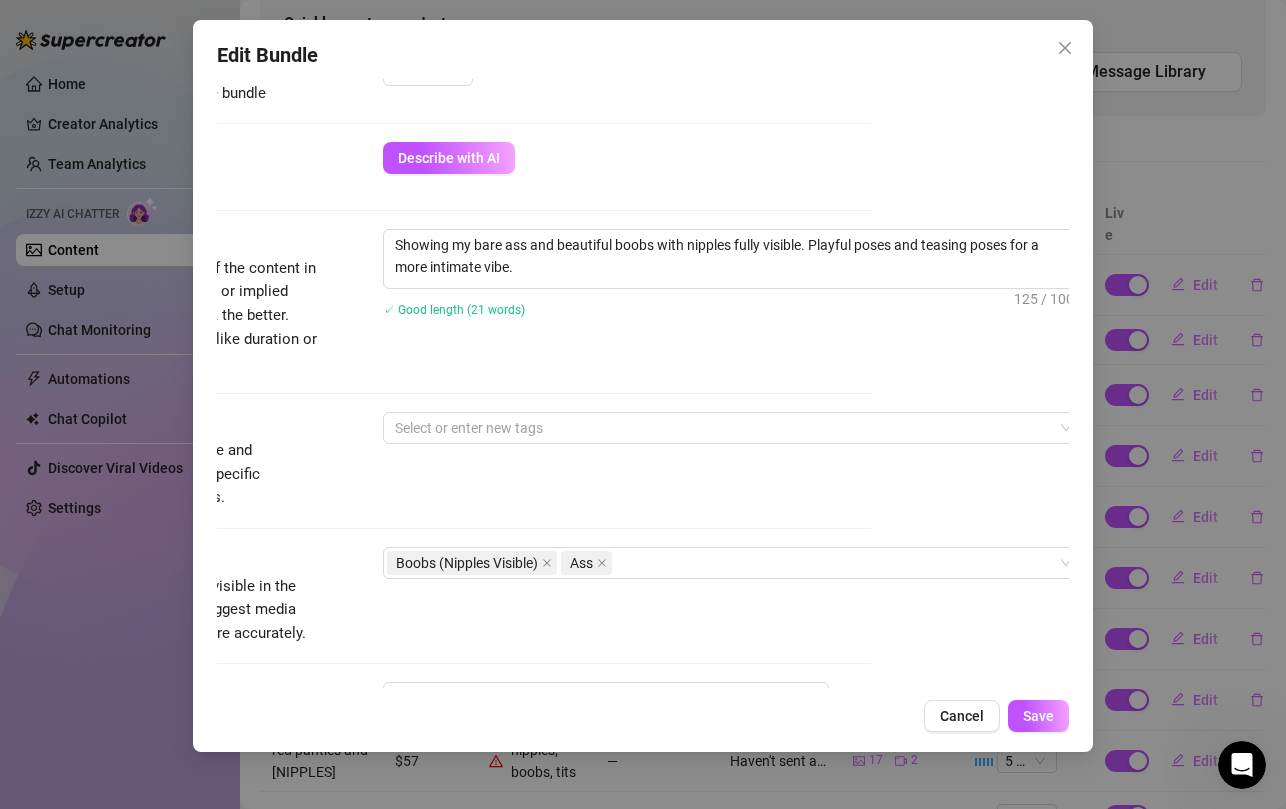 click on "Description Write a detailed description of the content in a few sentences. Avoid vague or implied descriptions - the more detail, the better.  No need to include metadata like duration or photo count. Showing my bare ass and beautiful boobs with nipples fully visible. Playful poses and teasing poses for a more intimate vibe. 125 / 1000 ✓ Good length (21 words)" at bounding box center [445, 301] 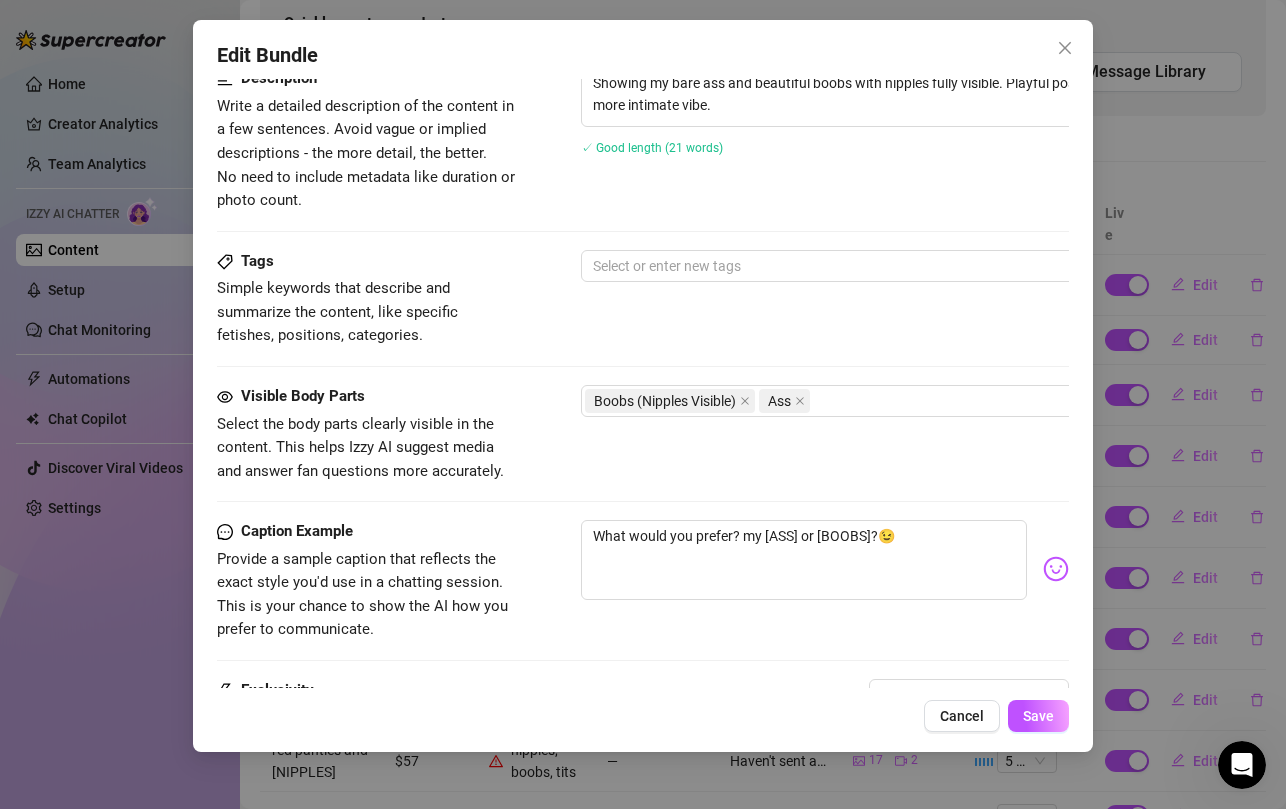 scroll, scrollTop: 1311, scrollLeft: 0, axis: vertical 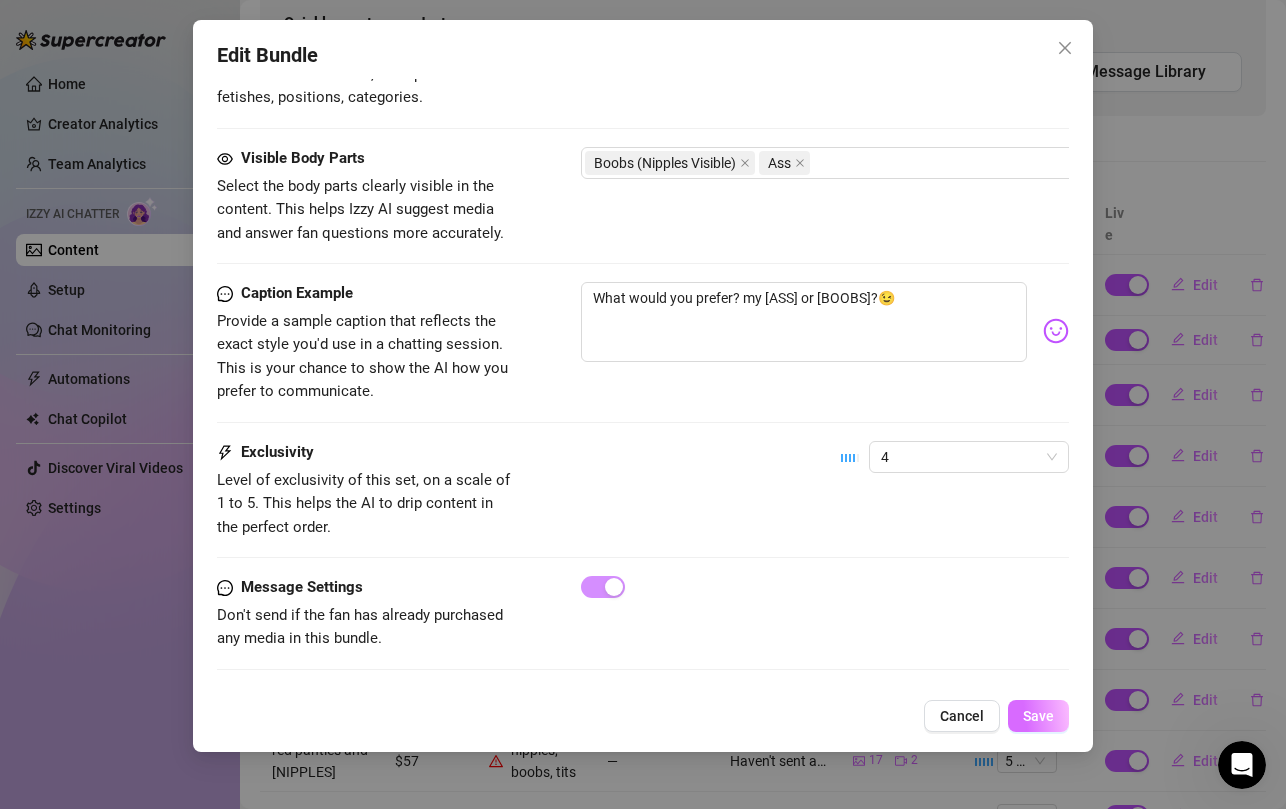 click on "Save" at bounding box center [1038, 716] 